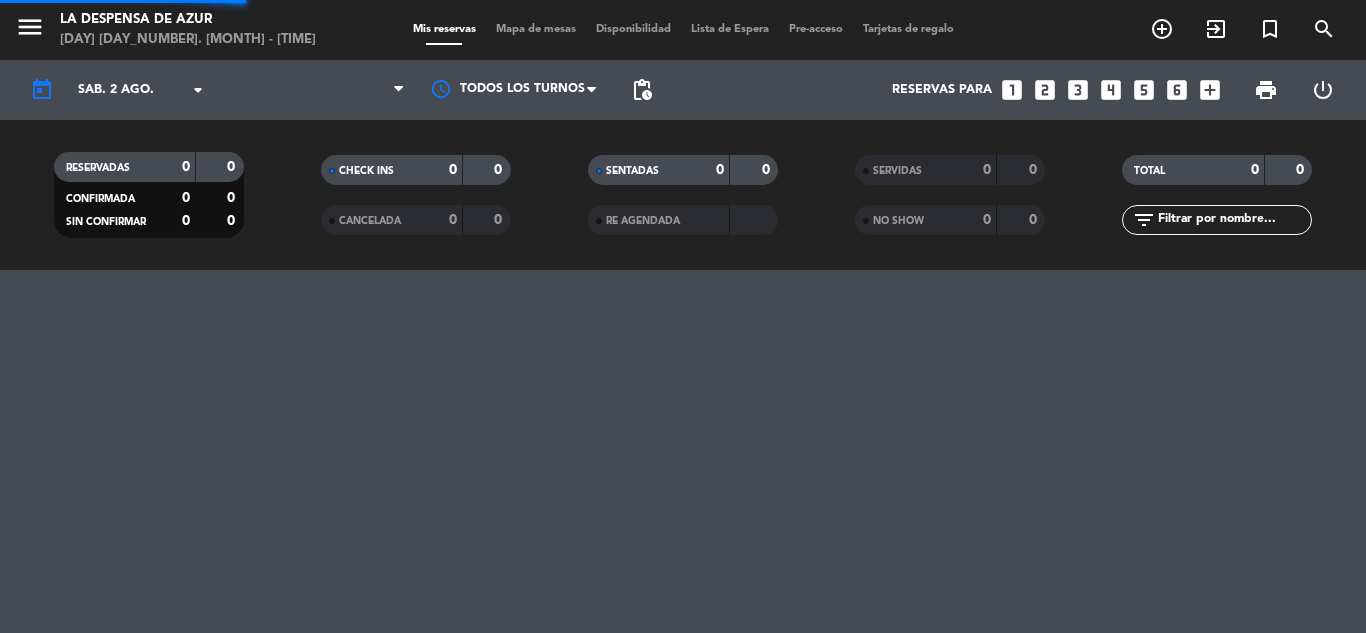 scroll, scrollTop: 0, scrollLeft: 0, axis: both 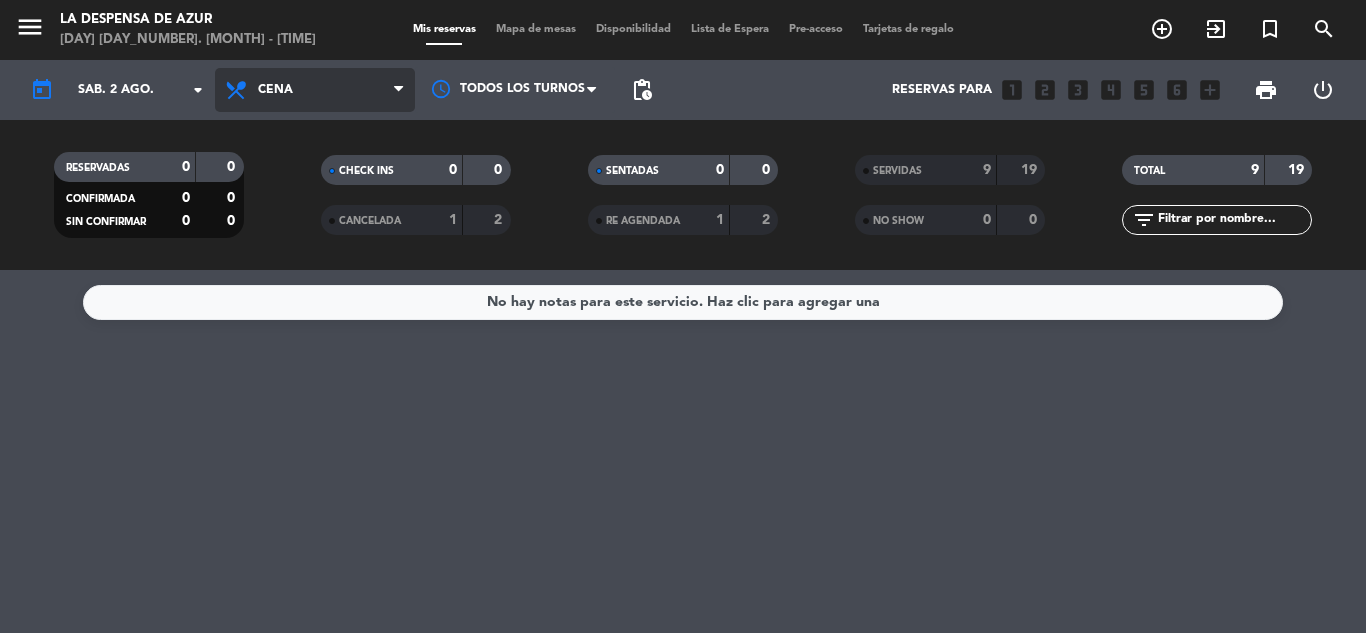 click on "Cena" at bounding box center (315, 90) 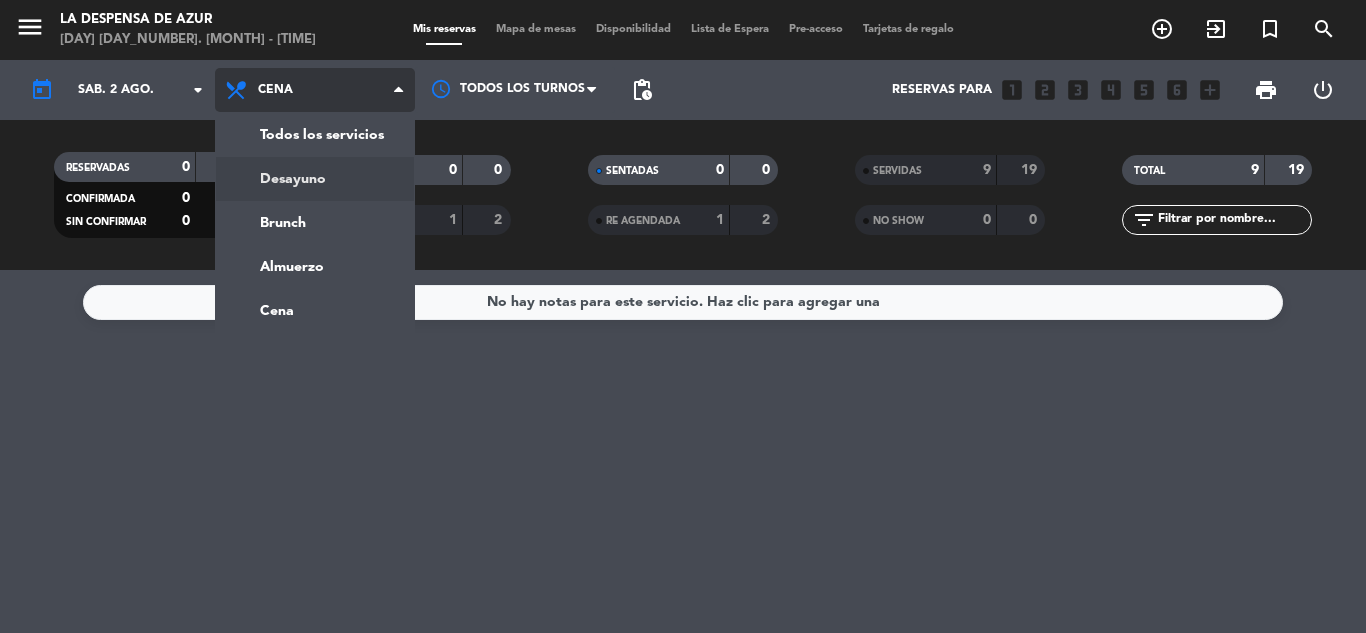 click on "menu La Despensa de Azur Mis reservas Mapa de mesas Disponibilidad Lista de Espera Pre-acceso Tarjetas de regalo add_circle_outline exit_to_app turned_in_not search today sáb. arrow_drop_down Todos los servicios Desayuno Brunch Almuerzo Cena Cena Todos los servicios Desayuno Brunch Almuerzo Cena Todos los turnos pending_actions Reservas para looks_one looks_two looks_3 looks_4 looks_5 looks_6 add_box print power_settings_new RESERVADAS CONFIRMADA SIN CONFIRMAR CHECK INS CANCELADA SENTADAS RE AGENDADA SERVIDAS NO SHOW TOTAL filter_list" 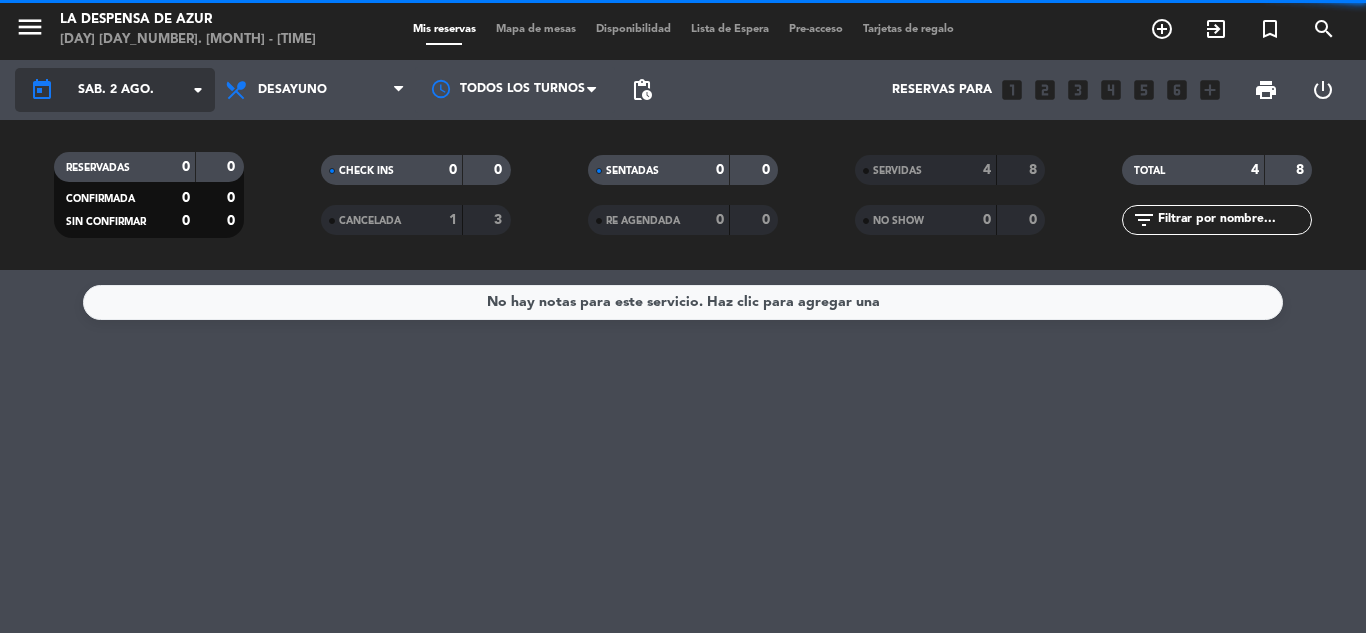 click on "sáb. 2 ago." 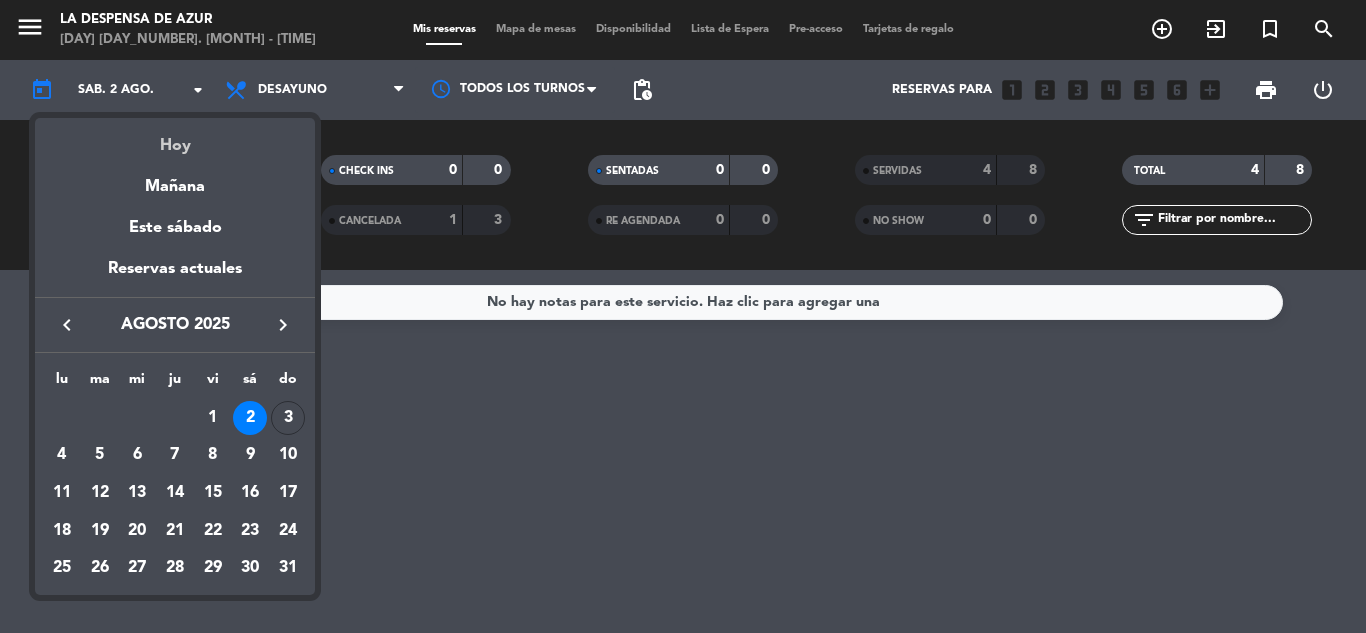 click on "Hoy" at bounding box center (175, 138) 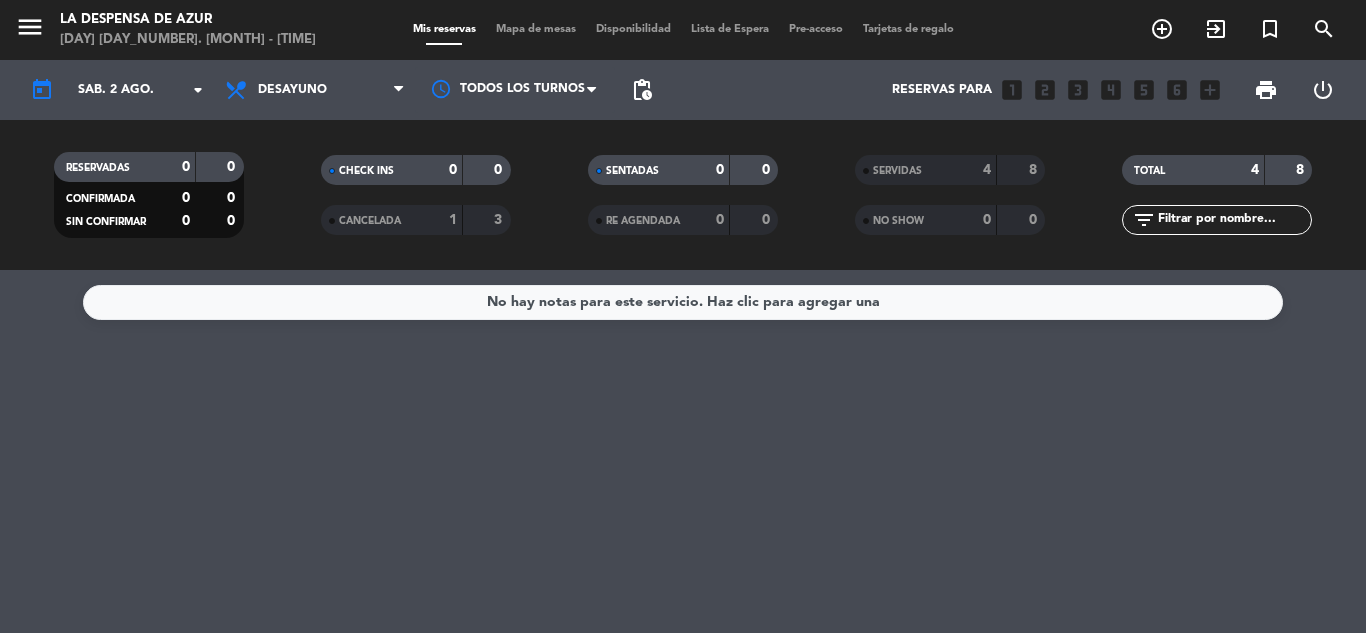 type on "[weekday]. [day] [month]." 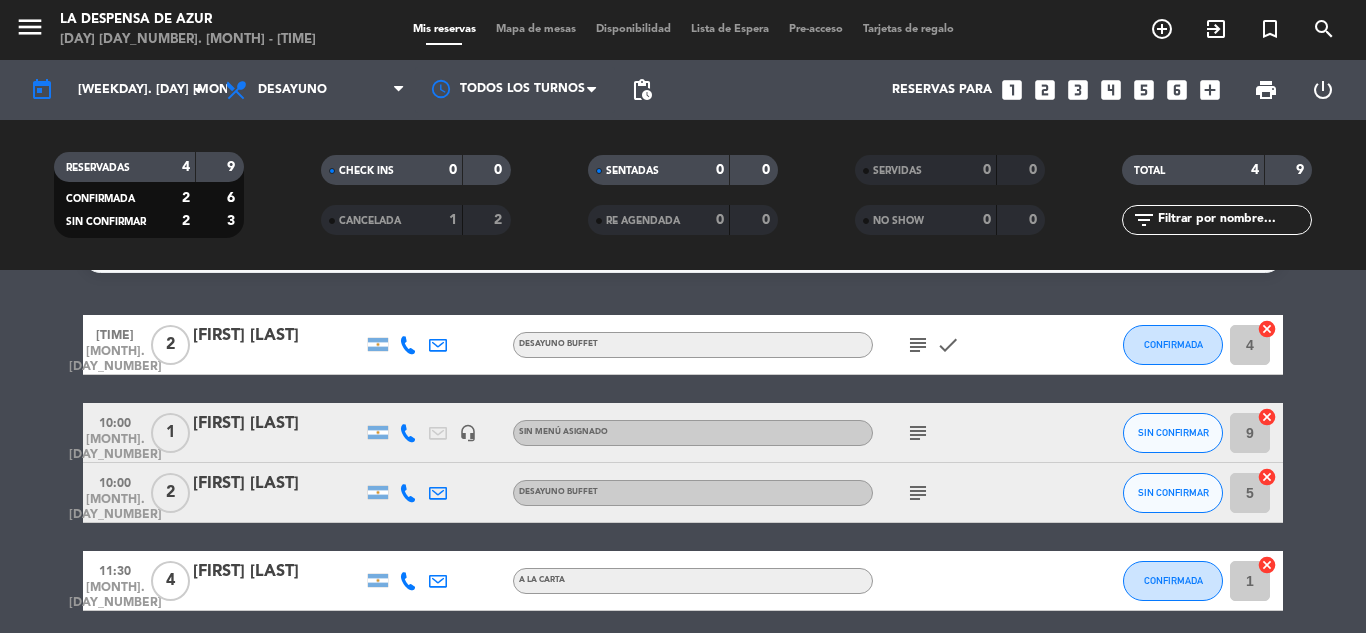scroll, scrollTop: 25, scrollLeft: 0, axis: vertical 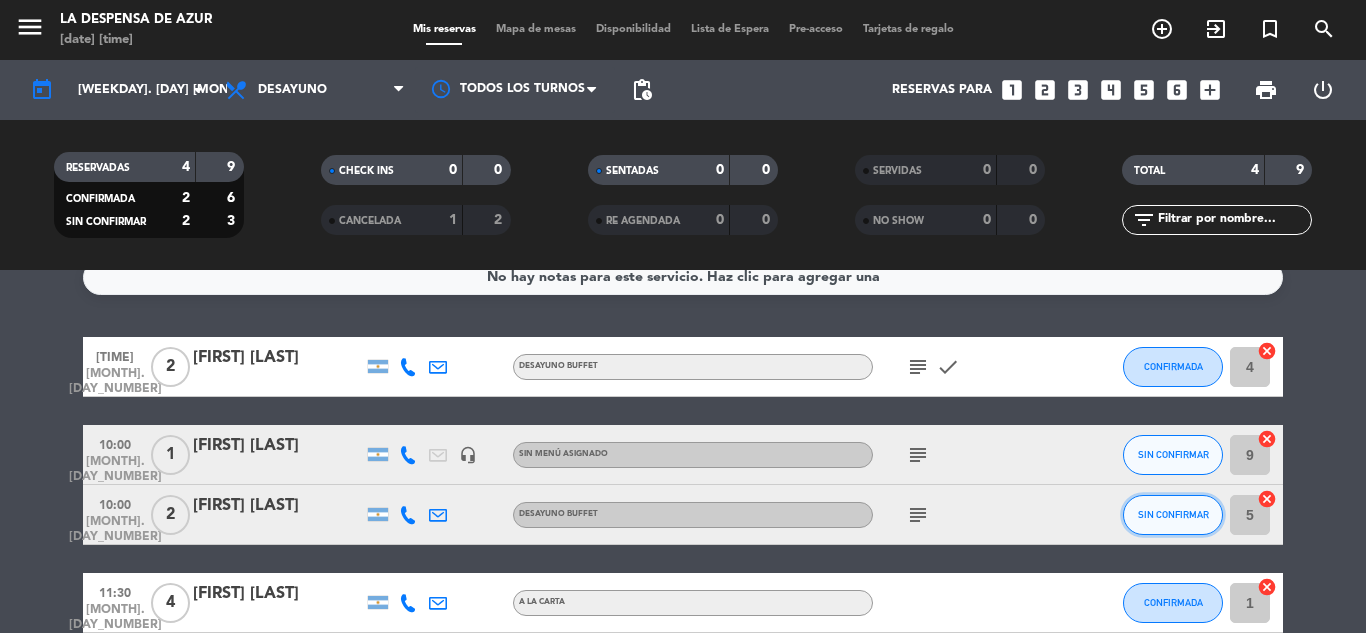 click on "SIN CONFIRMAR" 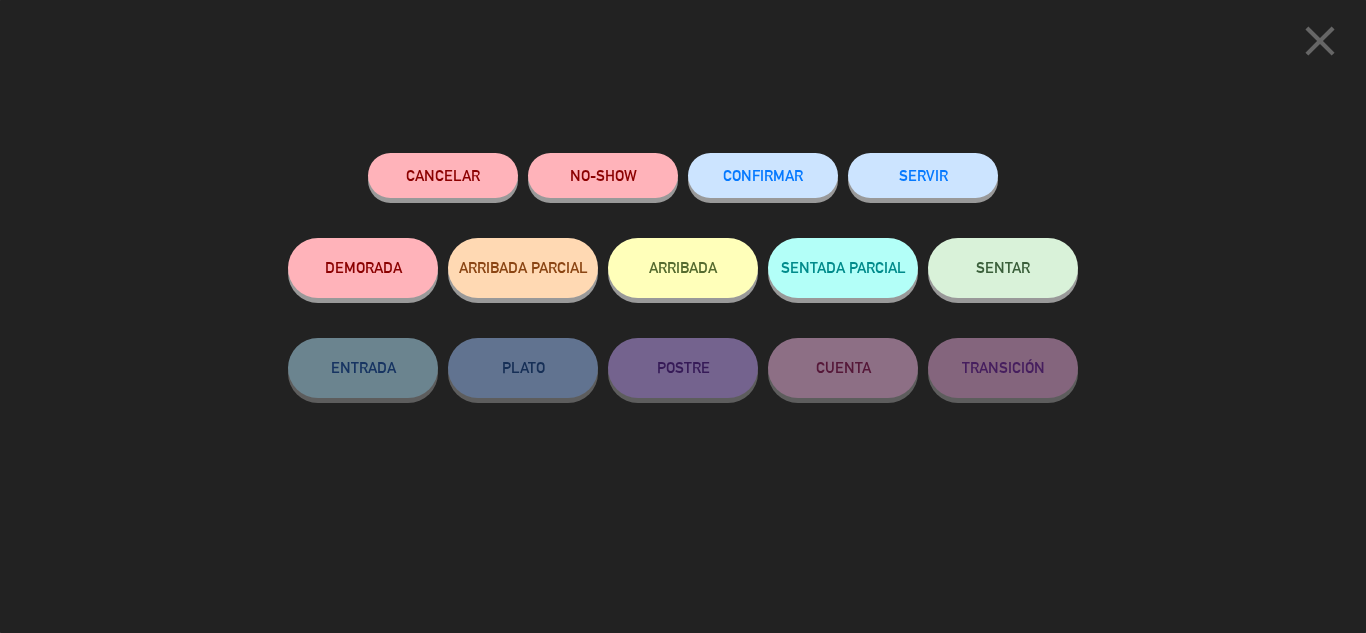 click on "CONFIRMAR" 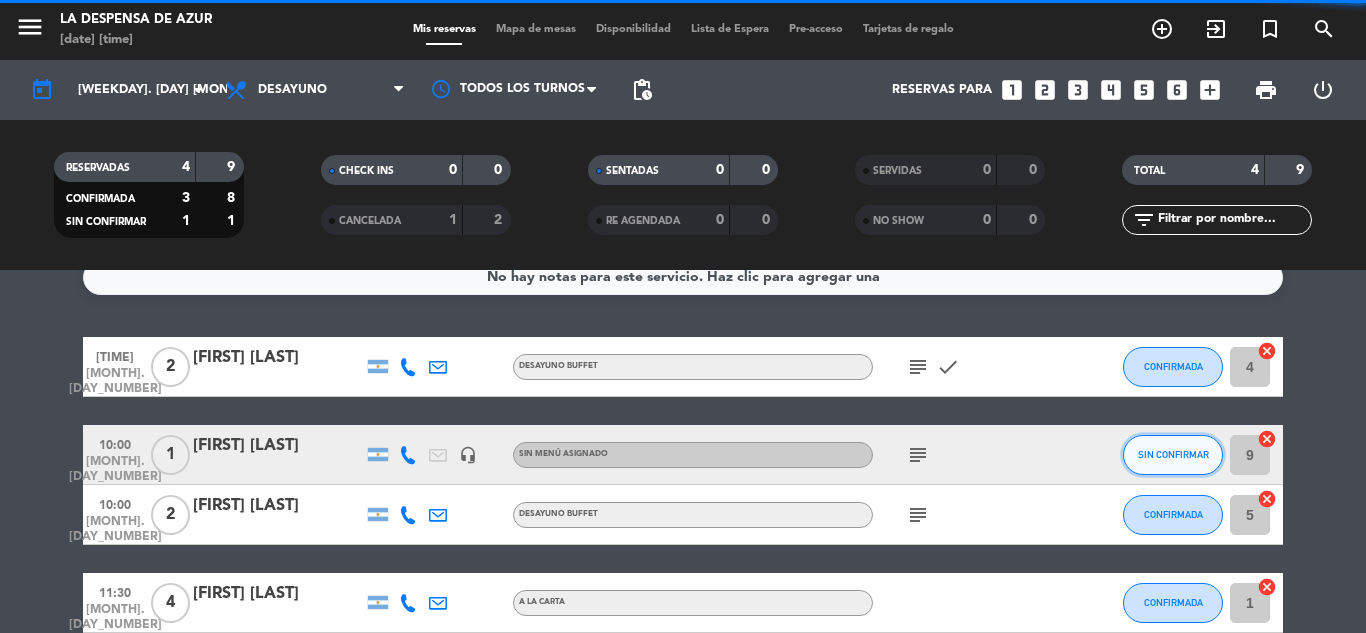 click on "SIN CONFIRMAR" 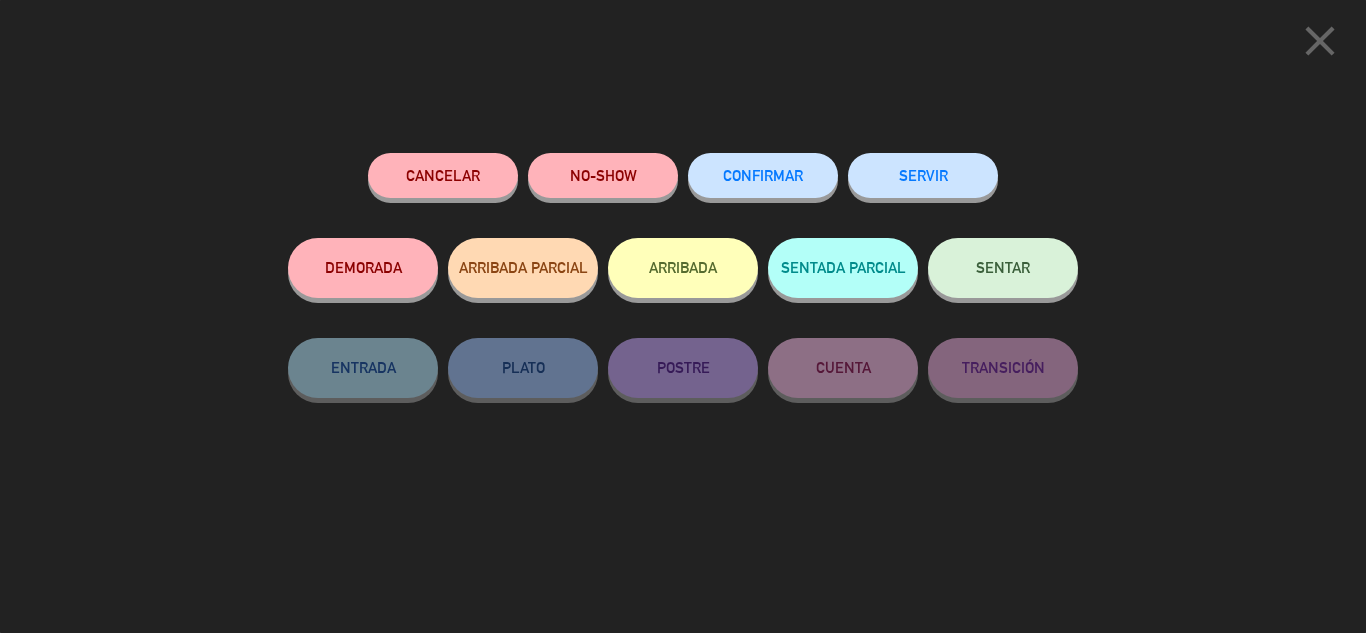 click on "CONFIRMAR" 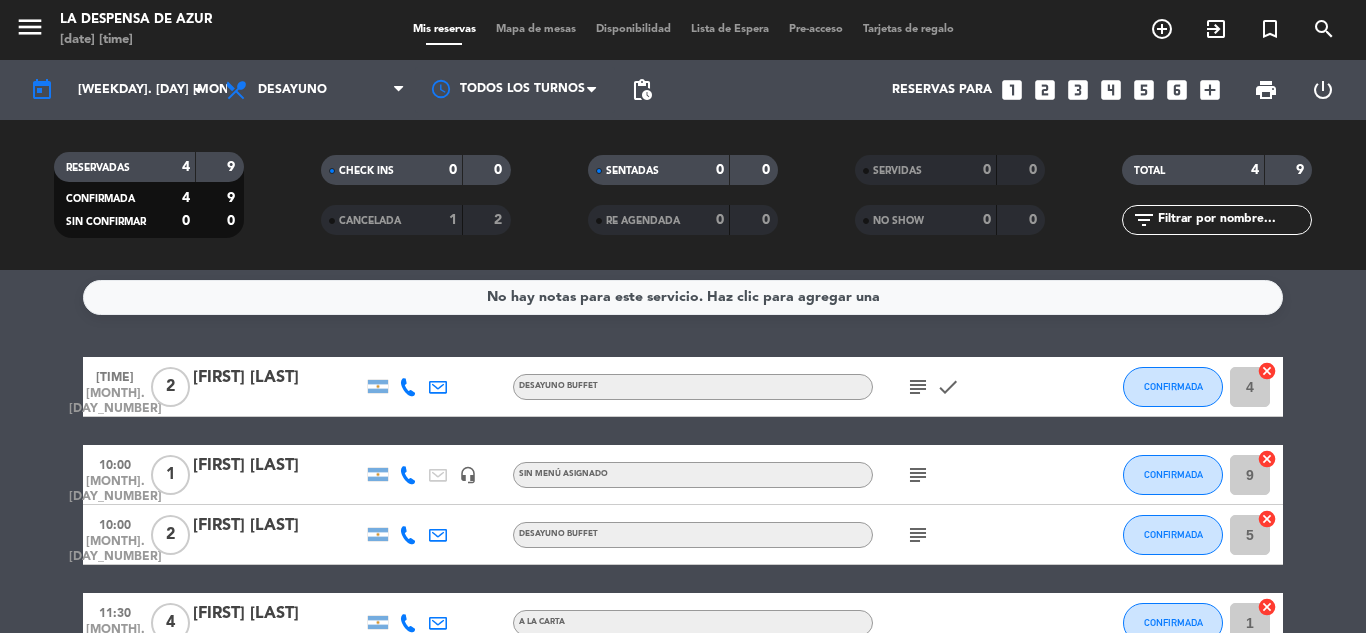scroll, scrollTop: 0, scrollLeft: 0, axis: both 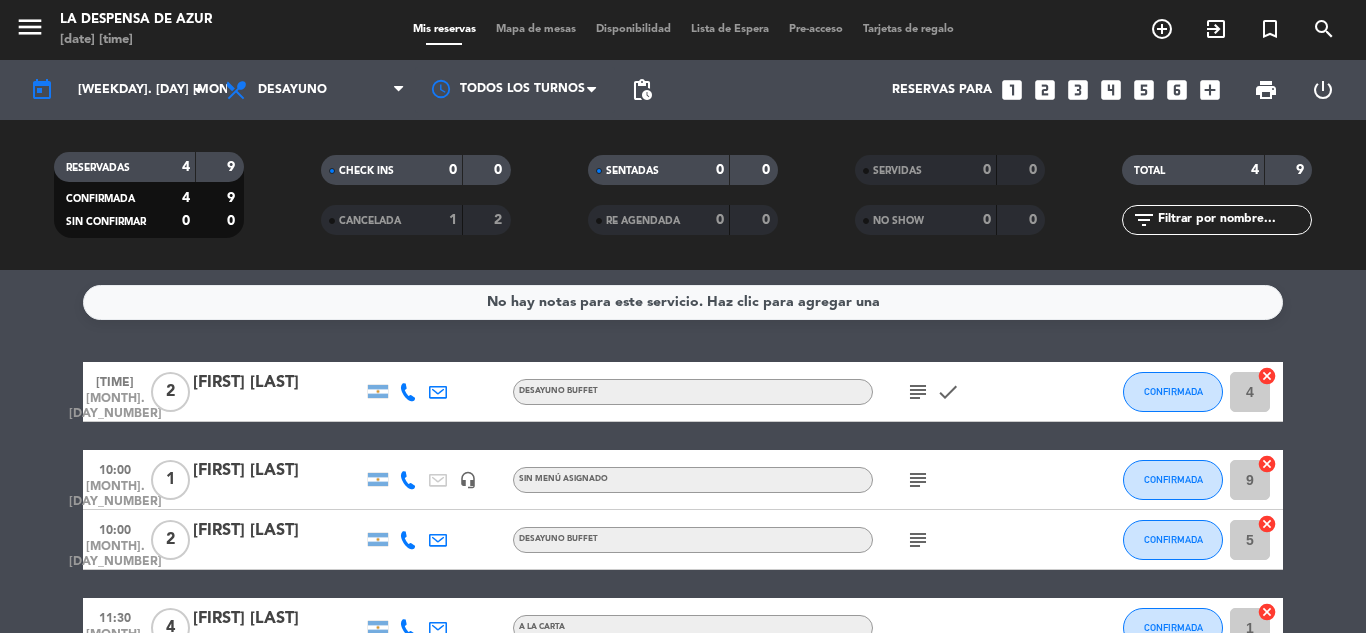 click on "subject" 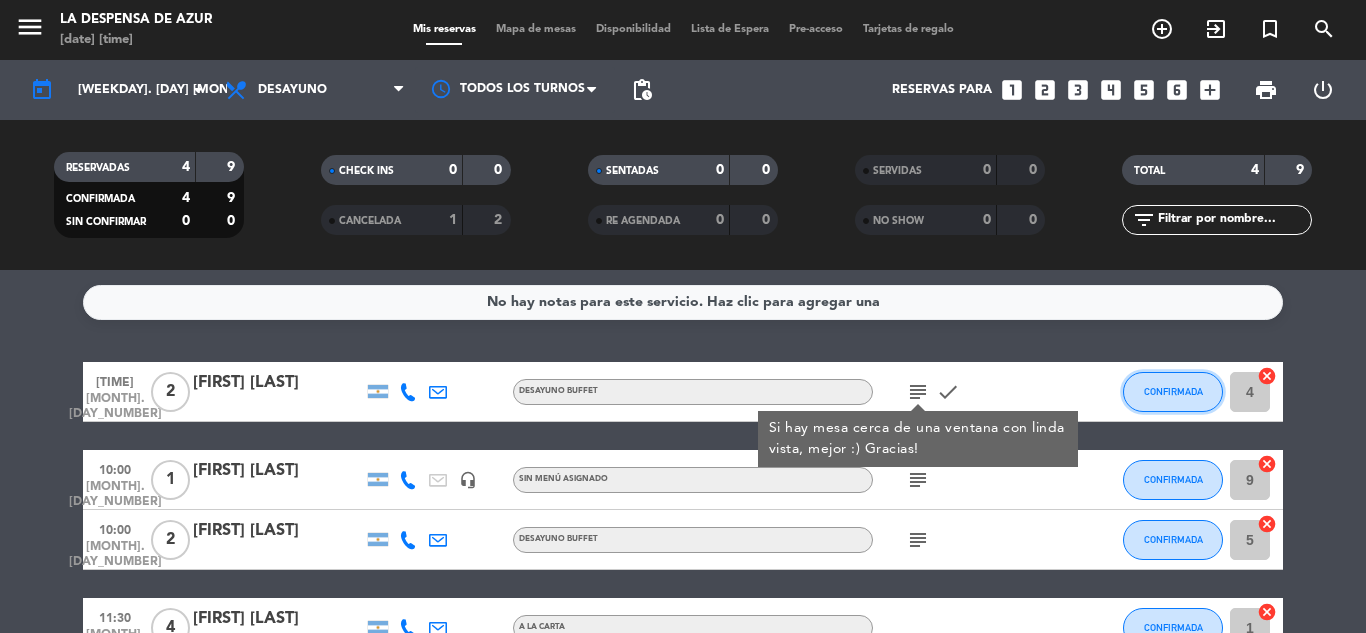 click on "CONFIRMADA" 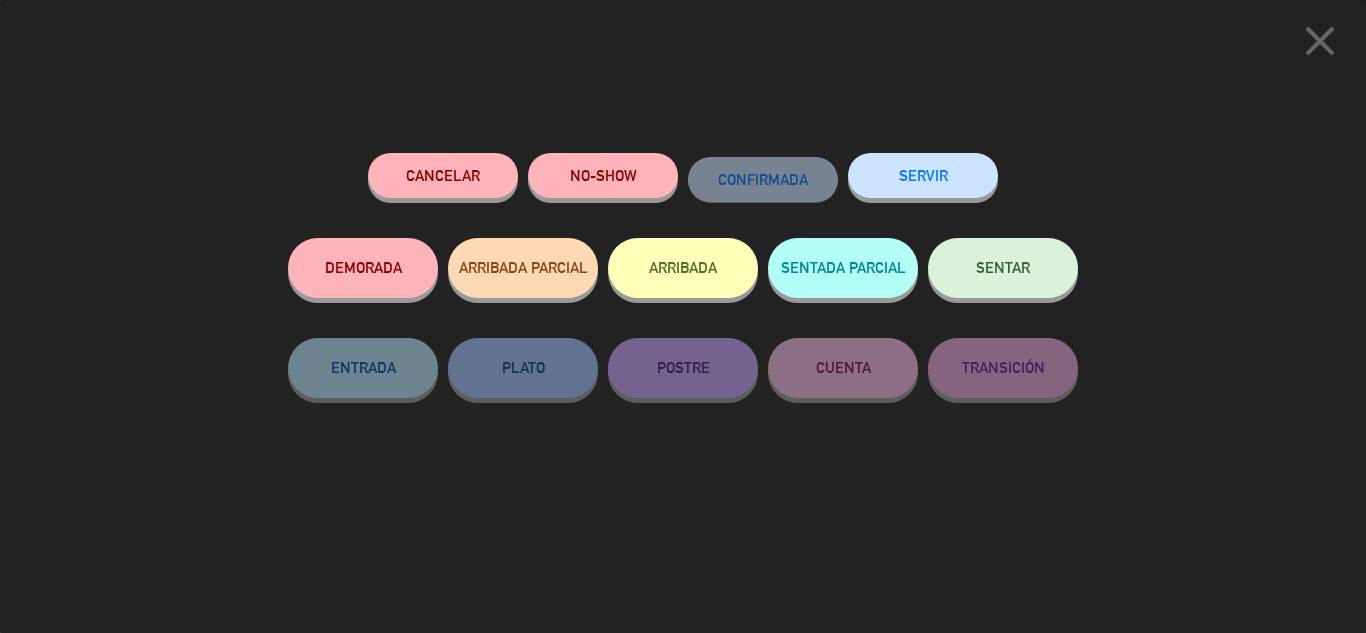 click on "SENTAR" 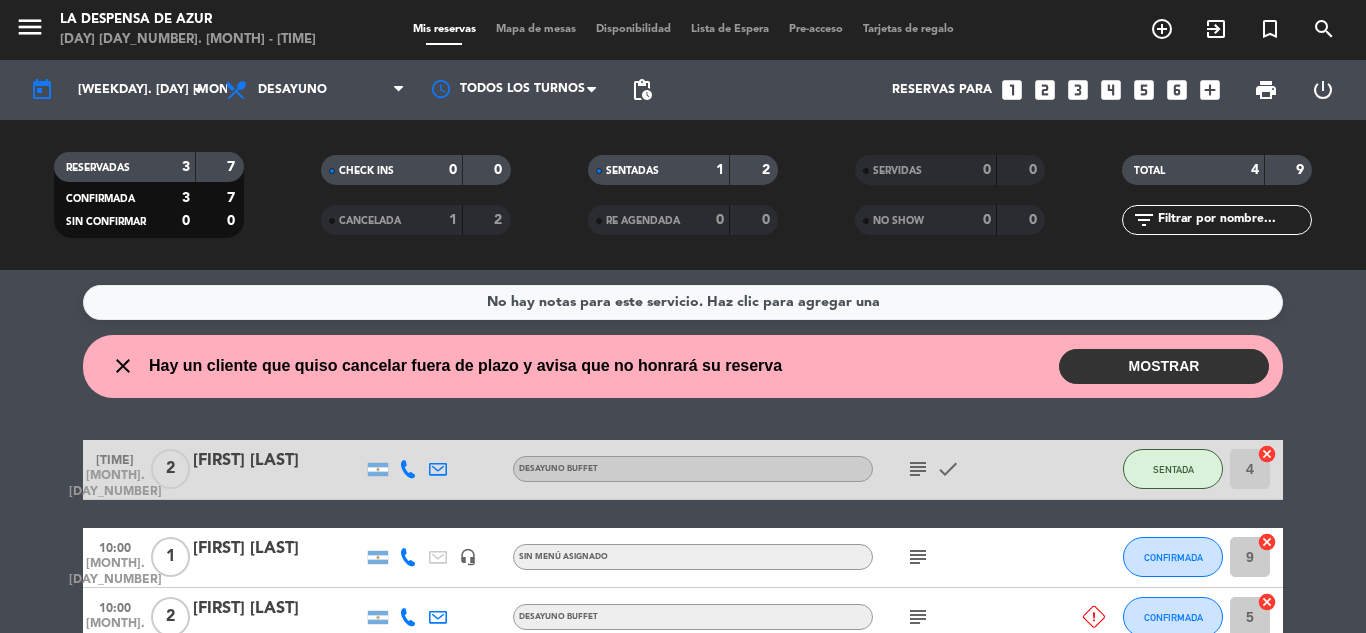 click on "MOSTRAR" at bounding box center (1164, 366) 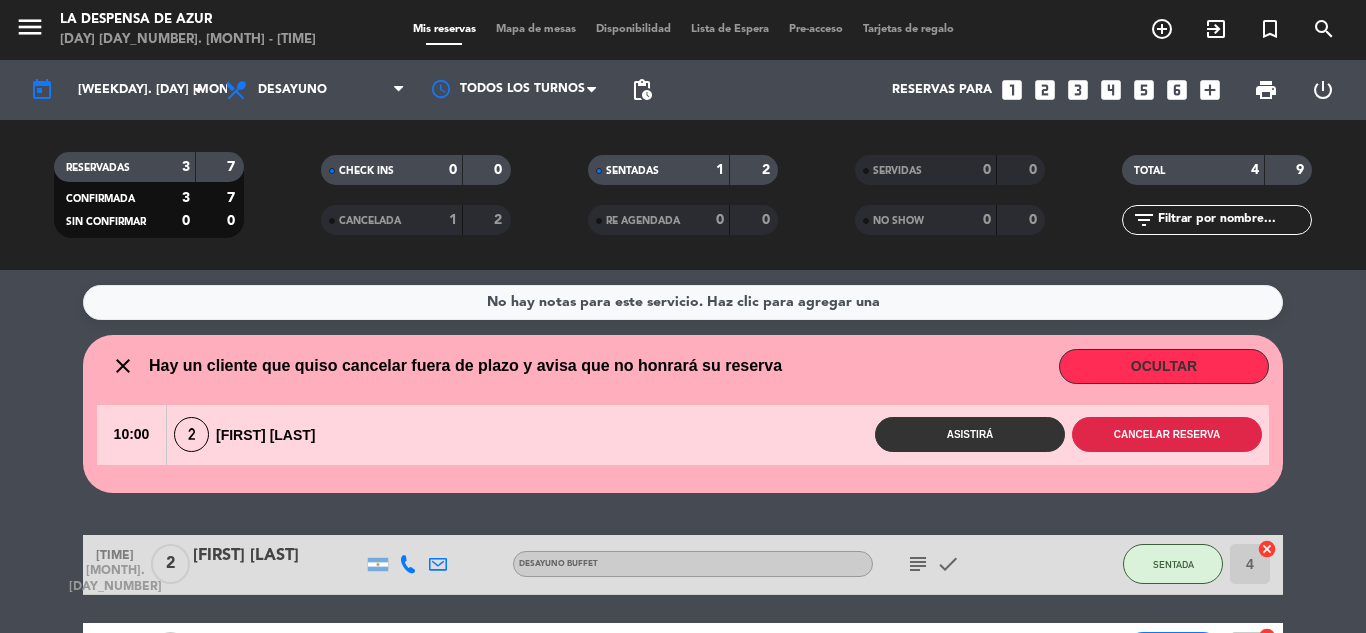 click on "Cancelar reserva" at bounding box center (1167, 434) 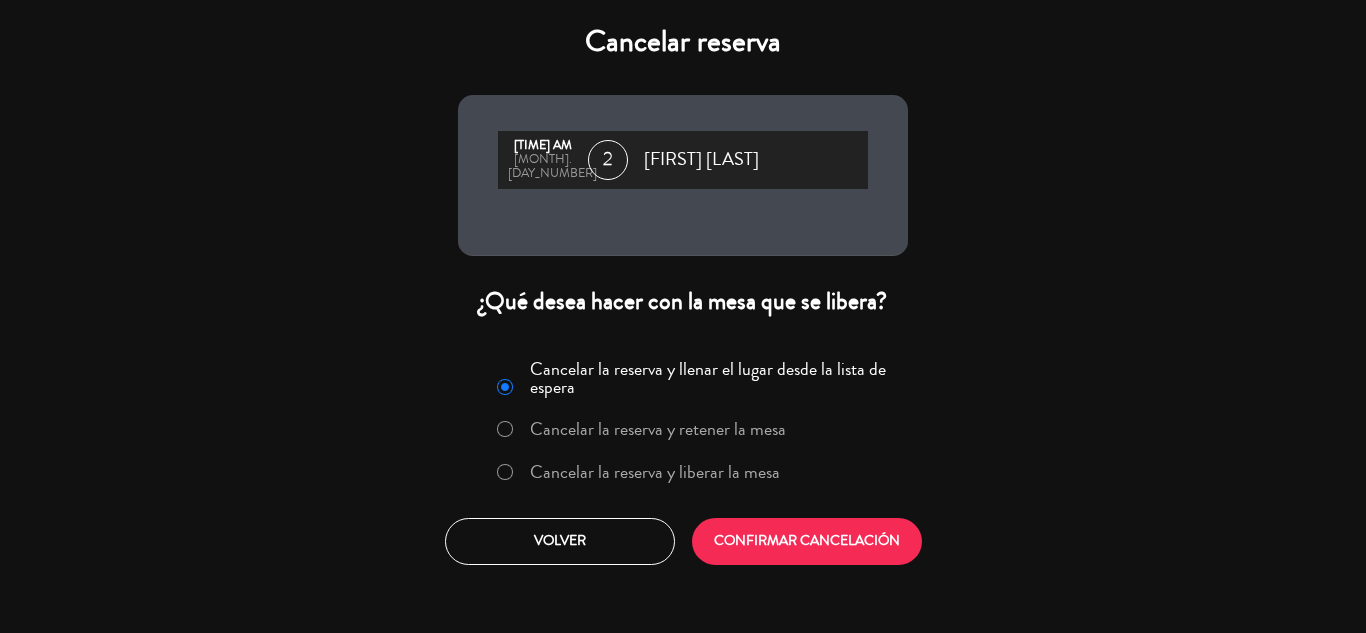 click on "Cancelar la reserva y liberar la mesa" 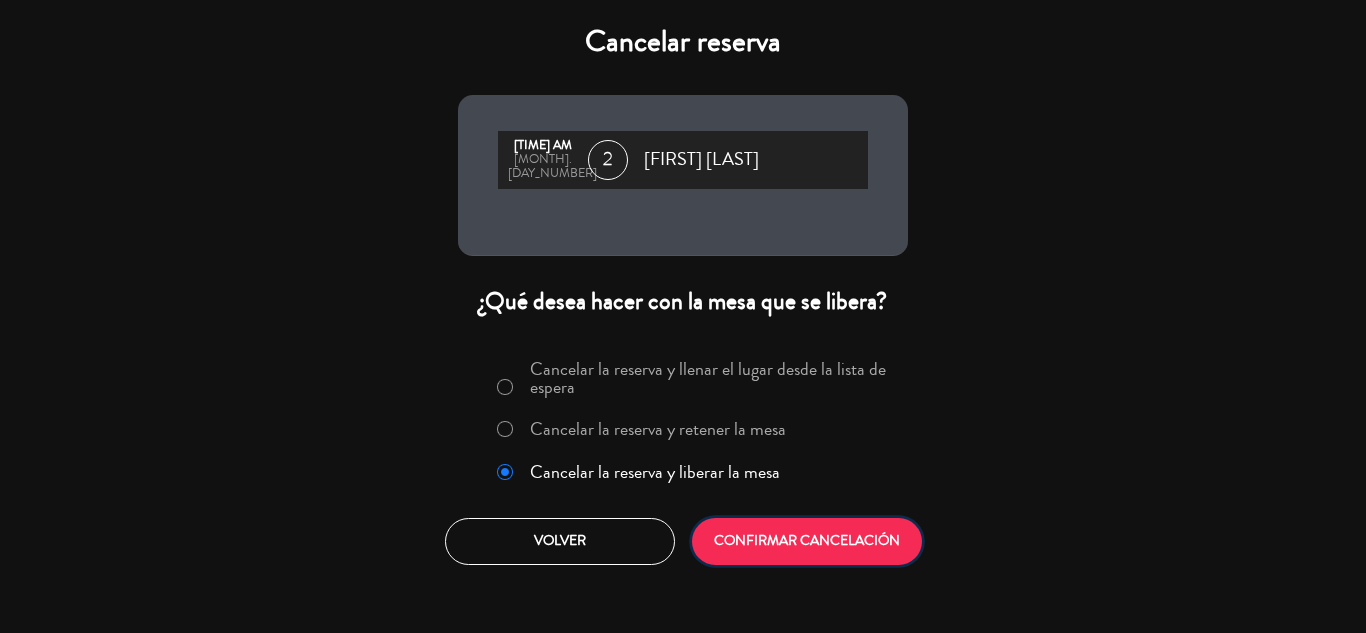 click on "CONFIRMAR CANCELACIÓN" 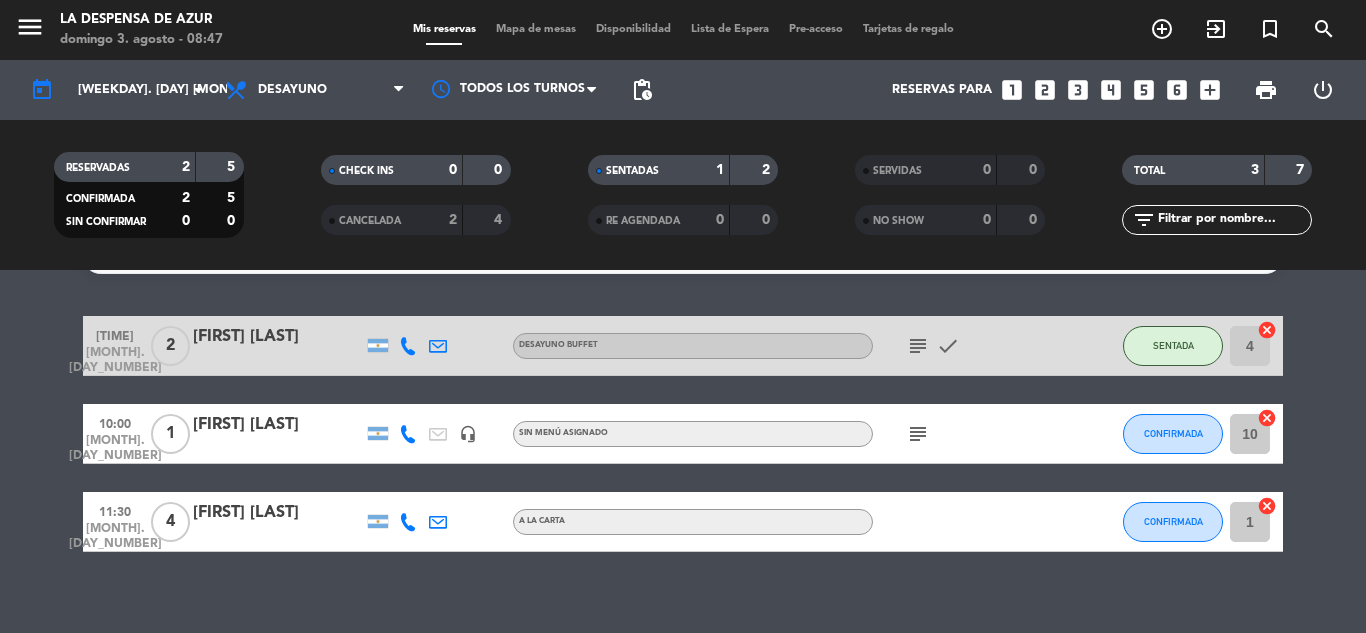 scroll, scrollTop: 65, scrollLeft: 0, axis: vertical 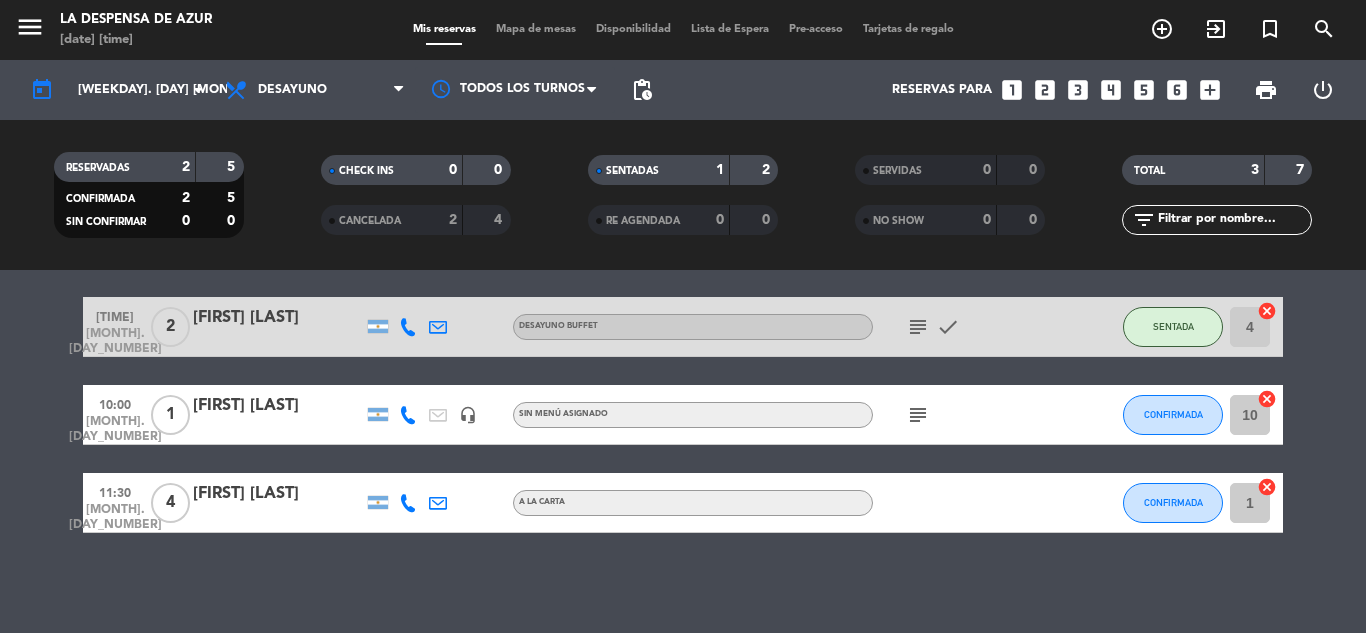 click on "subject" 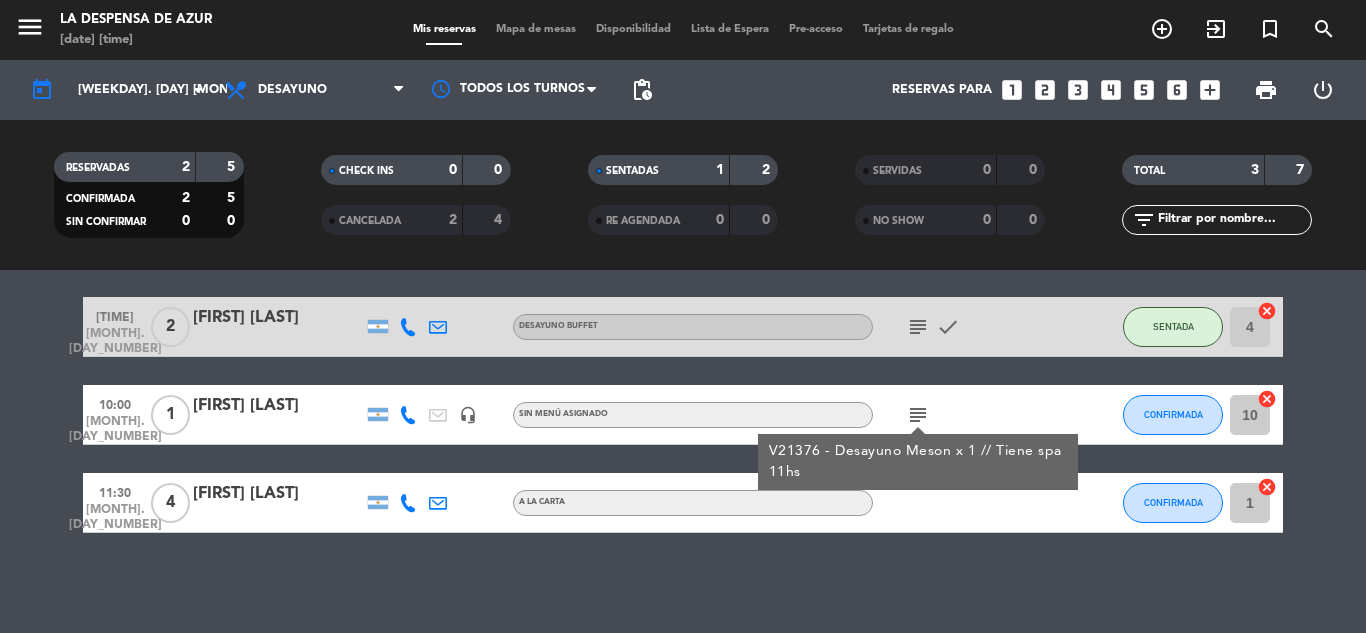 click on "subject" 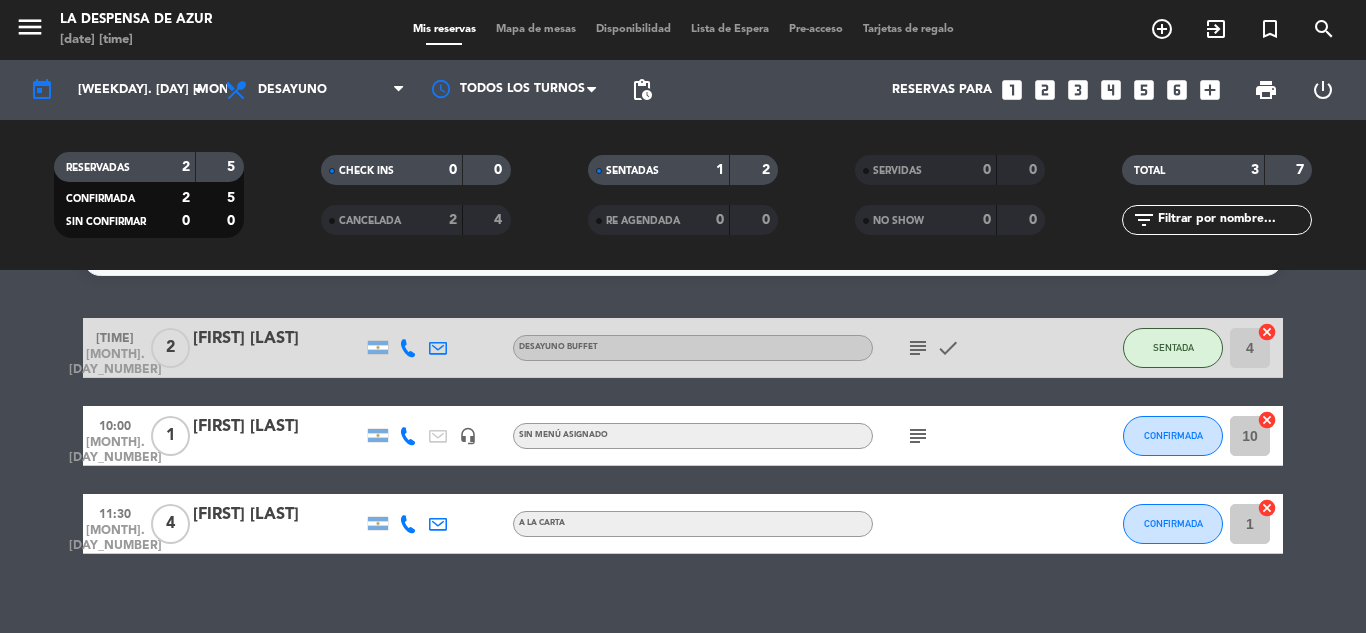 scroll, scrollTop: 65, scrollLeft: 0, axis: vertical 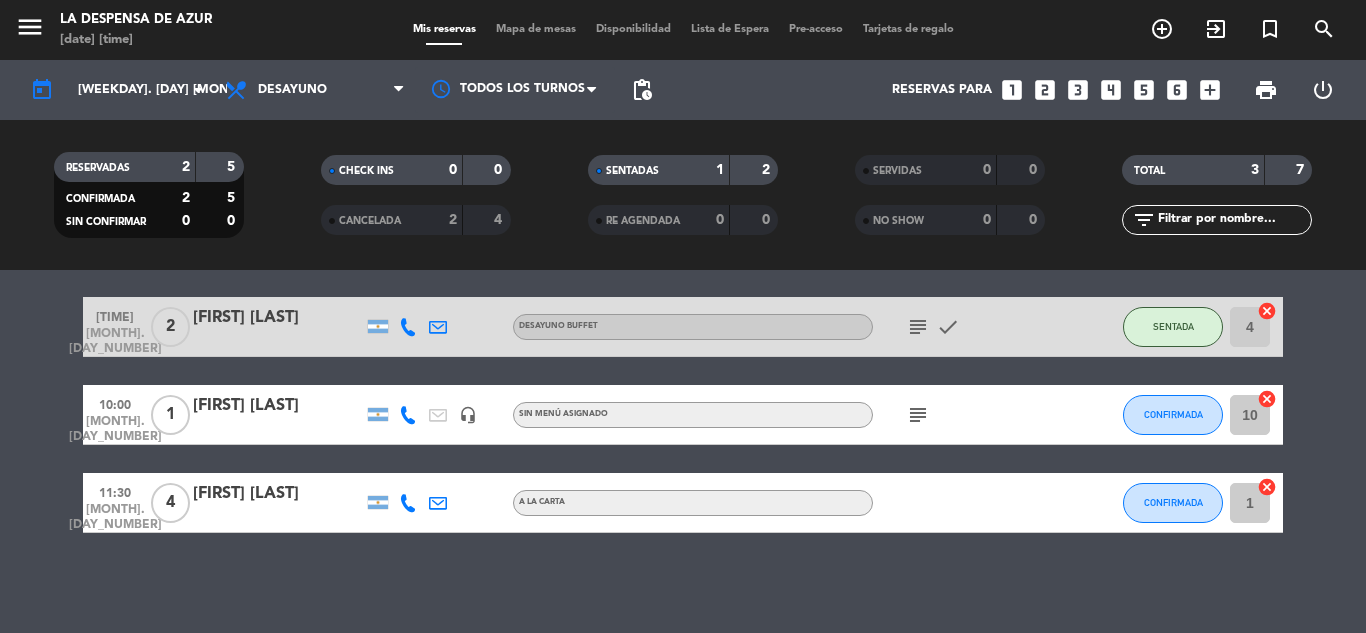 click 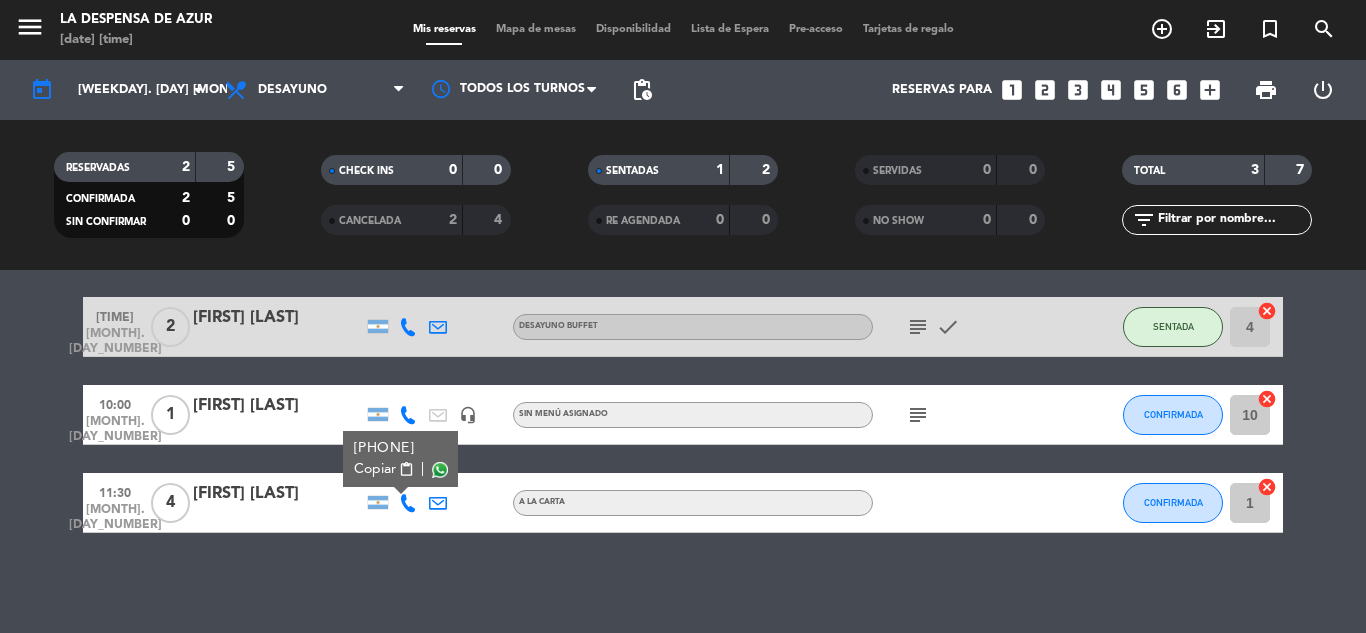click on "Copiar" at bounding box center (375, 469) 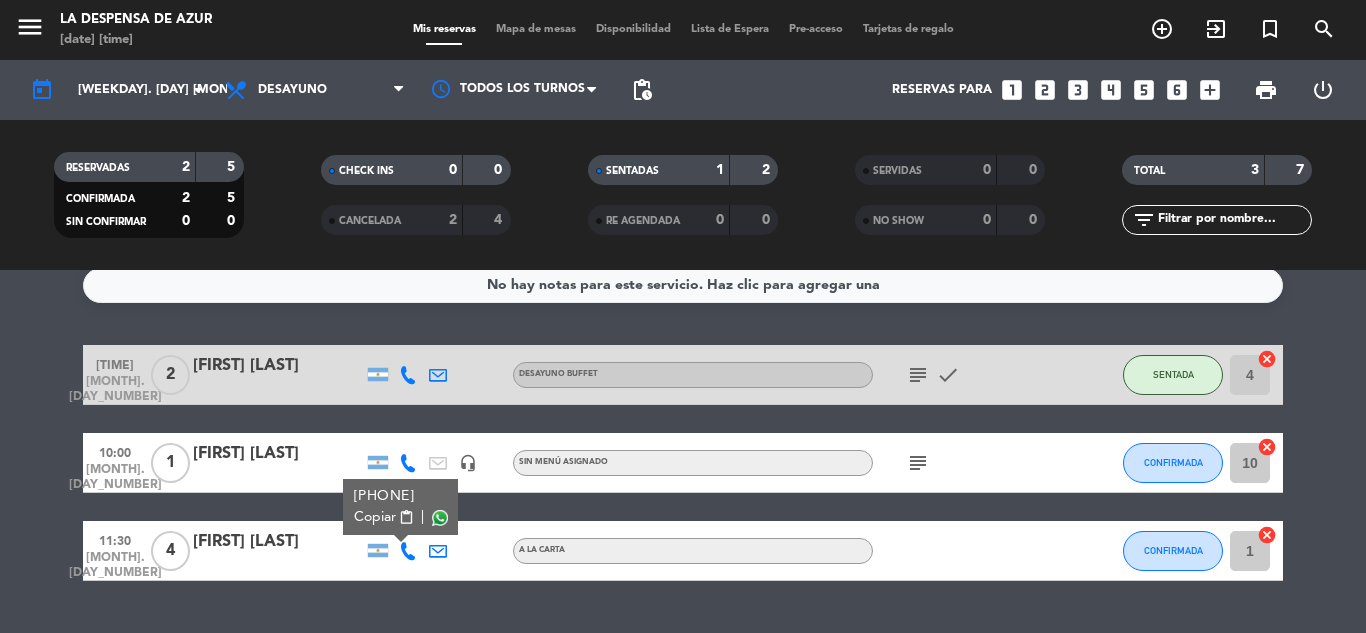scroll, scrollTop: 65, scrollLeft: 0, axis: vertical 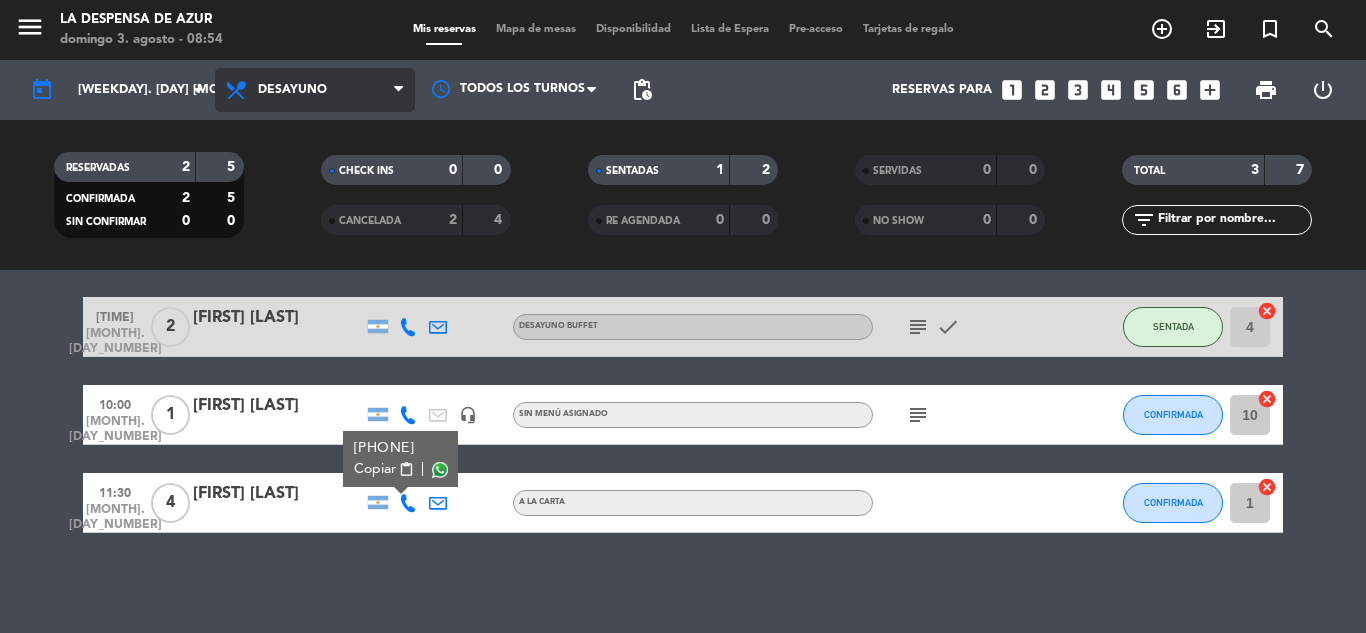 click on "Desayuno" at bounding box center (315, 90) 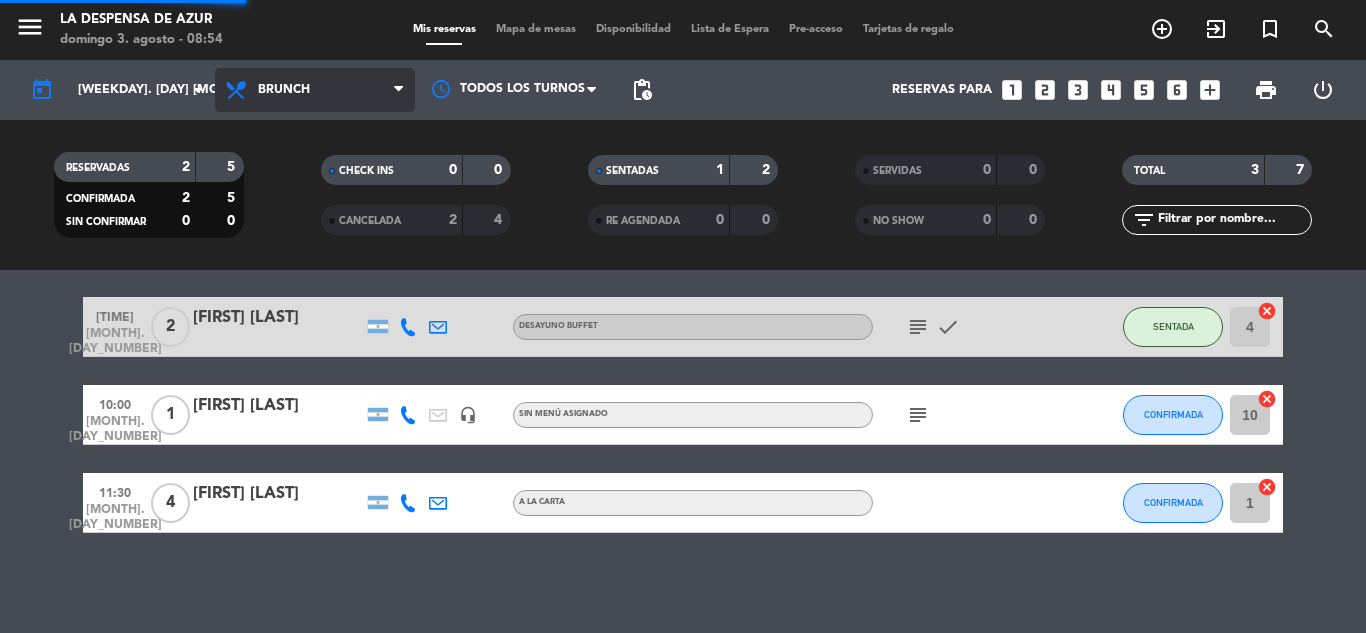 click on "menu  La Despensa de Azur   domingo 3. agosto - 08:54   Mis reservas   Mapa de mesas   Disponibilidad   Lista de Espera   Pre-acceso   Tarjetas de regalo  add_circle_outline exit_to_app turned_in_not search today    dom. 3 ago. arrow_drop_down  Todos los servicios  Desayuno  Brunch  Almuerzo  Cena  Brunch  Todos los servicios  Desayuno  Brunch  Almuerzo  Cena Todos los turnos pending_actions  Reservas para   looks_one   looks_two   looks_3   looks_4   looks_5   looks_6   add_box  print  power_settings_new   RESERVADAS   2   5   CONFIRMADA   2   5   SIN CONFIRMAR   0   0   CHECK INS   0   0   CANCELADA   2   4   SENTADAS   1   2   RE AGENDADA   0   0   SERVIDAS   0   0   NO SHOW   0   0   TOTAL   3   7  filter_list" 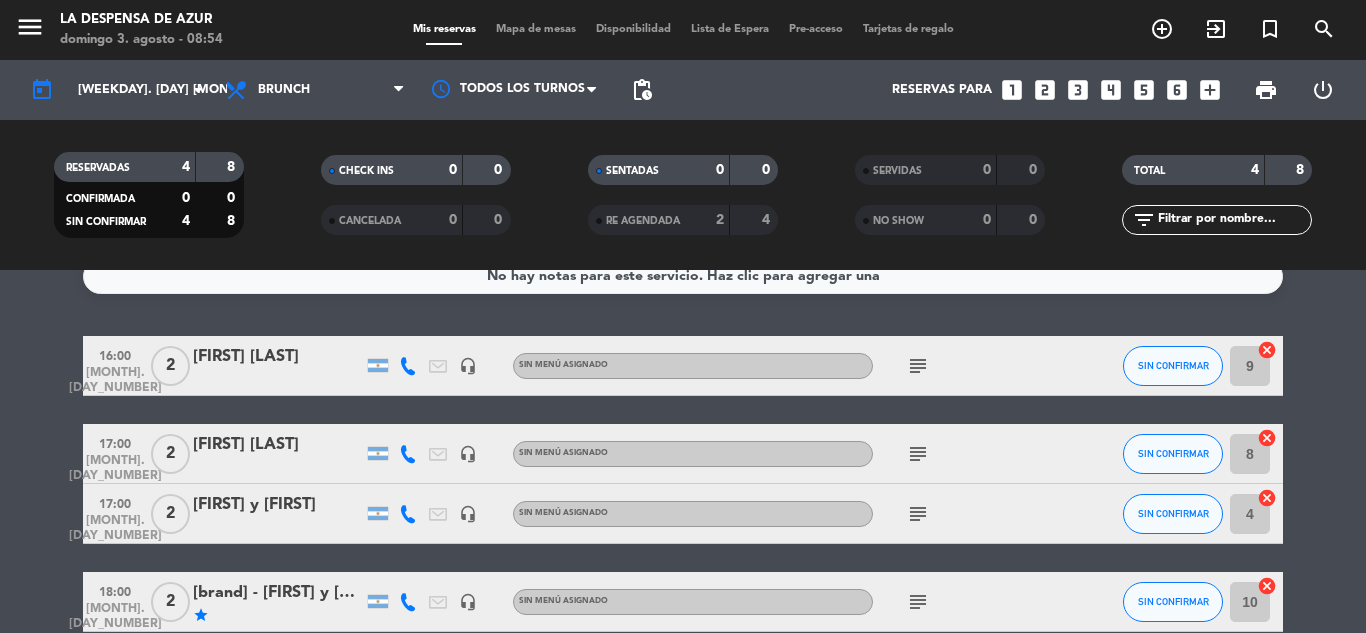 scroll, scrollTop: 25, scrollLeft: 0, axis: vertical 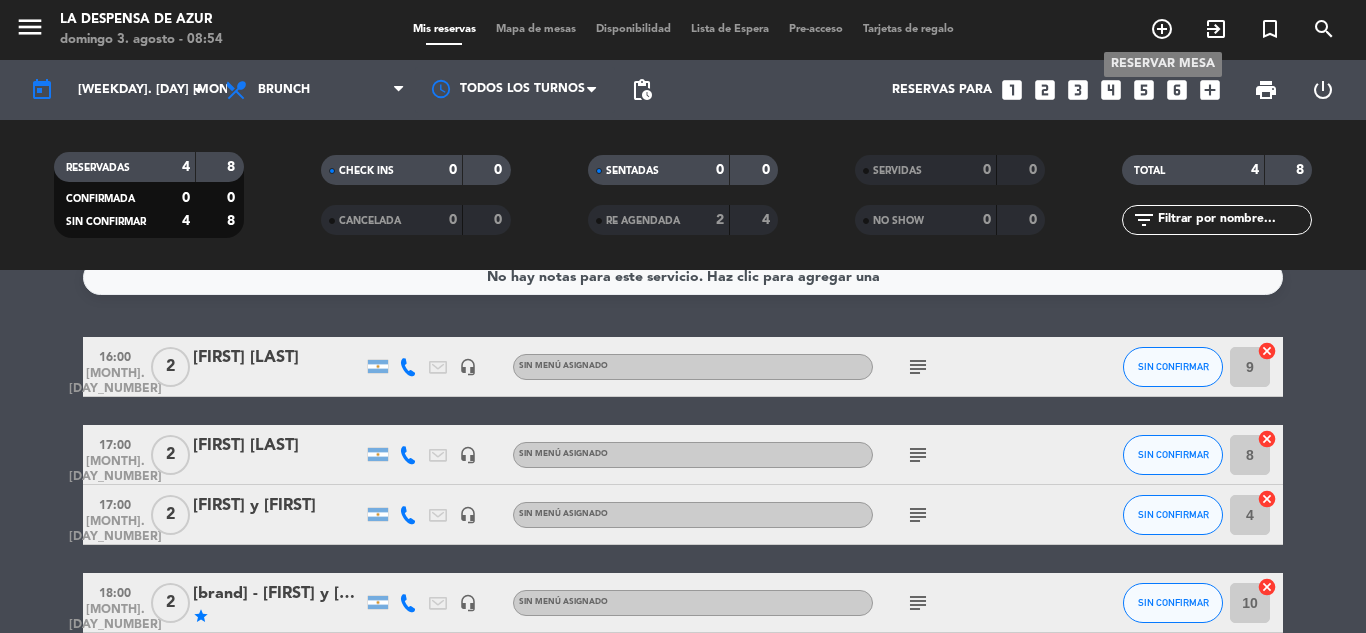 click on "add_circle_outline" at bounding box center (1162, 29) 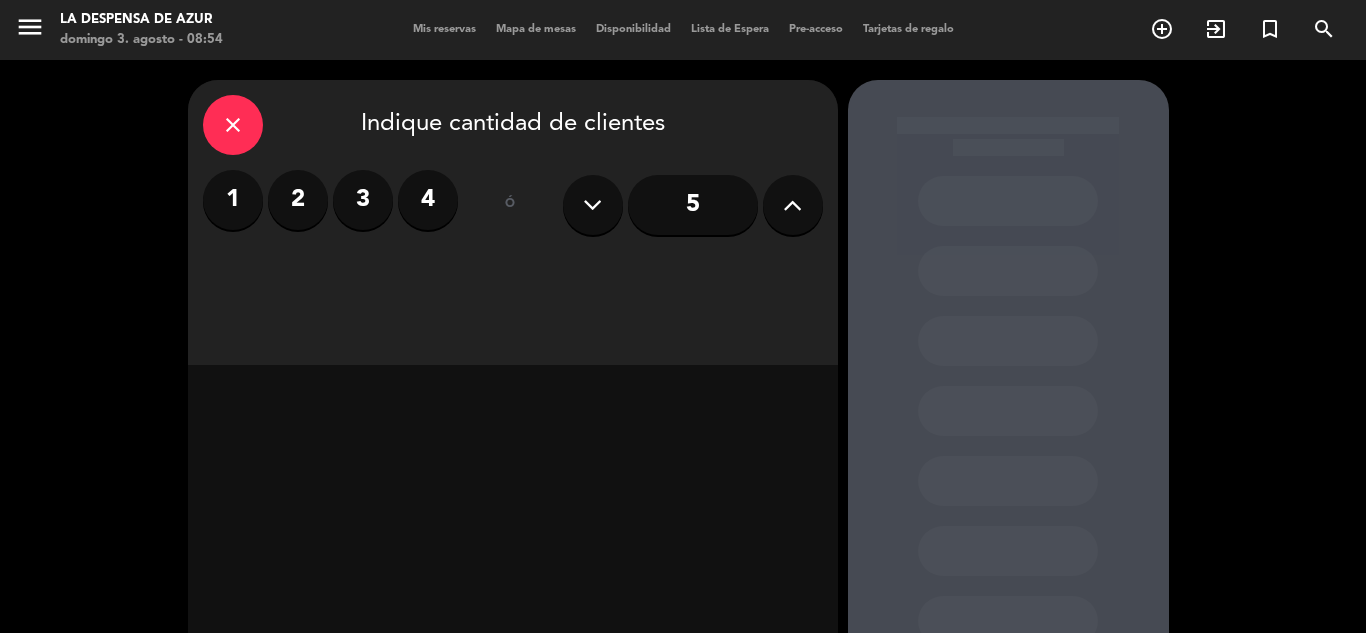click on "2" at bounding box center (298, 200) 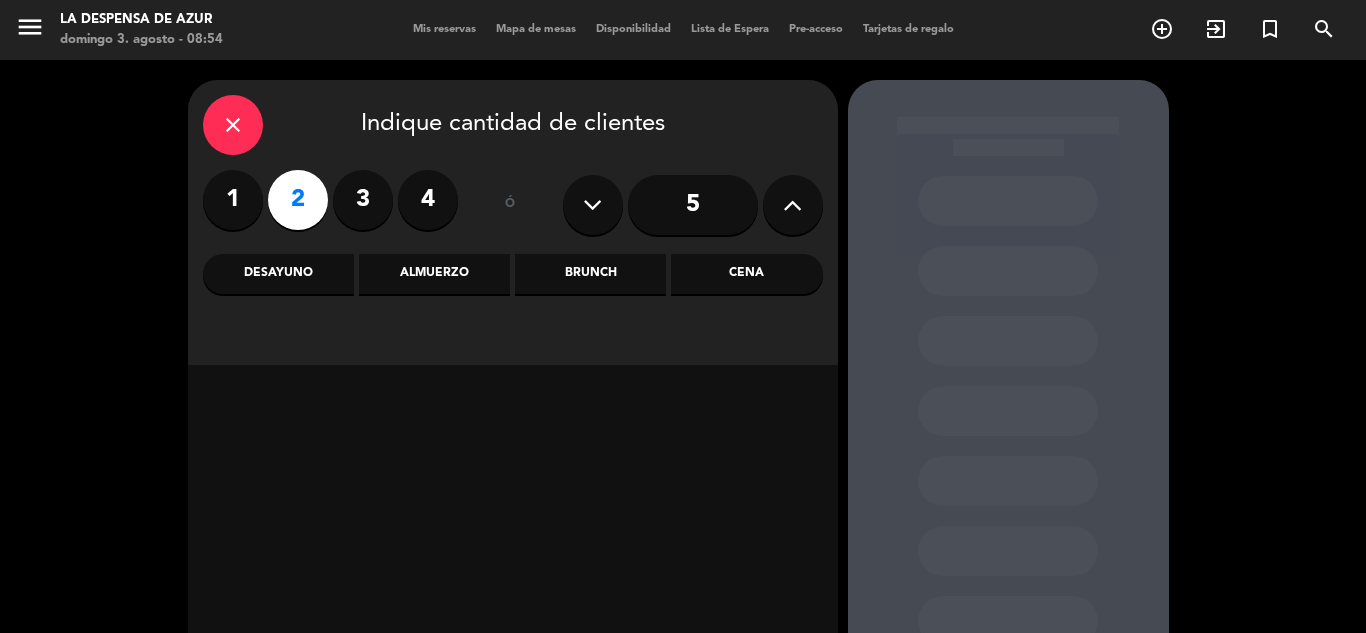 click on "Brunch" at bounding box center [590, 274] 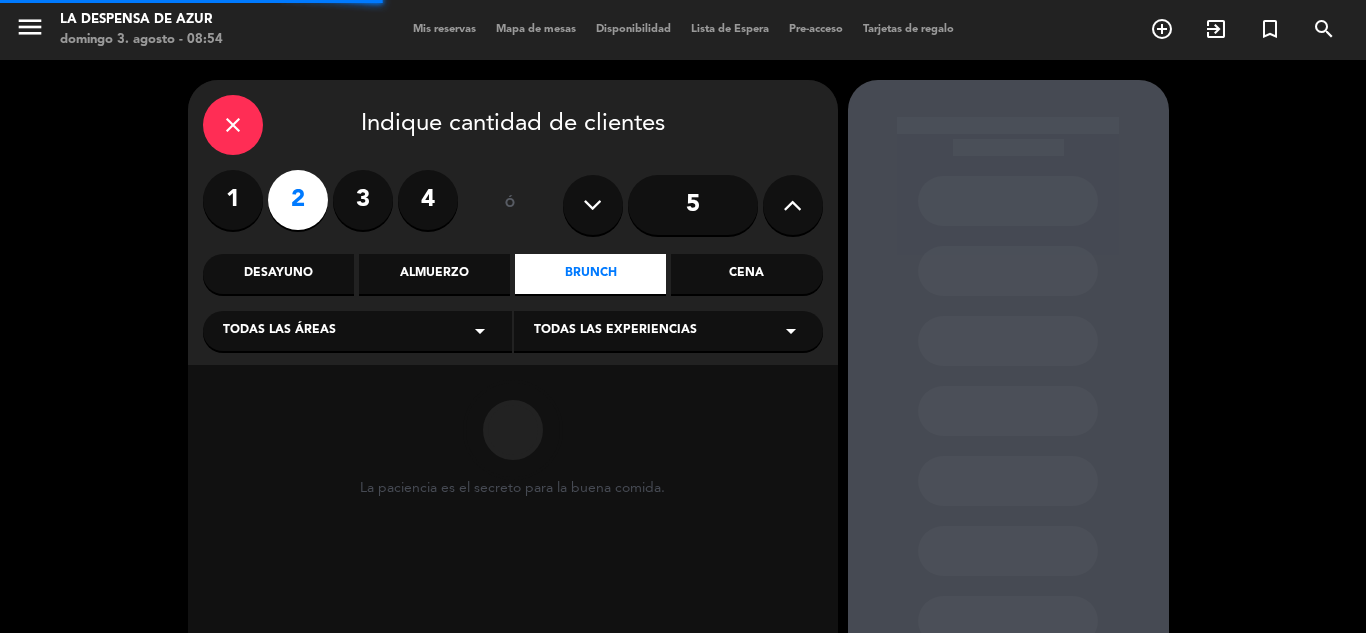 click on "Todas las áreas   arrow_drop_down" at bounding box center [357, 331] 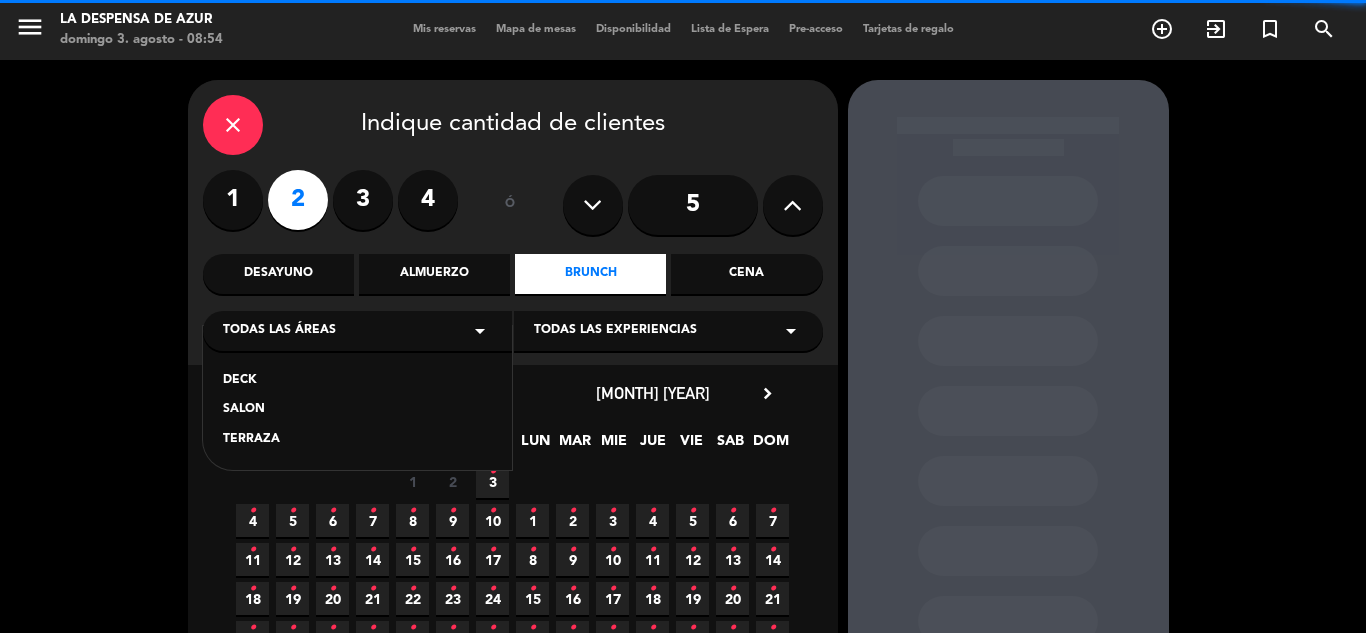 click on "SALON" at bounding box center (357, 410) 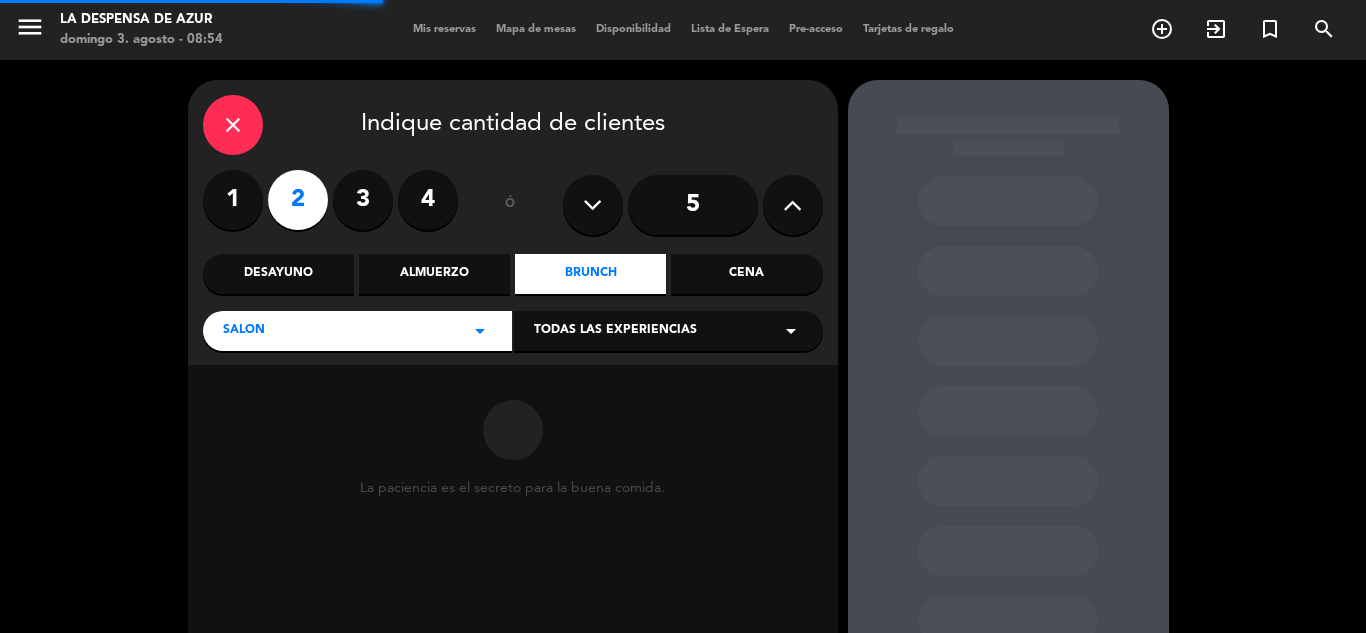 click on "Todas las experiencias" at bounding box center (615, 331) 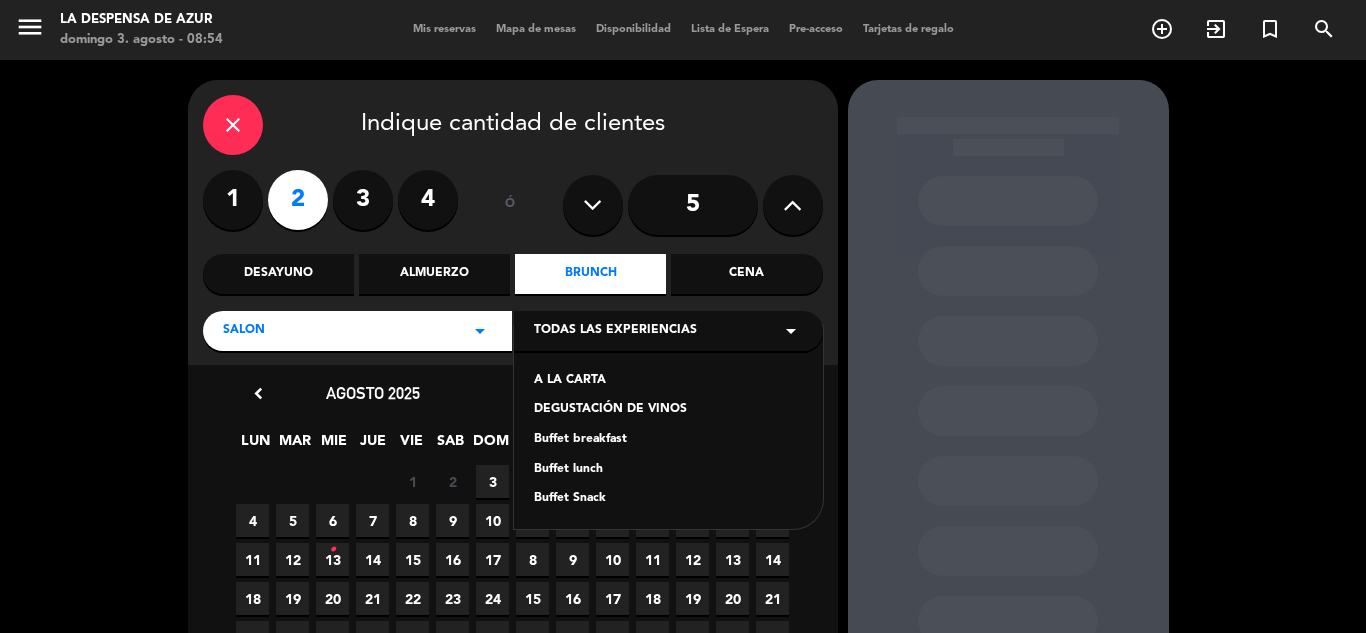 click on "A LA CARTA" at bounding box center (668, 381) 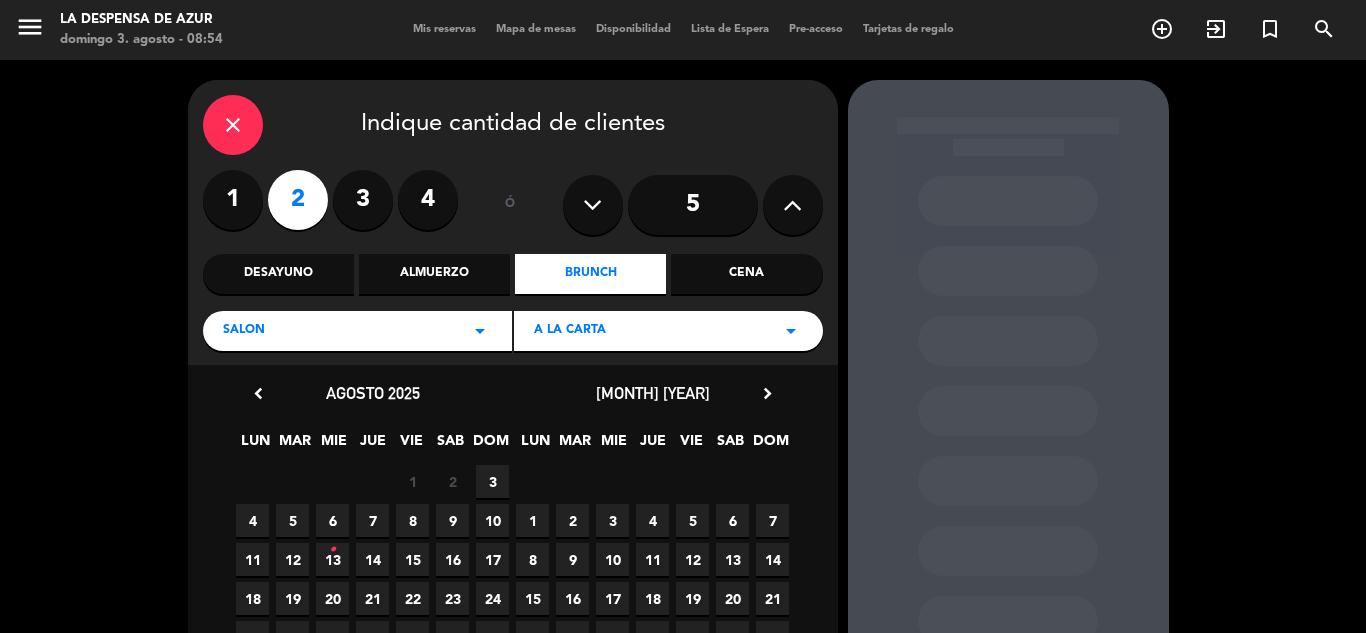 click on "3" at bounding box center (492, 481) 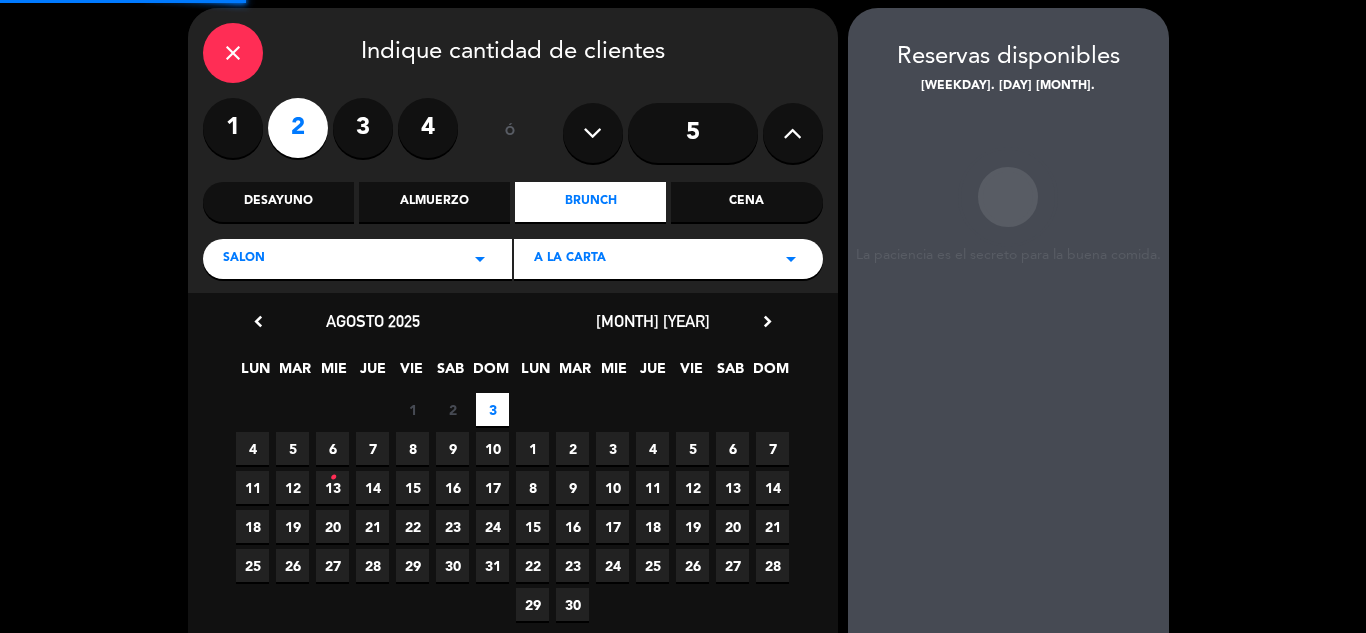 scroll, scrollTop: 80, scrollLeft: 0, axis: vertical 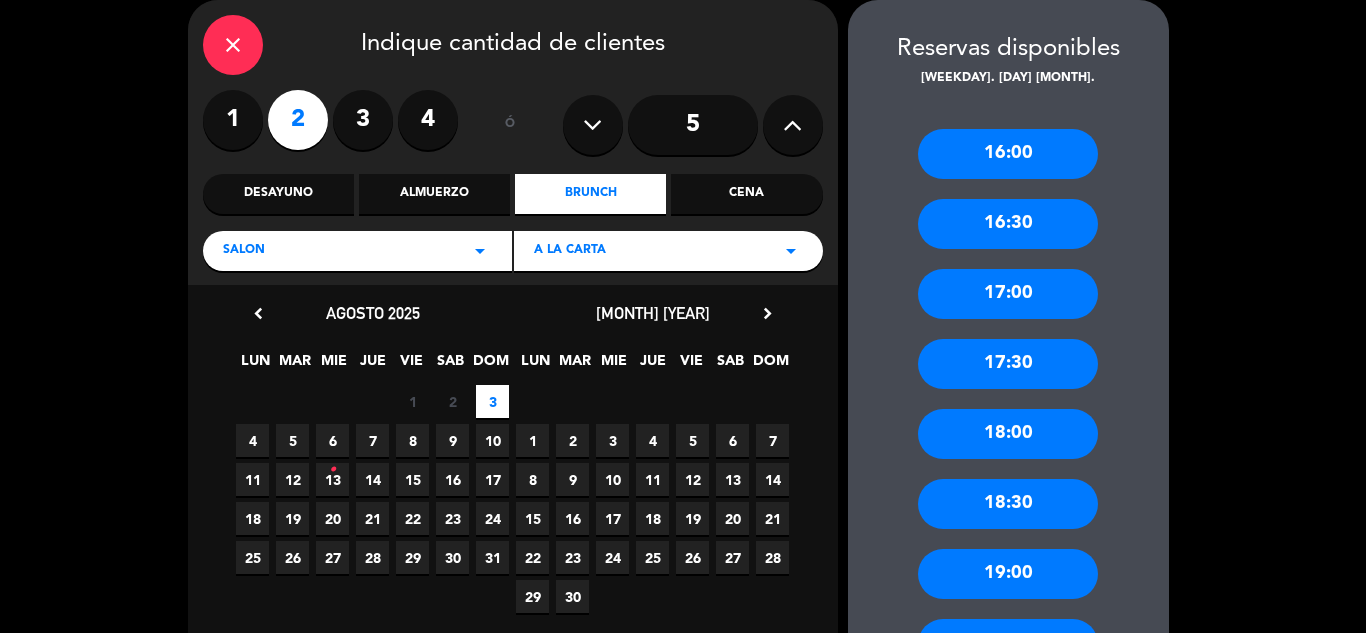 click on "17:00" at bounding box center (1008, 294) 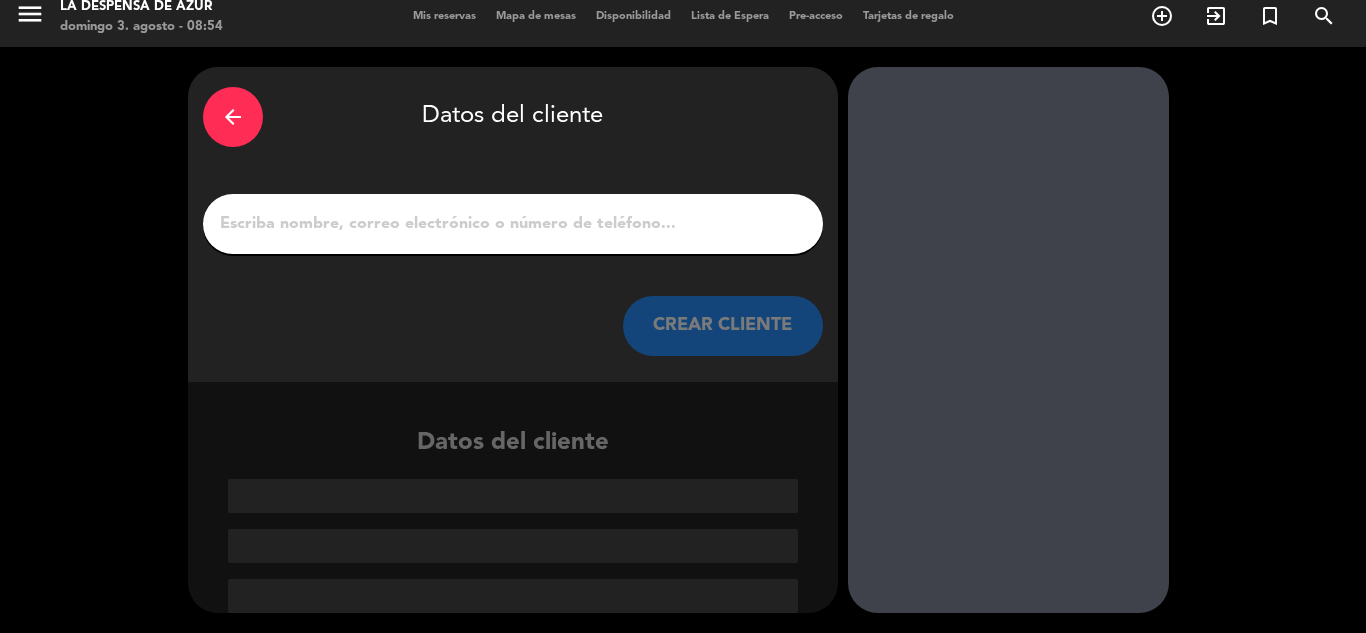 scroll, scrollTop: 13, scrollLeft: 0, axis: vertical 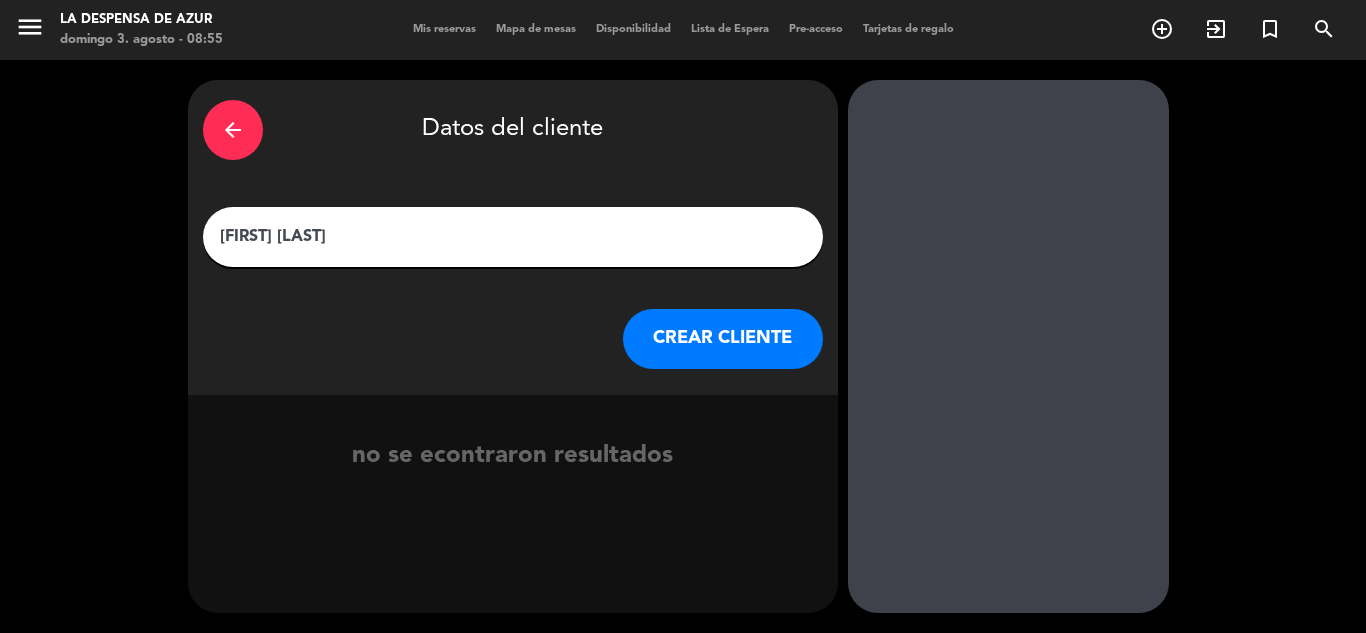 type on "[FIRST] [LAST]" 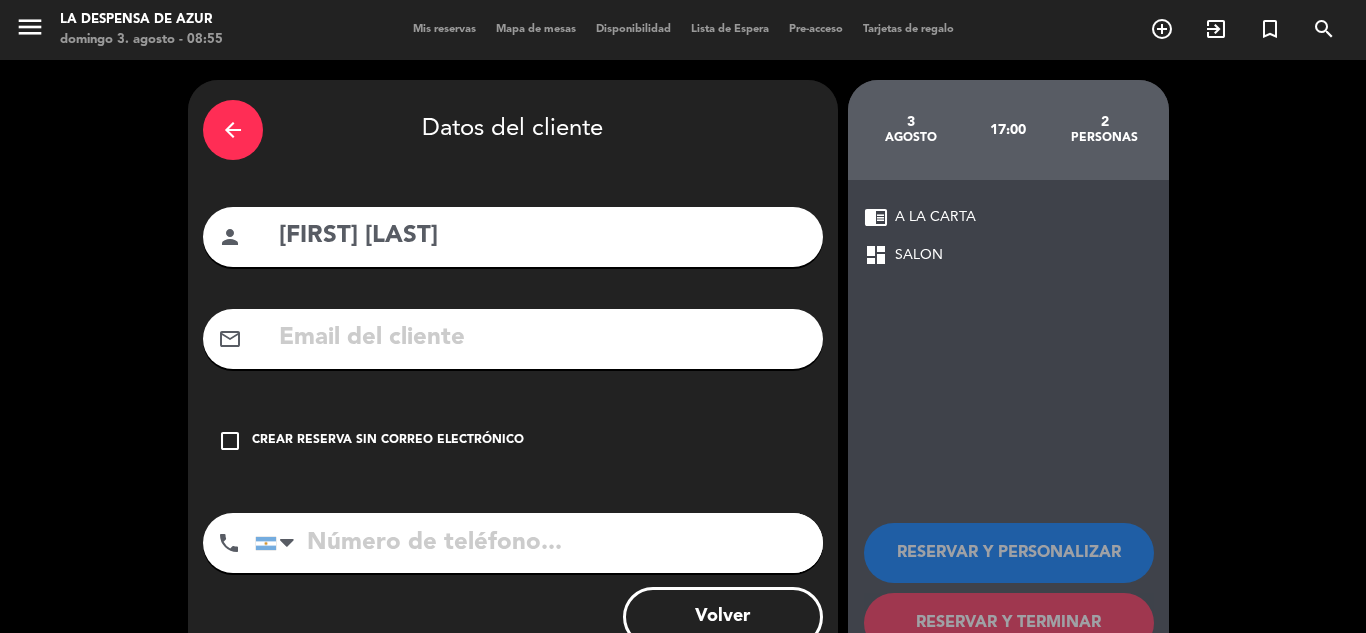 click on "Crear reserva sin correo electrónico" at bounding box center (388, 441) 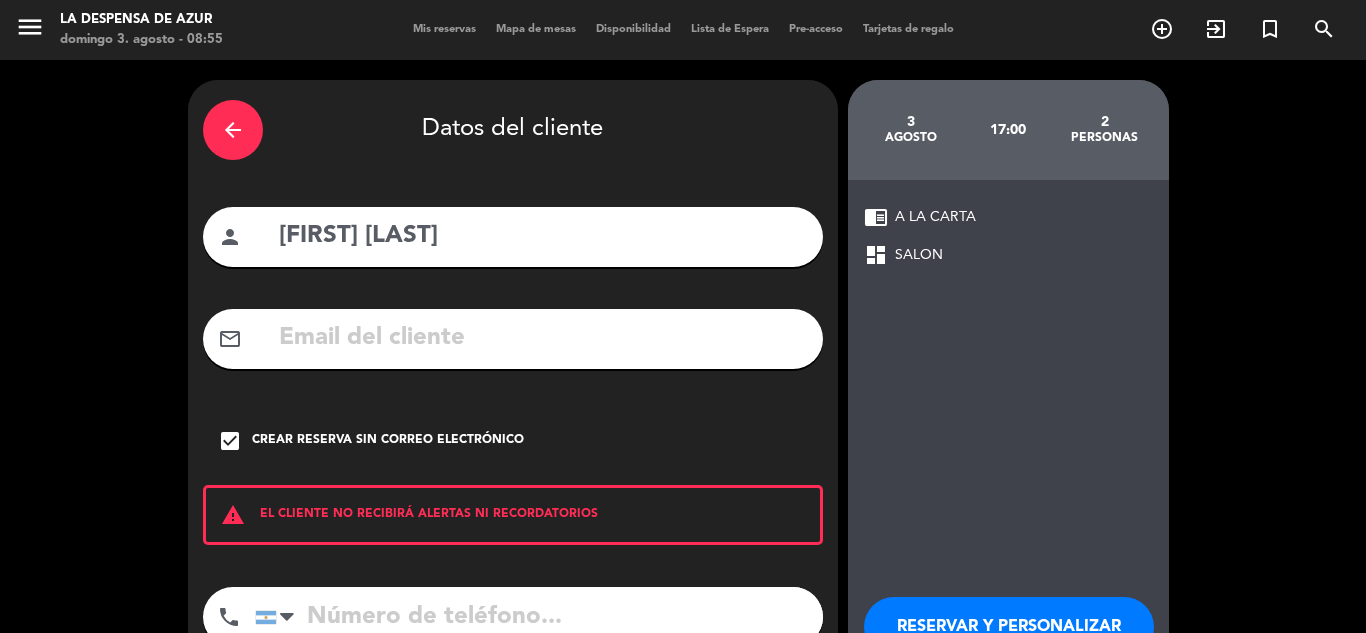 click at bounding box center [539, 617] 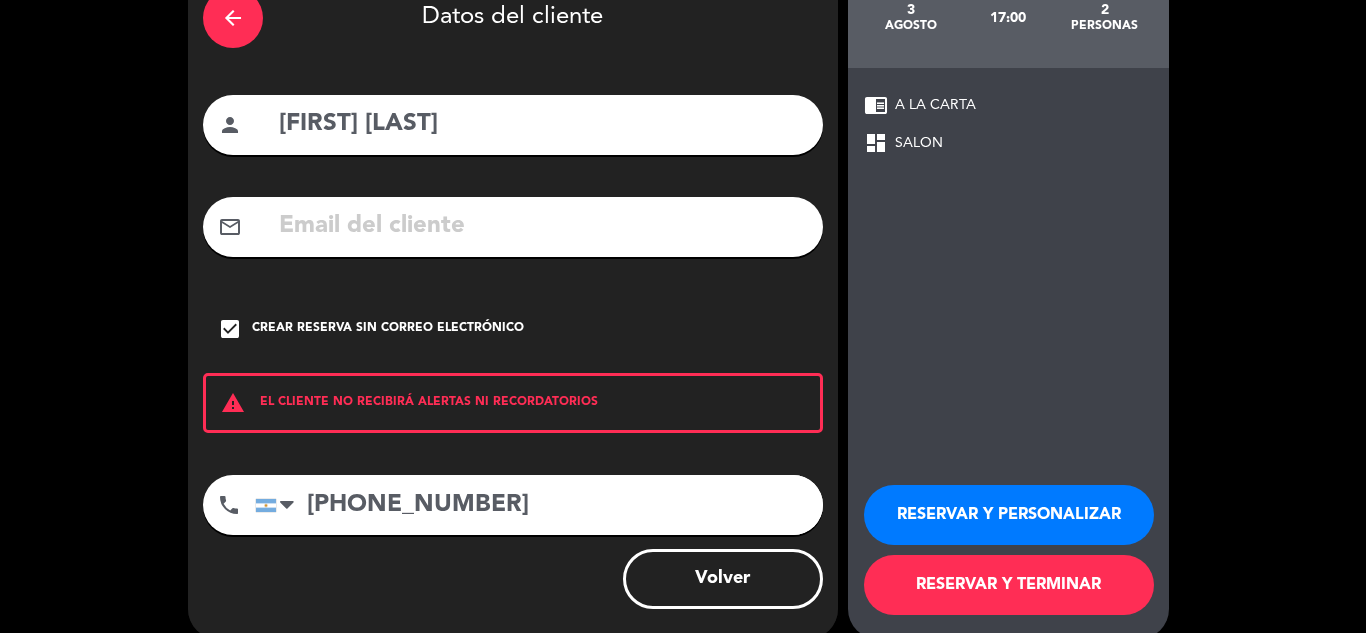 scroll, scrollTop: 138, scrollLeft: 0, axis: vertical 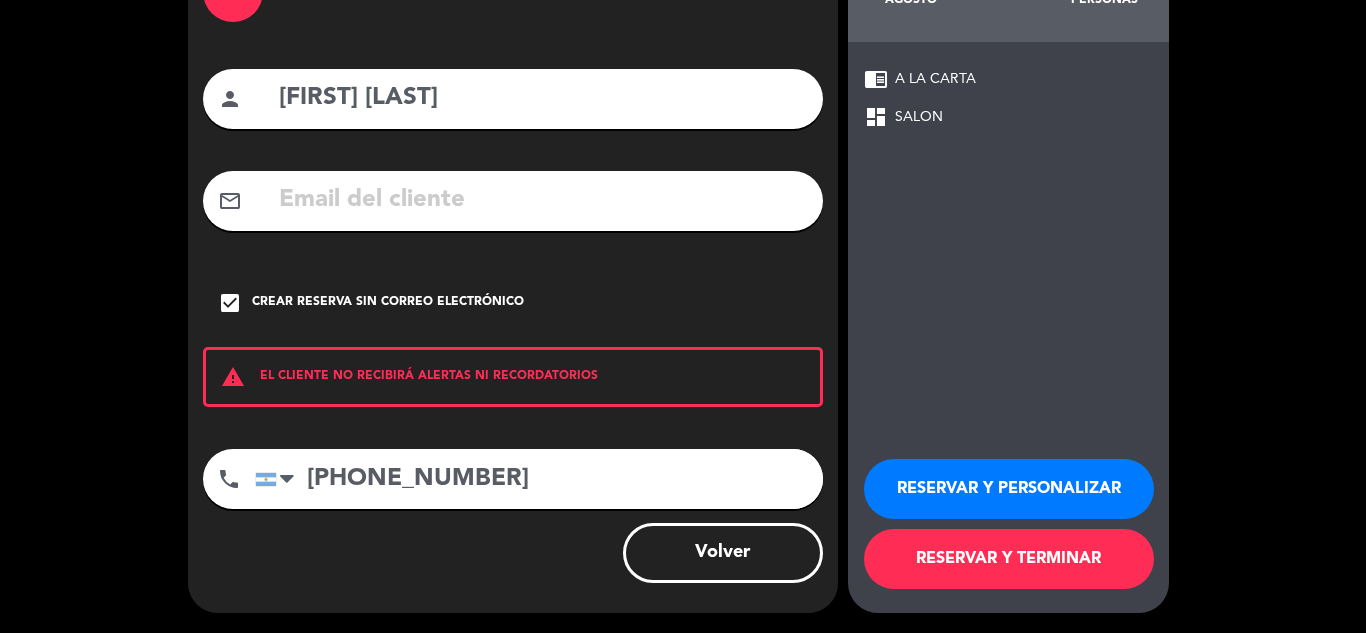 type on "[PHONE_NUMBER]" 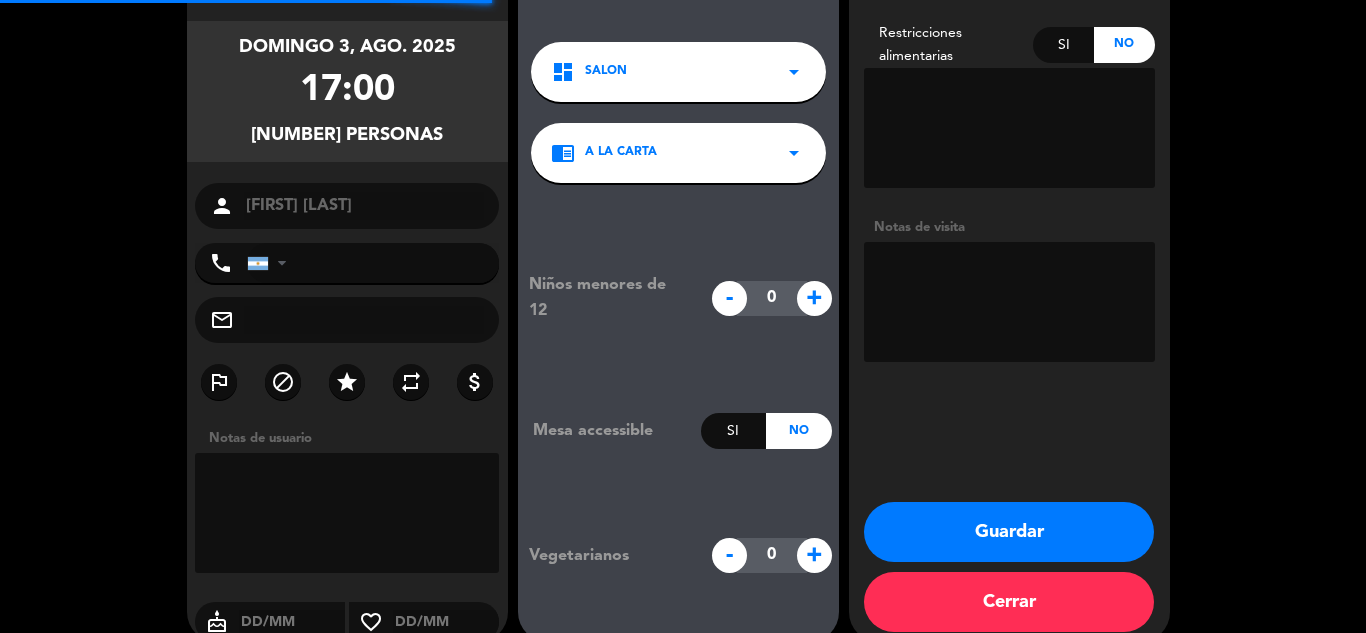 type on "+549[PHONE]" 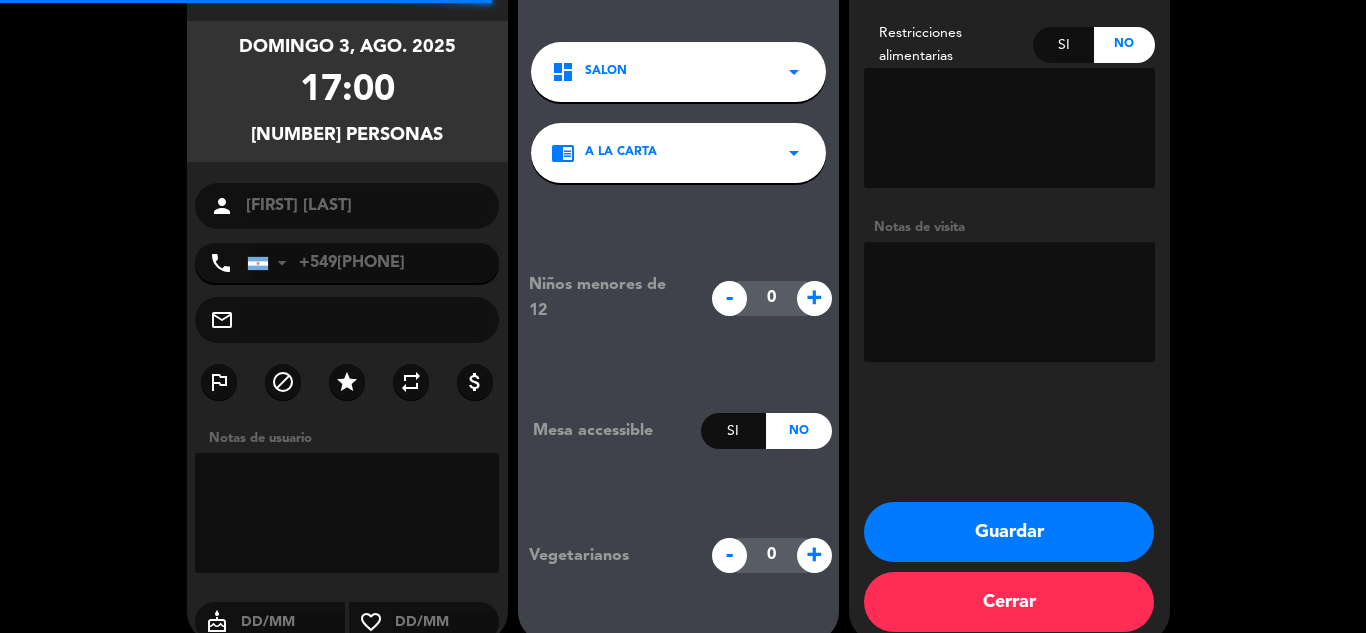scroll, scrollTop: 80, scrollLeft: 0, axis: vertical 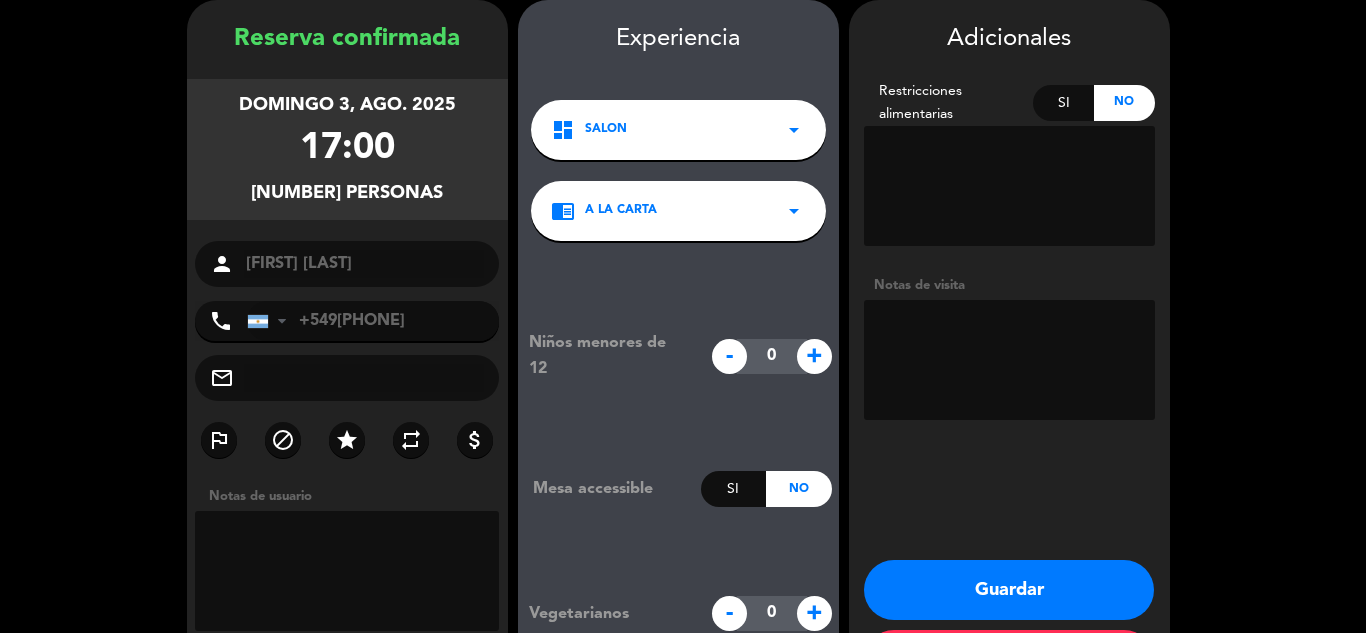 click at bounding box center (1009, 360) 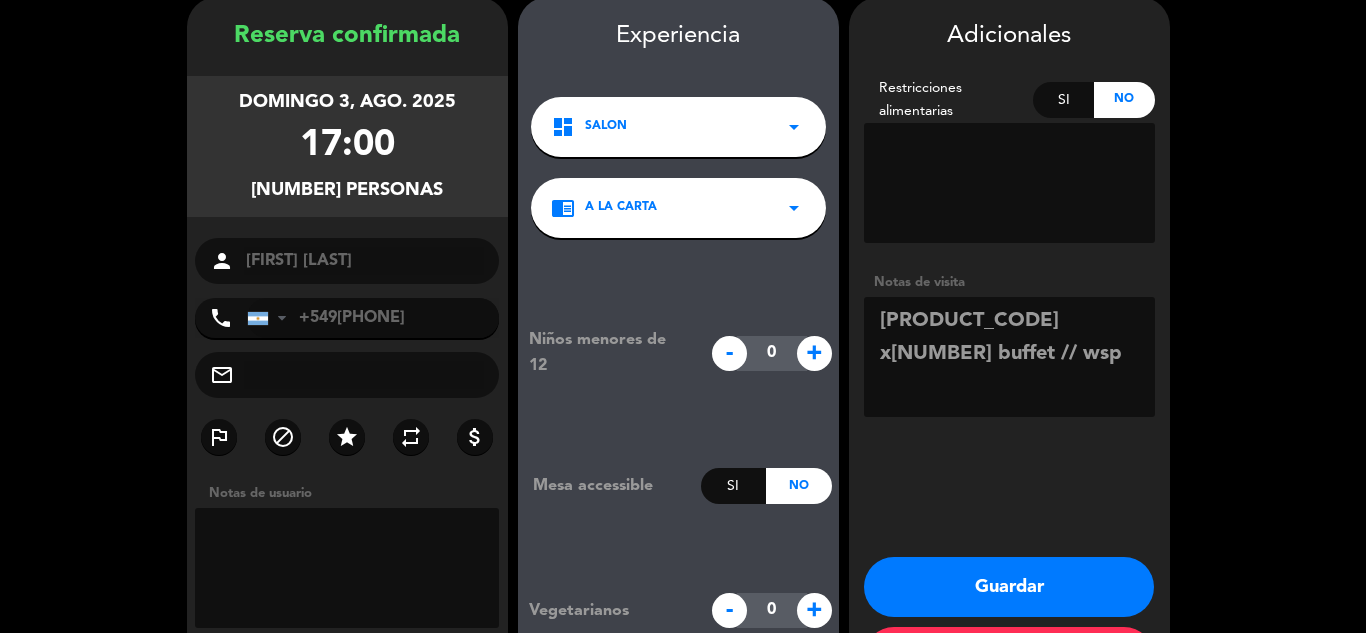 scroll, scrollTop: 167, scrollLeft: 0, axis: vertical 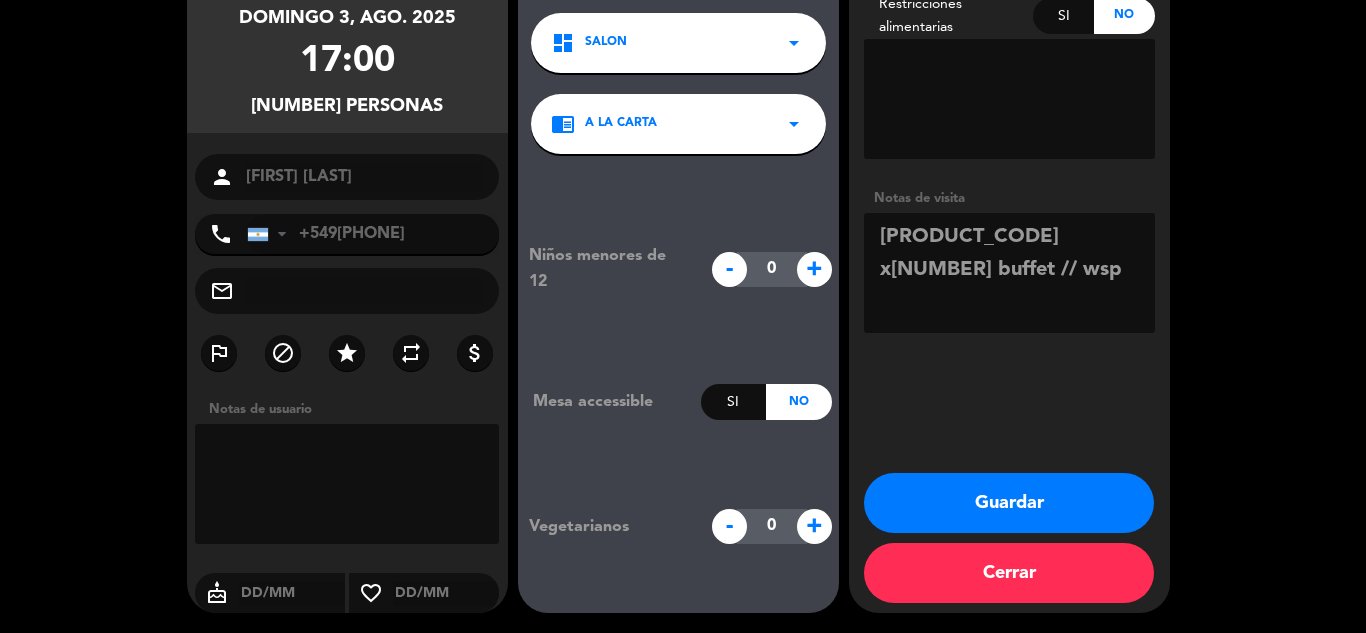 type on "[PRODUCT_CODE] x[NUMBER] buffet // wsp" 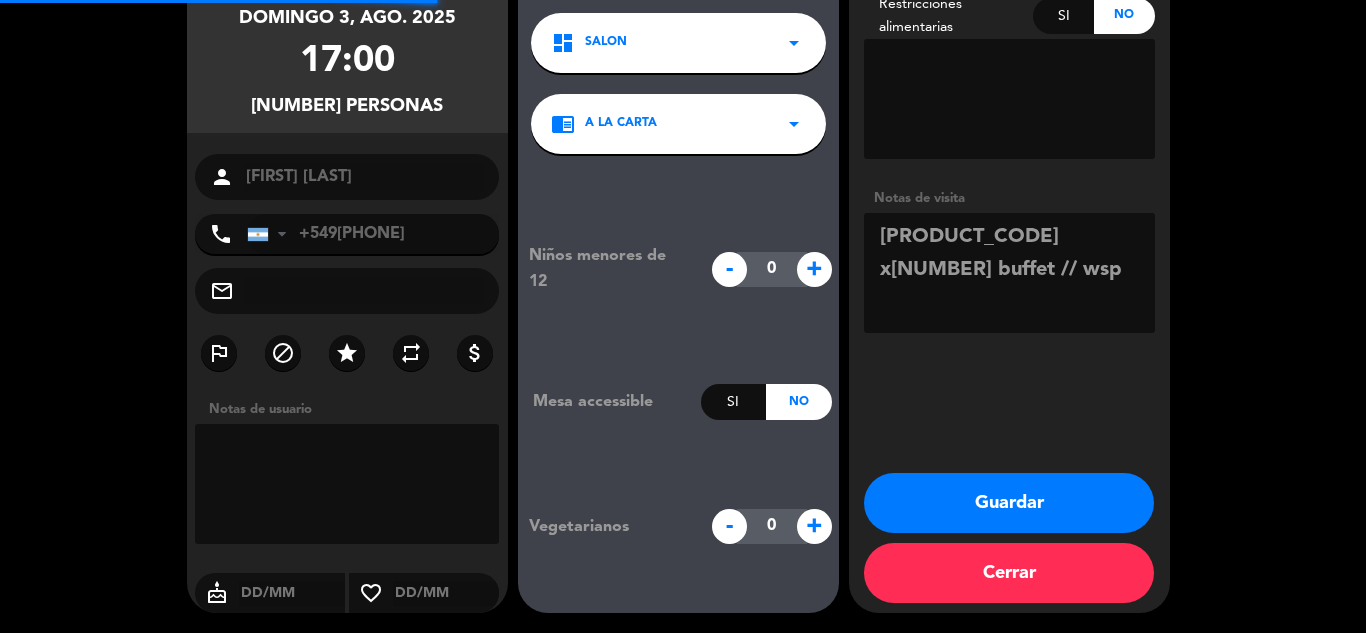 scroll, scrollTop: 0, scrollLeft: 0, axis: both 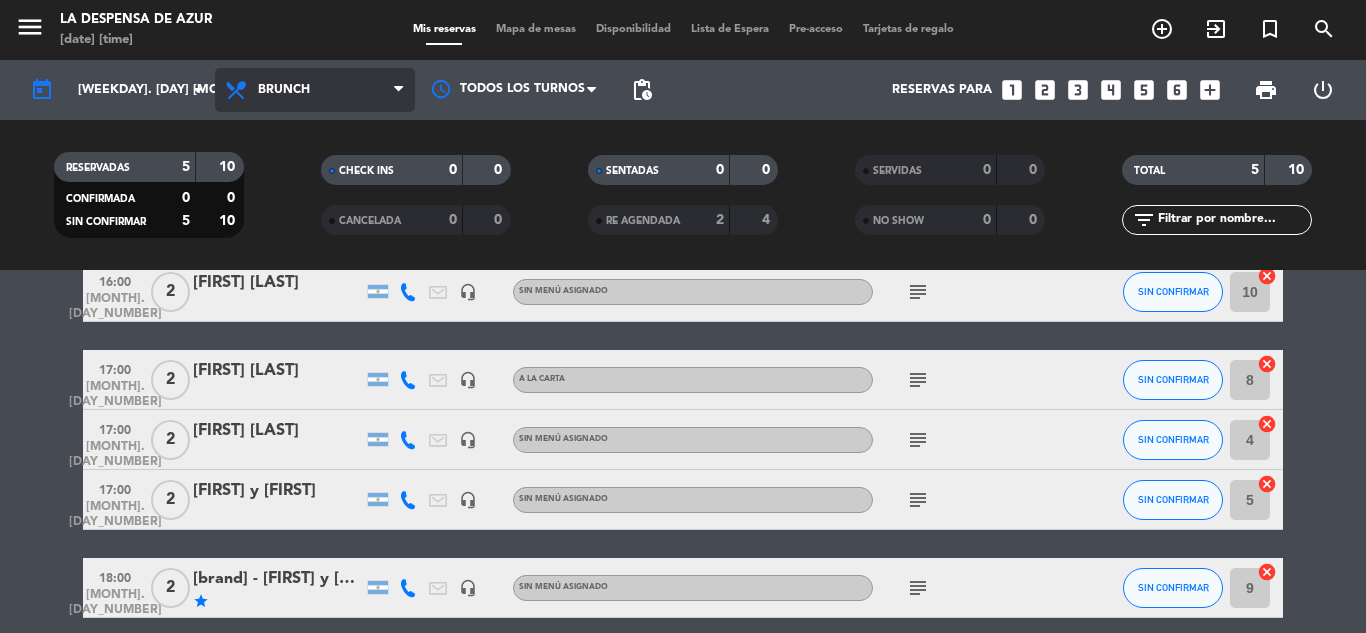 click on "Brunch" at bounding box center (284, 90) 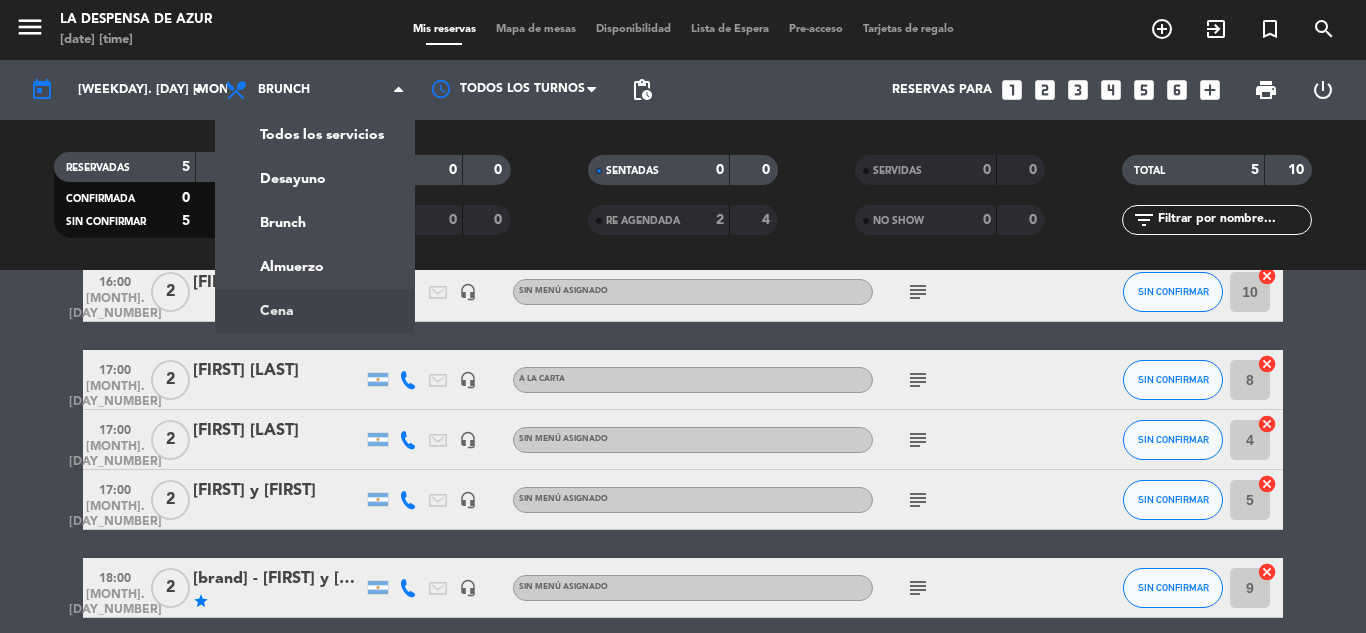 click on "menu  La Despensa de Azur   domingo 3. agosto - 09:13   Mis reservas   Mapa de mesas   Disponibilidad   Lista de Espera   Pre-acceso   Tarjetas de regalo  add_circle_outline exit_to_app turned_in_not search today    dom. 3 ago. arrow_drop_down  Todos los servicios  Desayuno  Brunch  Almuerzo  Cena  Brunch  Todos los servicios  Desayuno  Brunch  Almuerzo  Cena Todos los turnos pending_actions  Reservas para   looks_one   looks_two   looks_3   looks_4   looks_5   looks_6   add_box  print  power_settings_new   RESERVADAS   5   10   CONFIRMADA   0   0   SIN CONFIRMAR   5   10   CHECK INS   0   0   CANCELADA   0   0   SENTADAS   0   0   RE AGENDADA   2   4   SERVIDAS   0   0   NO SHOW   0   0   TOTAL   5   10  filter_list  No hay notas para este servicio. Haz clic para agregar una   16:00   ago. 3   2   [FIRST] [LAST]    headset_mic  Sin menú asignado  subject  SIN CONFIRMAR 10  cancel   17:00   ago. 3   2   [FIRST] [LAST]   headset_mic   A LA CARTA  subject  SIN CONFIRMAR 8  cancel   17:00   ago. 3" 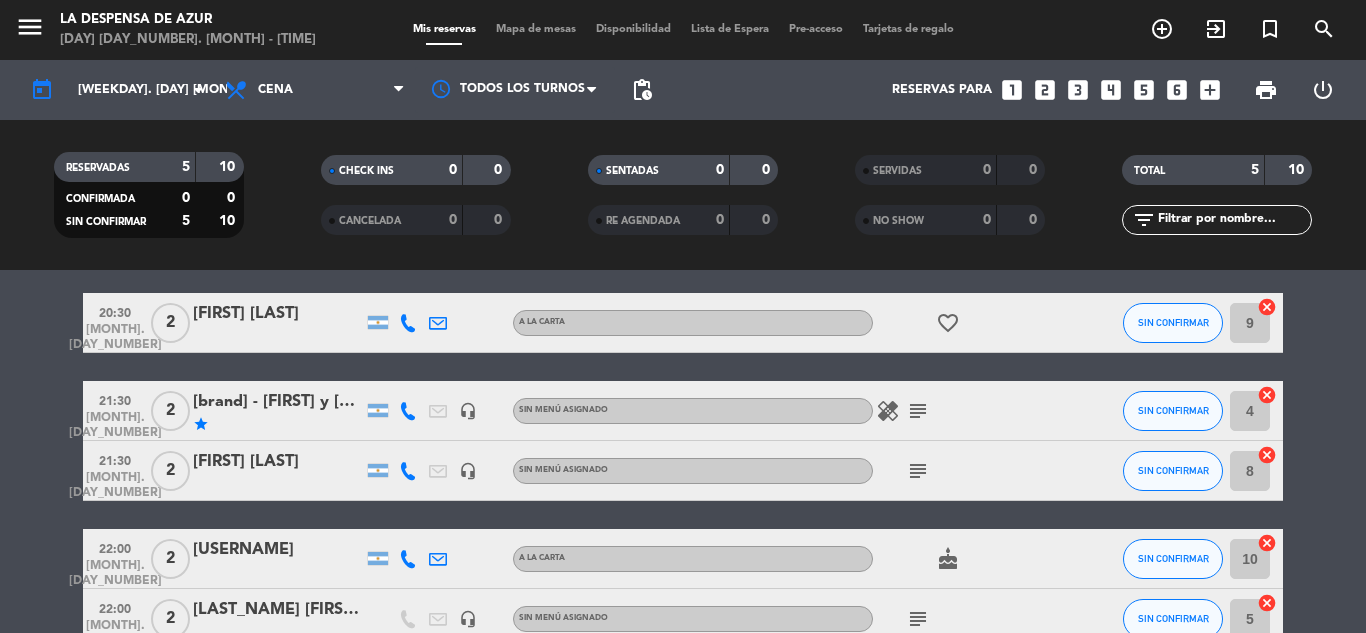 scroll, scrollTop: 0, scrollLeft: 0, axis: both 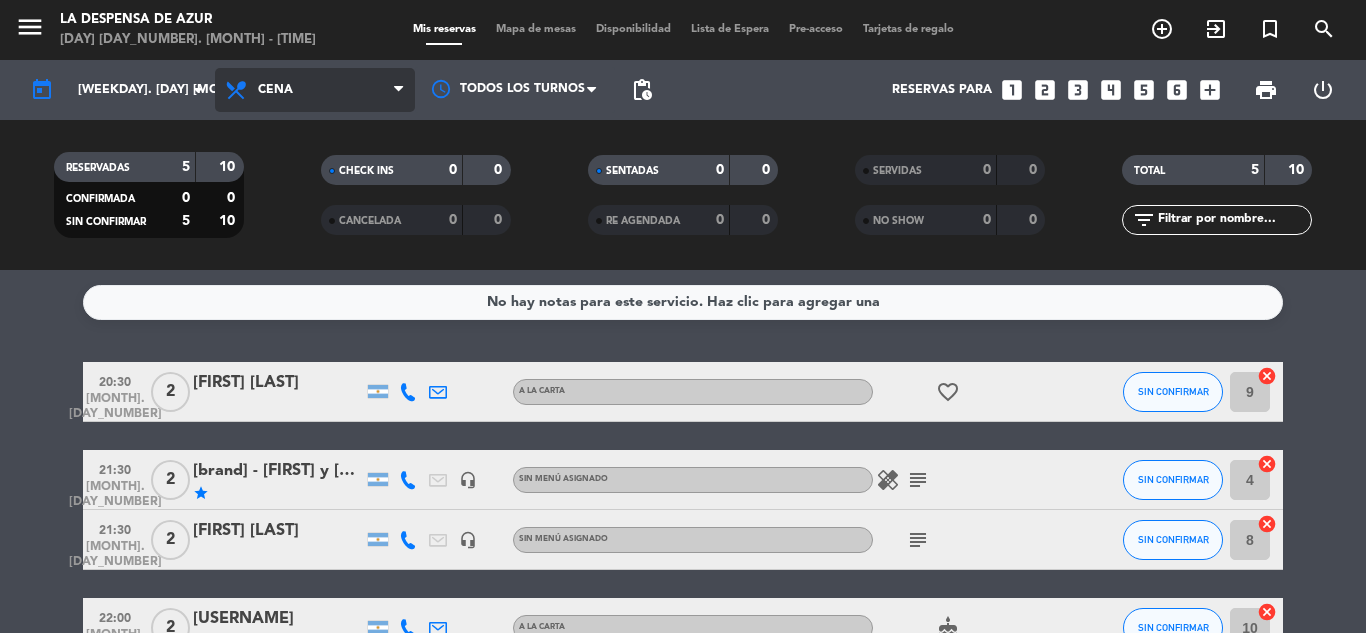 click on "Cena" at bounding box center (315, 90) 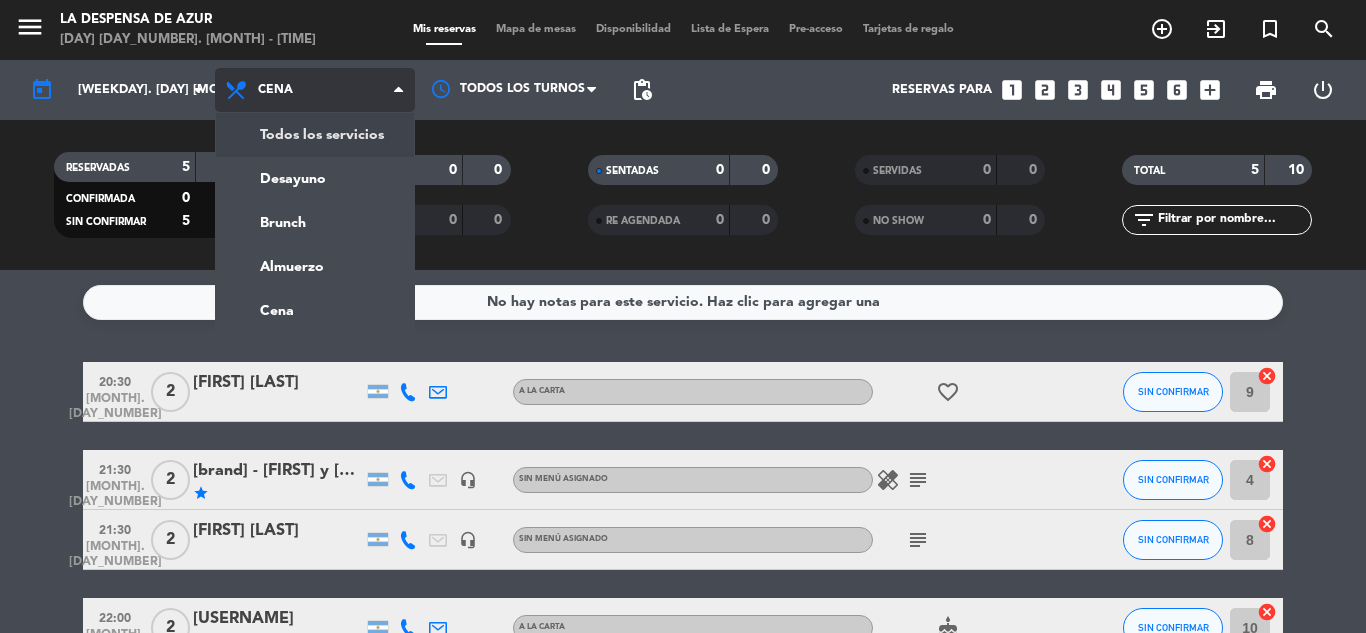 click on "menu La Despensa de Azur Mis reservas Mapa de mesas Disponibilidad Lista de Espera Pre-acceso Tarjetas de regalo add_circle_outline exit_to_app turned_in_not search today dom. arrow_drop_down Todos los servicios Desayuno Brunch Almuerzo Cena Cena Todos los servicios Desayuno Brunch Almuerzo Cena Todos los turnos pending_actions Reservas para looks_one looks_two looks_3 looks_4 looks_5 looks_6 add_box print power_settings_new RESERVADAS CONFIRMADA SIN CONFIRMAR CHECK INS CANCELADA SENTADAS RE AGENDADA SERVIDAS NO SHOW TOTAL filter_list" 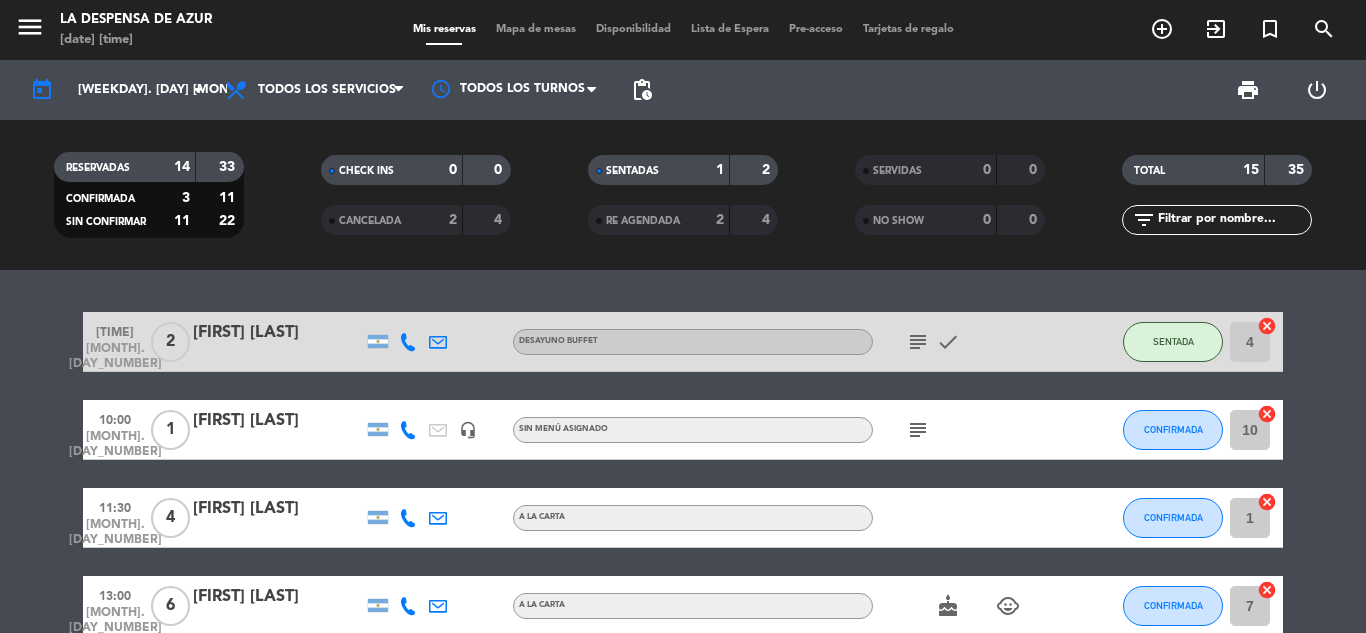 click on "subject" 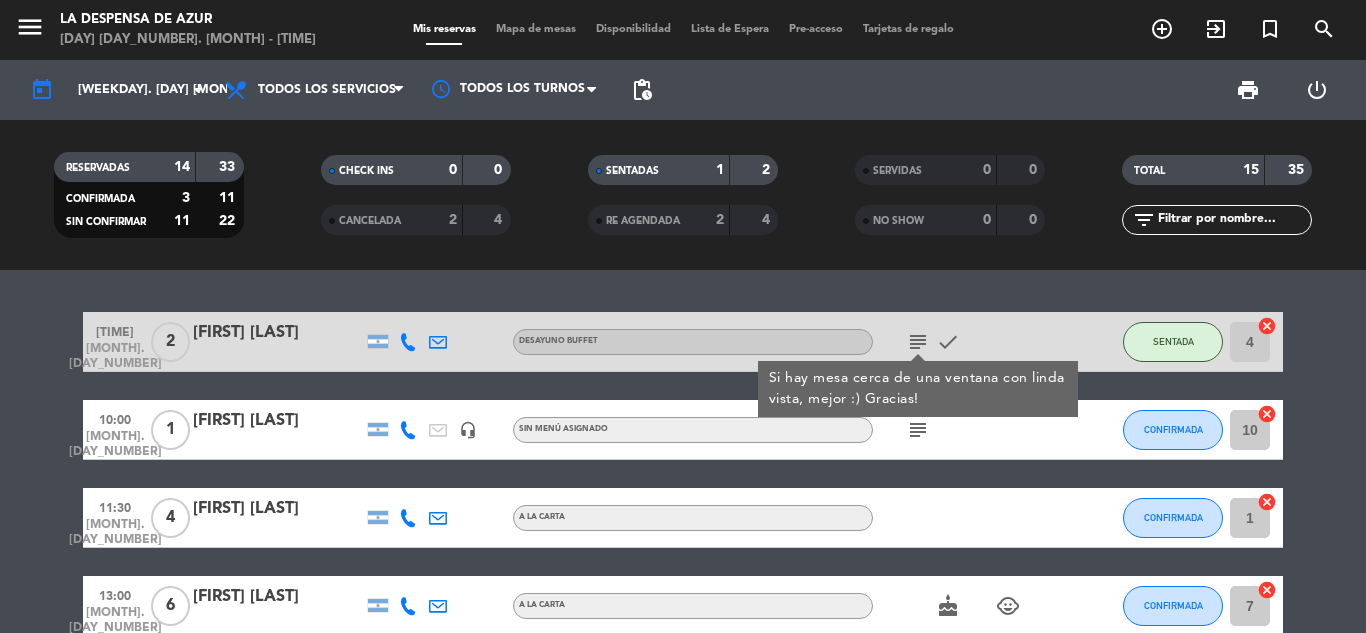 click on "RESERVADAS [NUMBER] [NUMBER] CONFIRMADA [NUMBER] [NUMBER] SIN CONFIRMAR [NUMBER] [NUMBER] CHECK INS 0 0 CANCELADA [NUMBER] [NUMBER] SENTADAS [NUMBER] [NUMBER] RE AGENDADA [NUMBER] [NUMBER] SERVIDAS 0 0 NO SHOW 0 0 TOTAL [NUMBER] [NUMBER] filter_list" 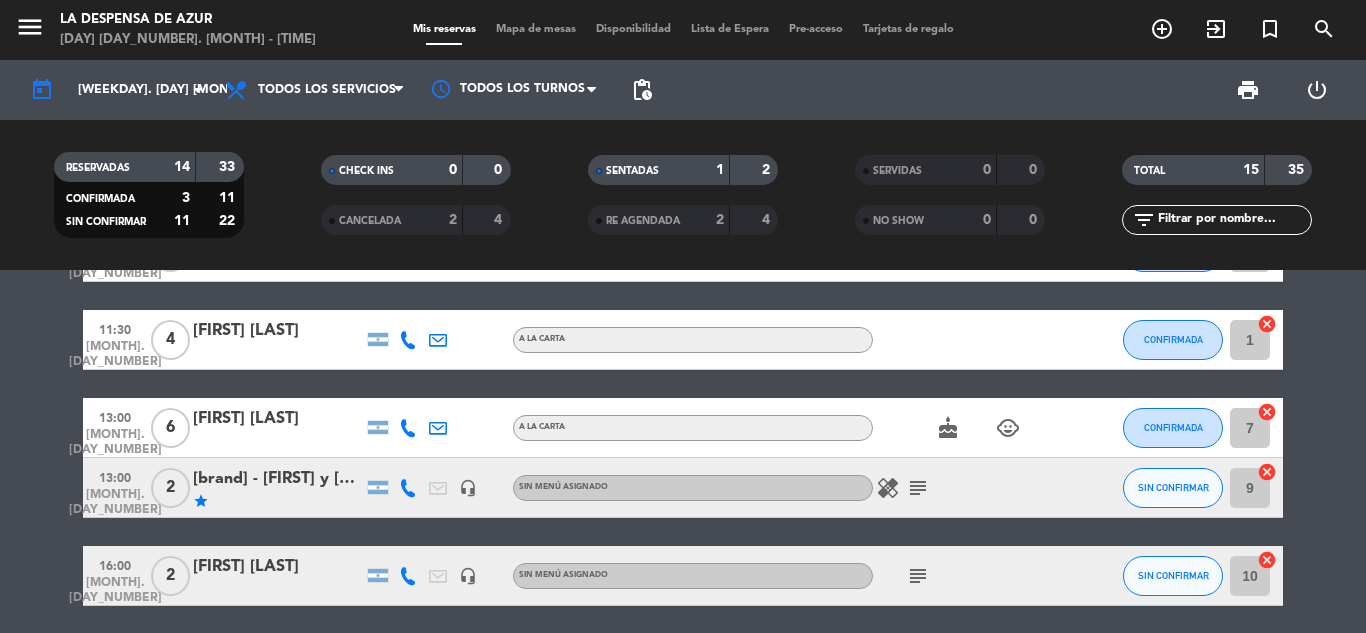 scroll, scrollTop: 200, scrollLeft: 0, axis: vertical 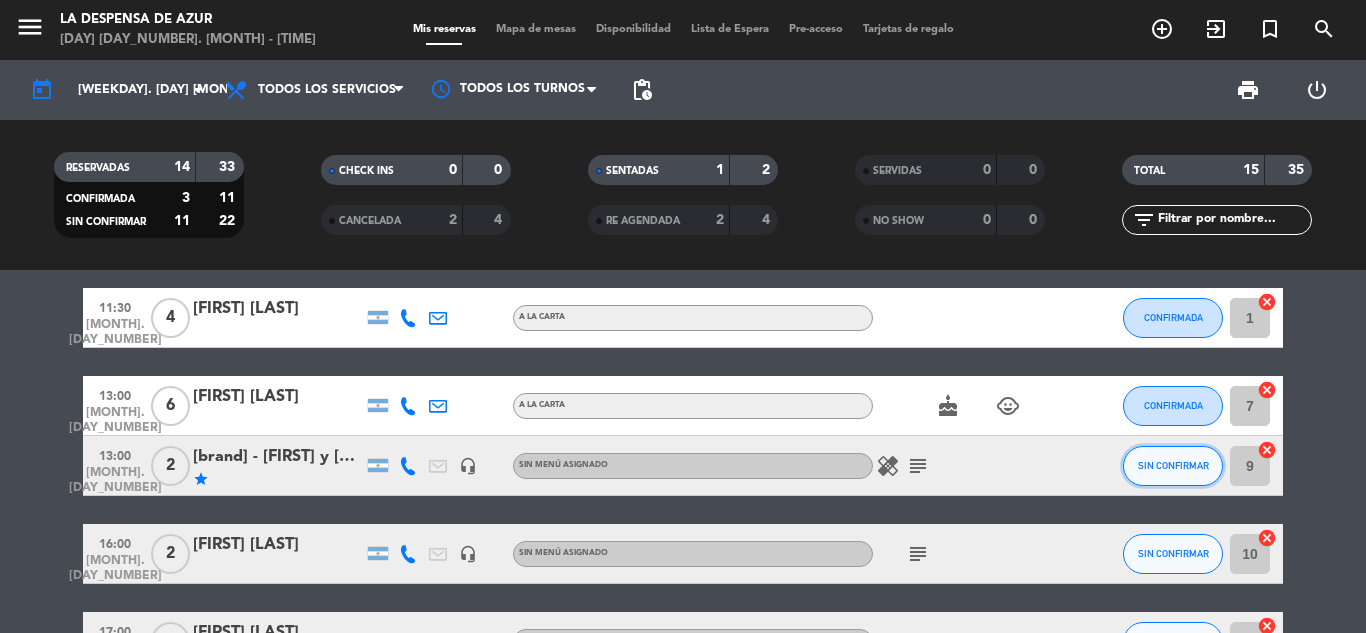click on "SIN CONFIRMAR" 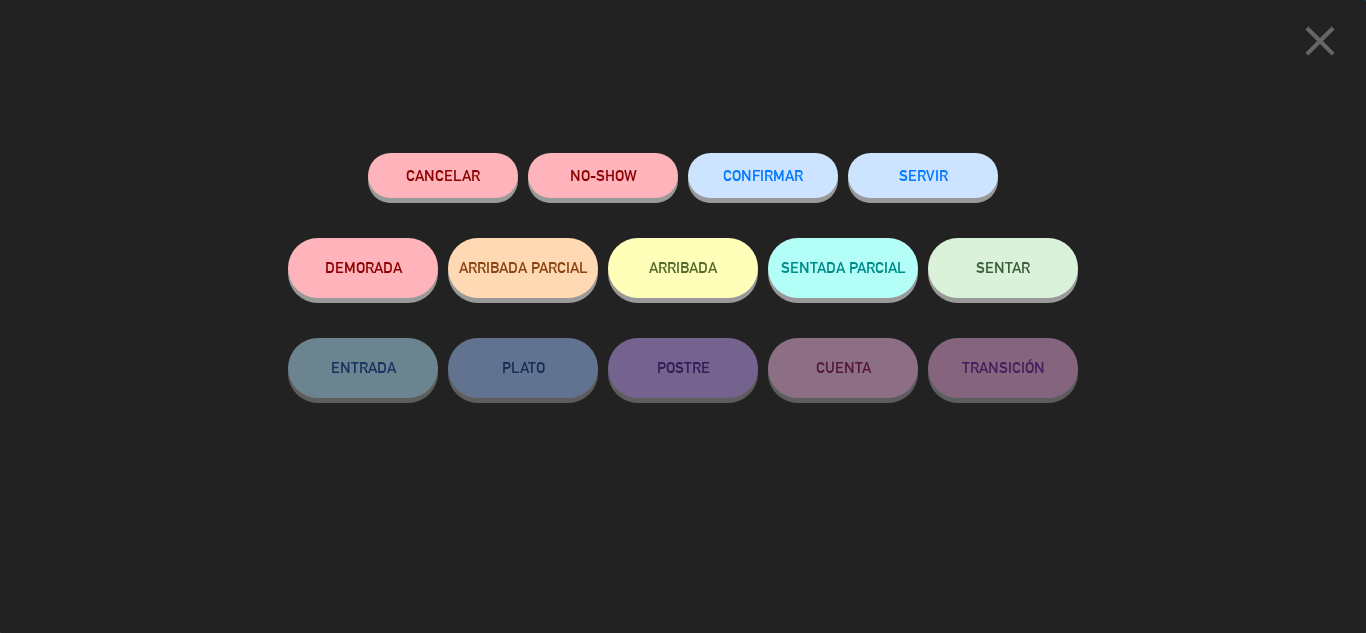 click on "CONFIRMAR" 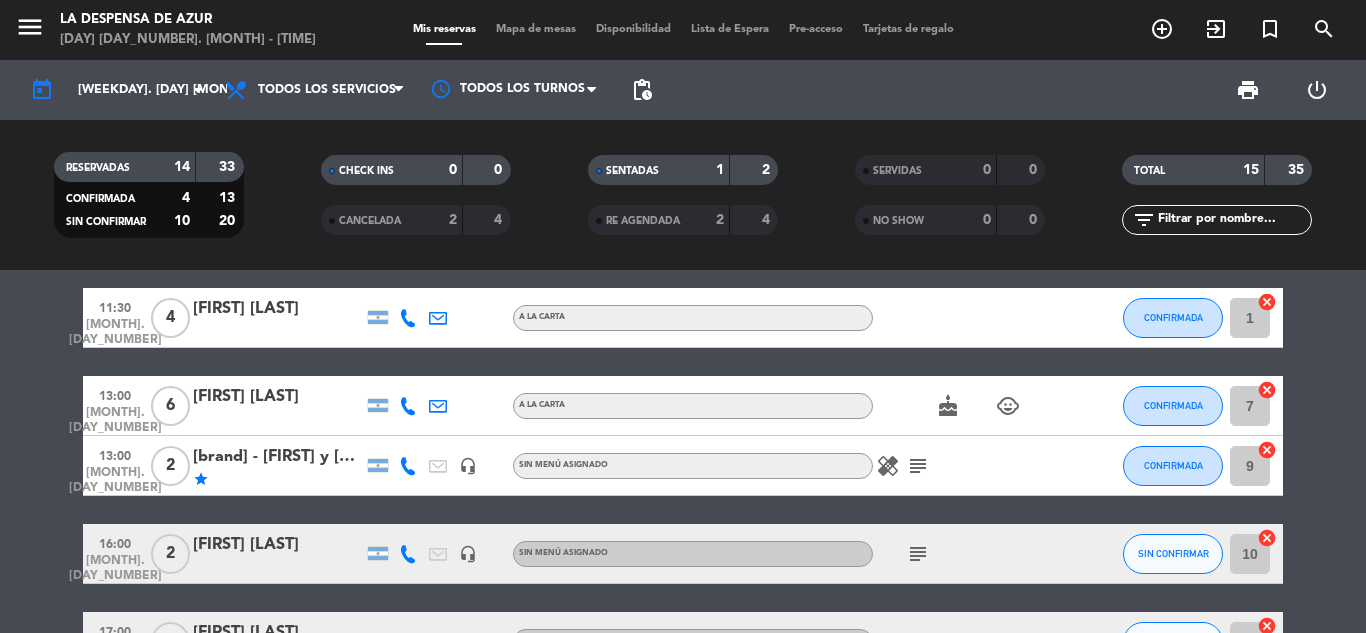 scroll, scrollTop: 300, scrollLeft: 0, axis: vertical 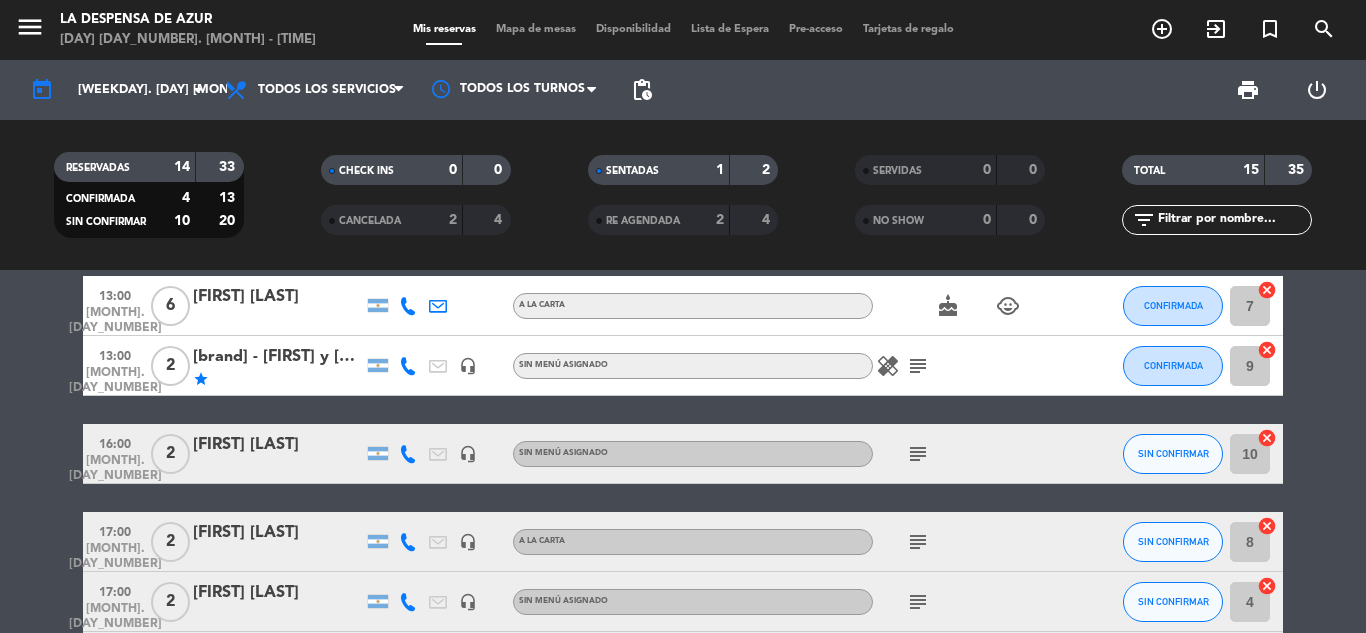 click on "subject" 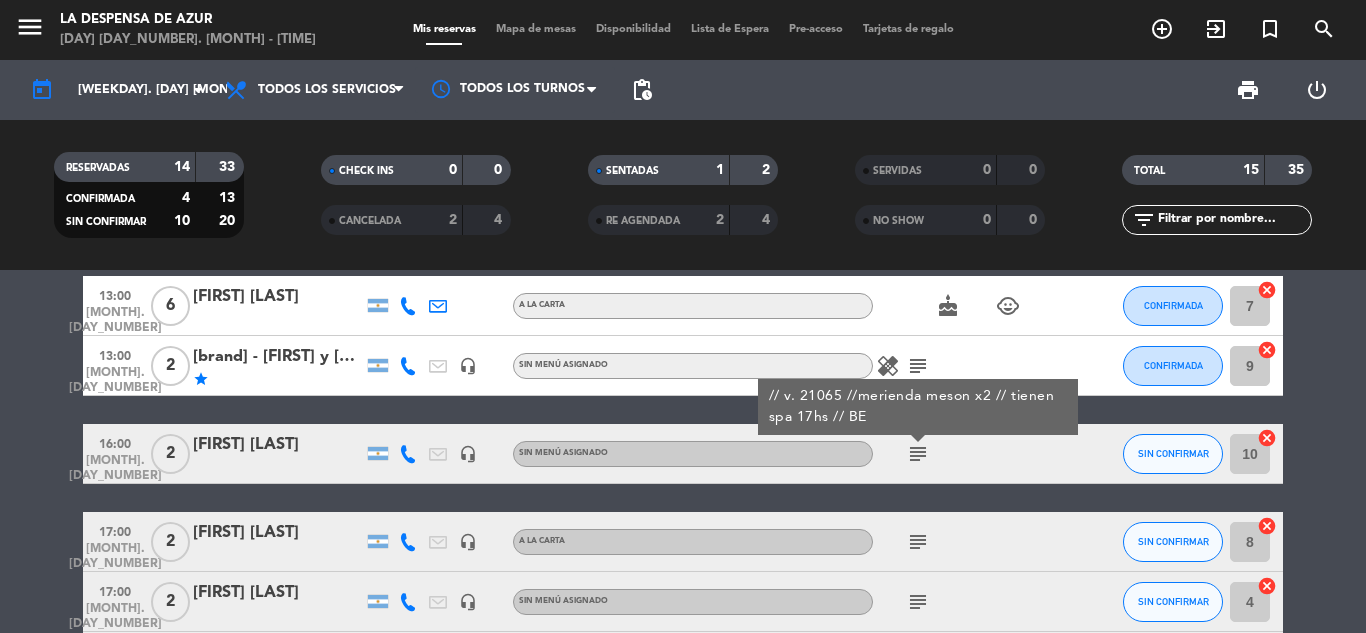 click on "subject" 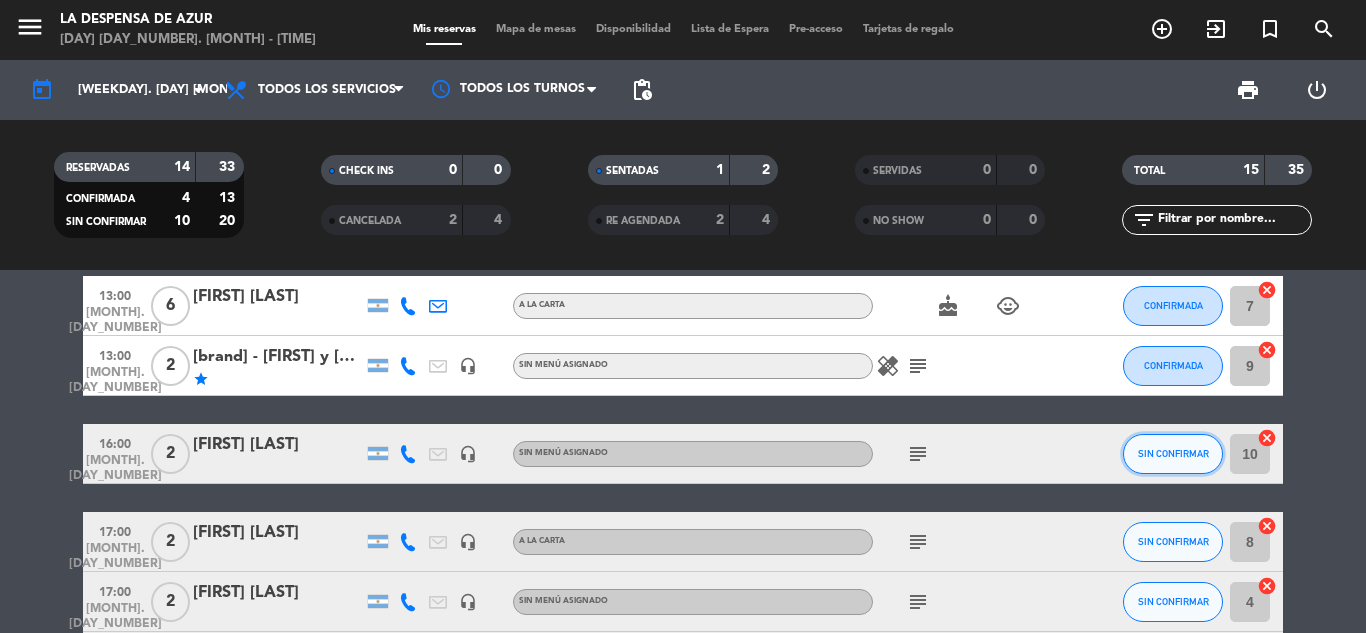 click on "SIN CONFIRMAR" 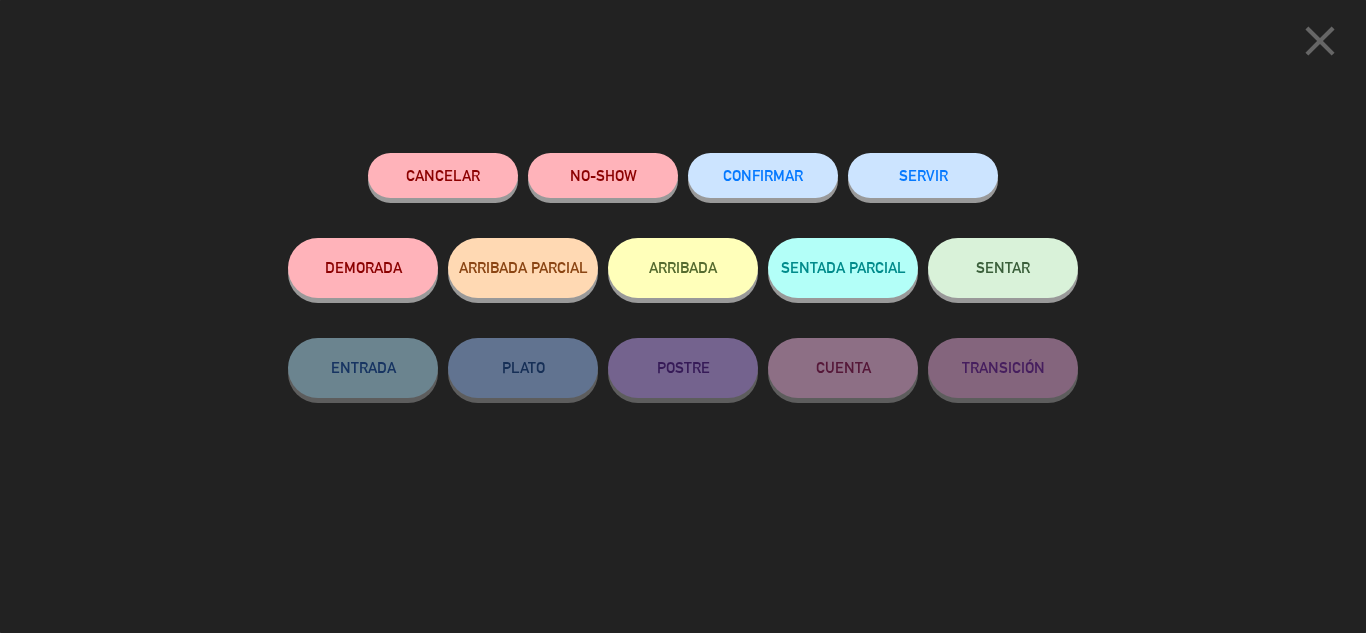 click on "CONFIRMAR" 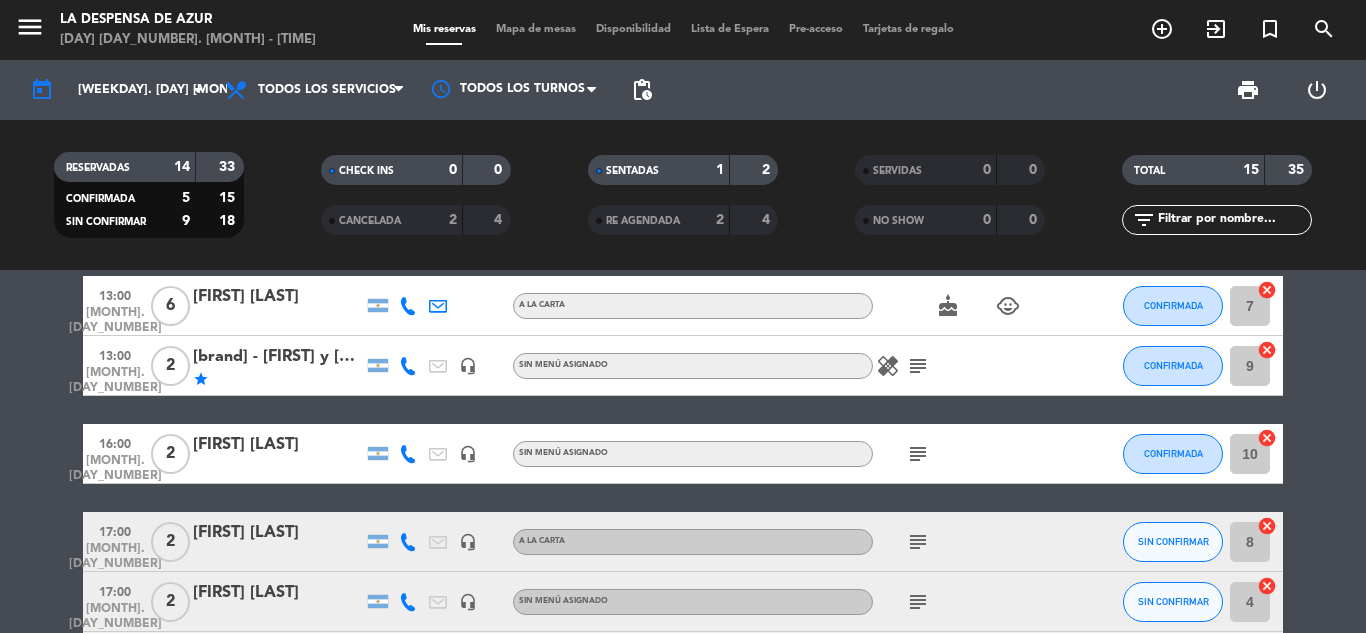 scroll, scrollTop: 400, scrollLeft: 0, axis: vertical 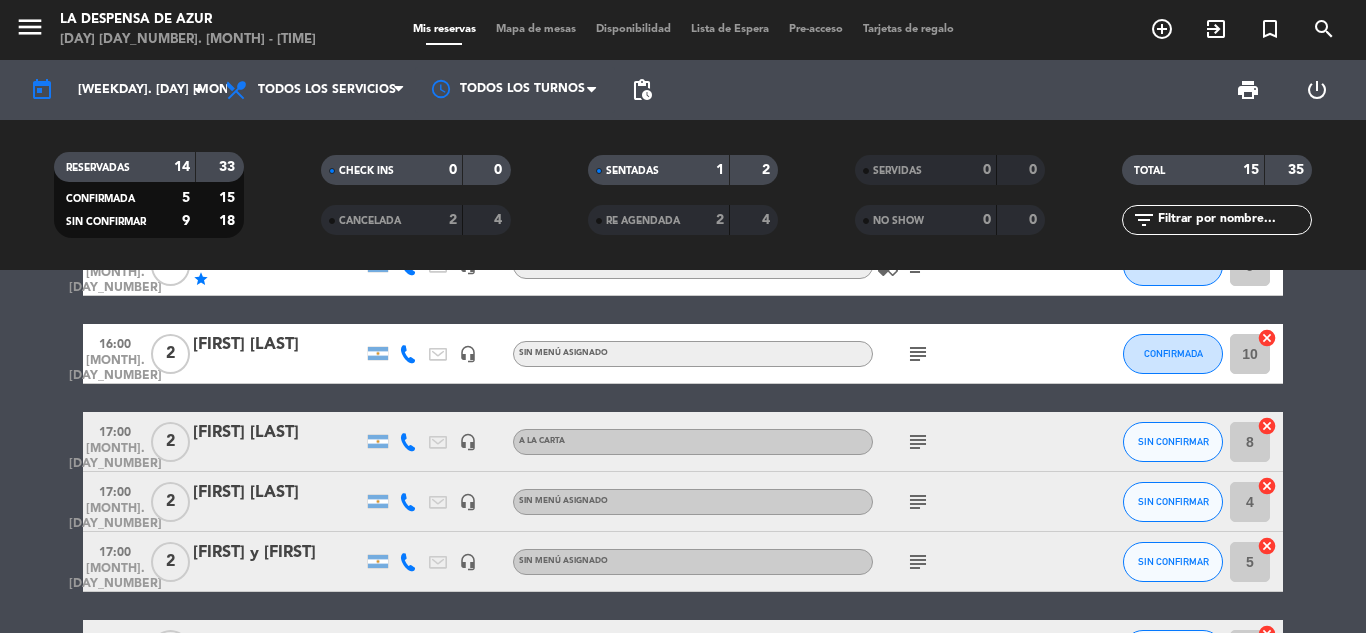 click on "subject" 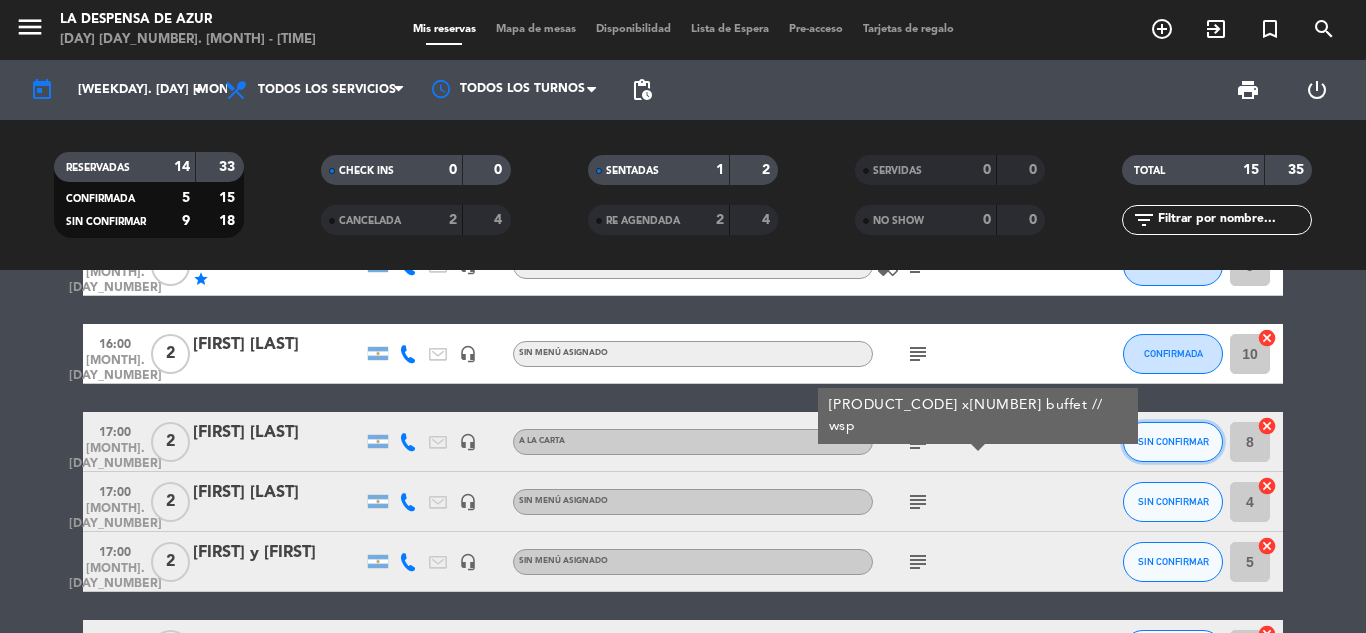 click on "SIN CONFIRMAR" 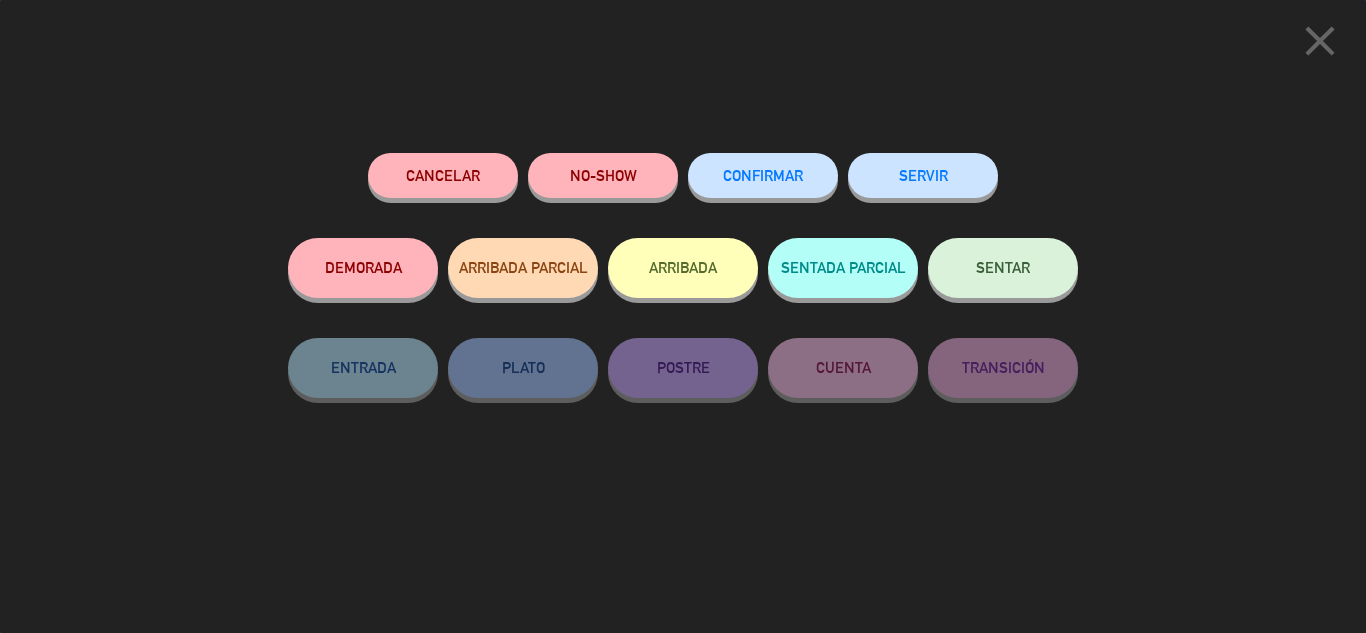 click on "CONFIRMAR" 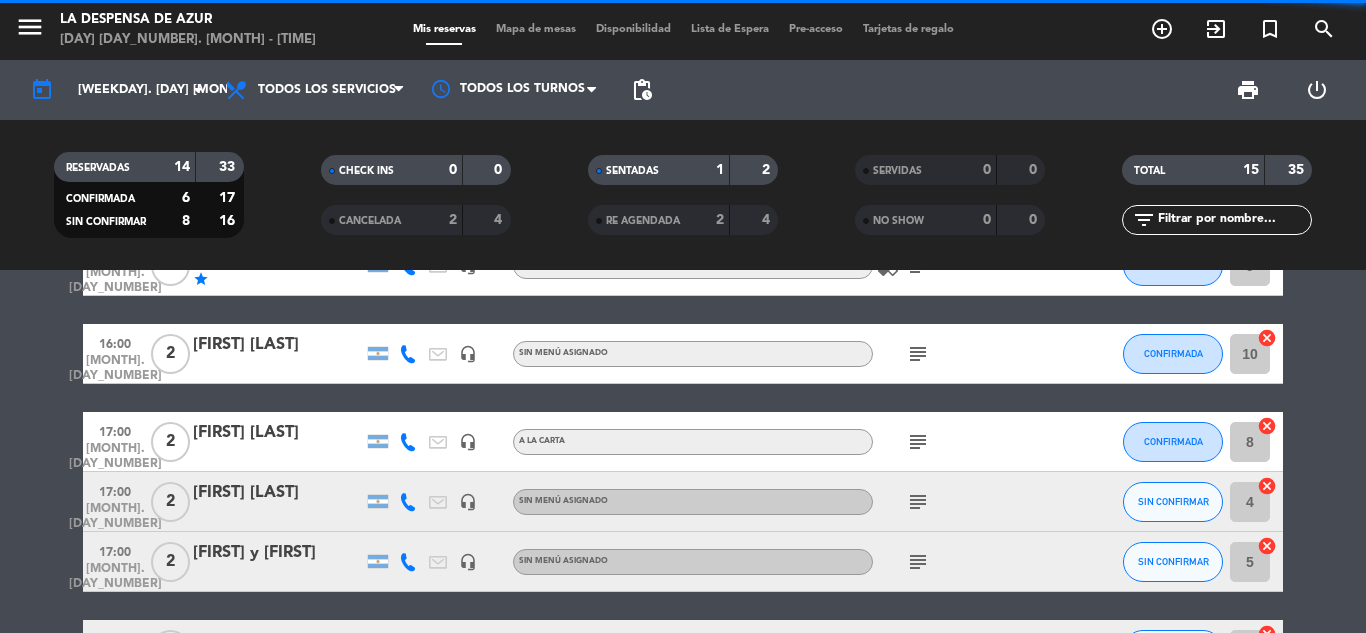 click on "SIN CONFIRMAR" 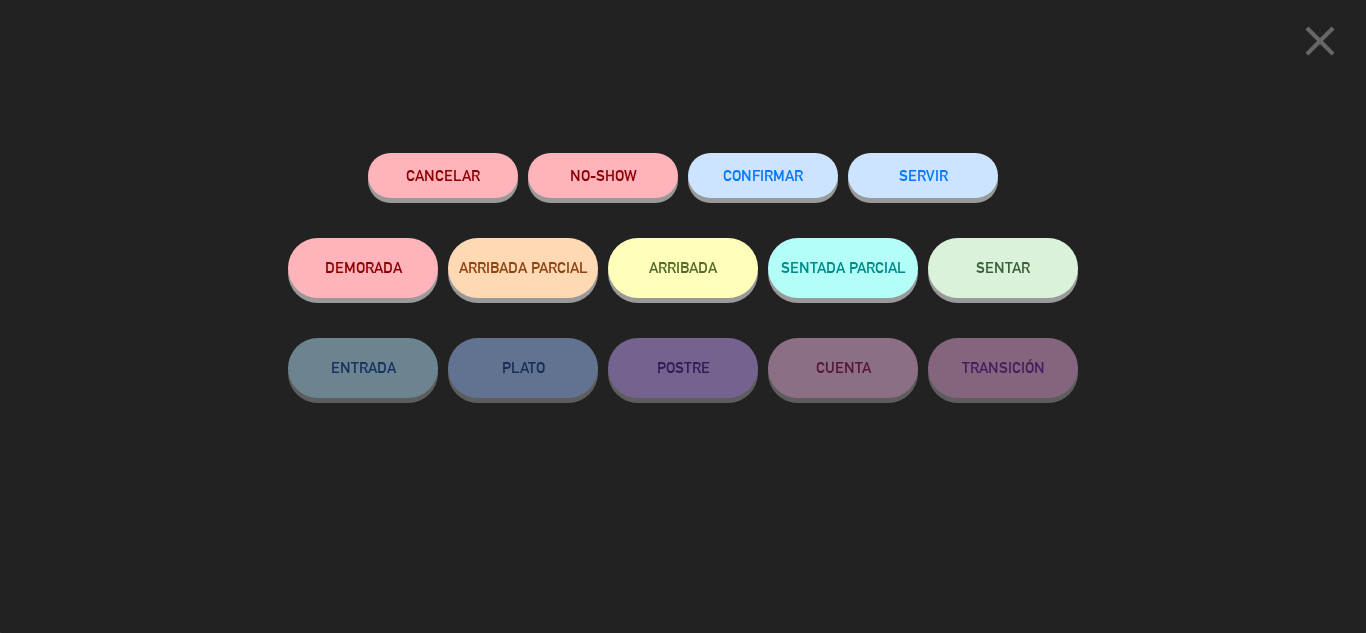 click on "CONFIRMAR" 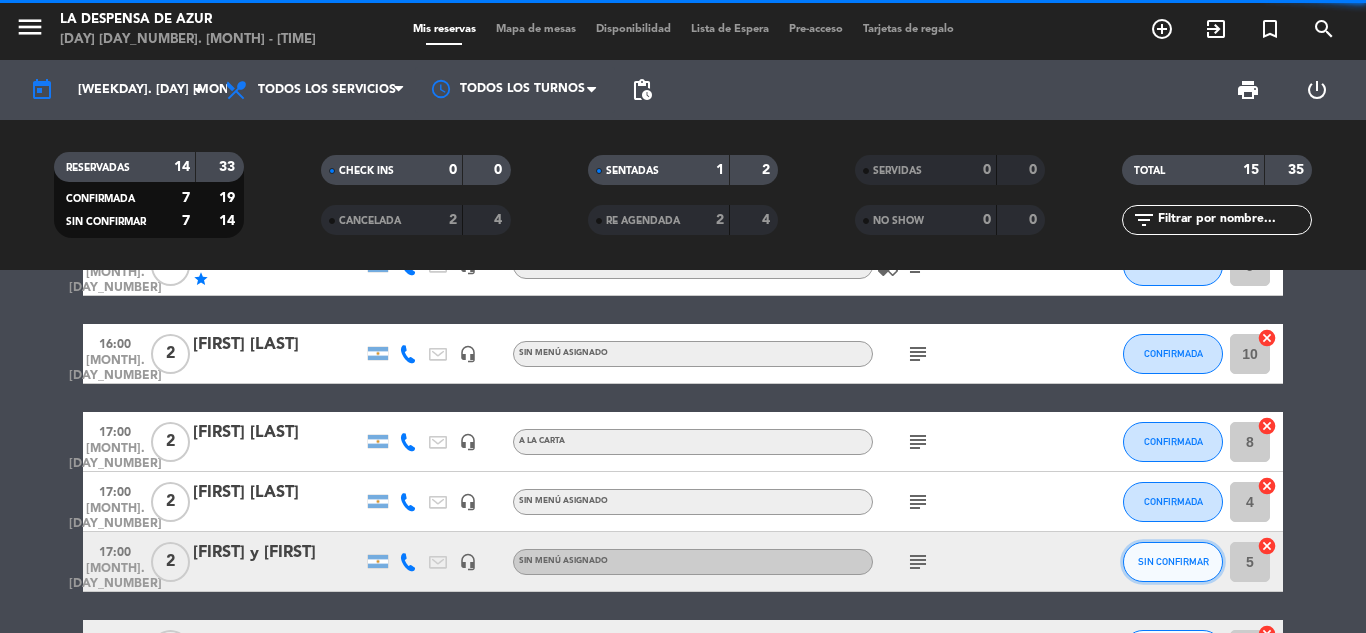 click on "SIN CONFIRMAR" 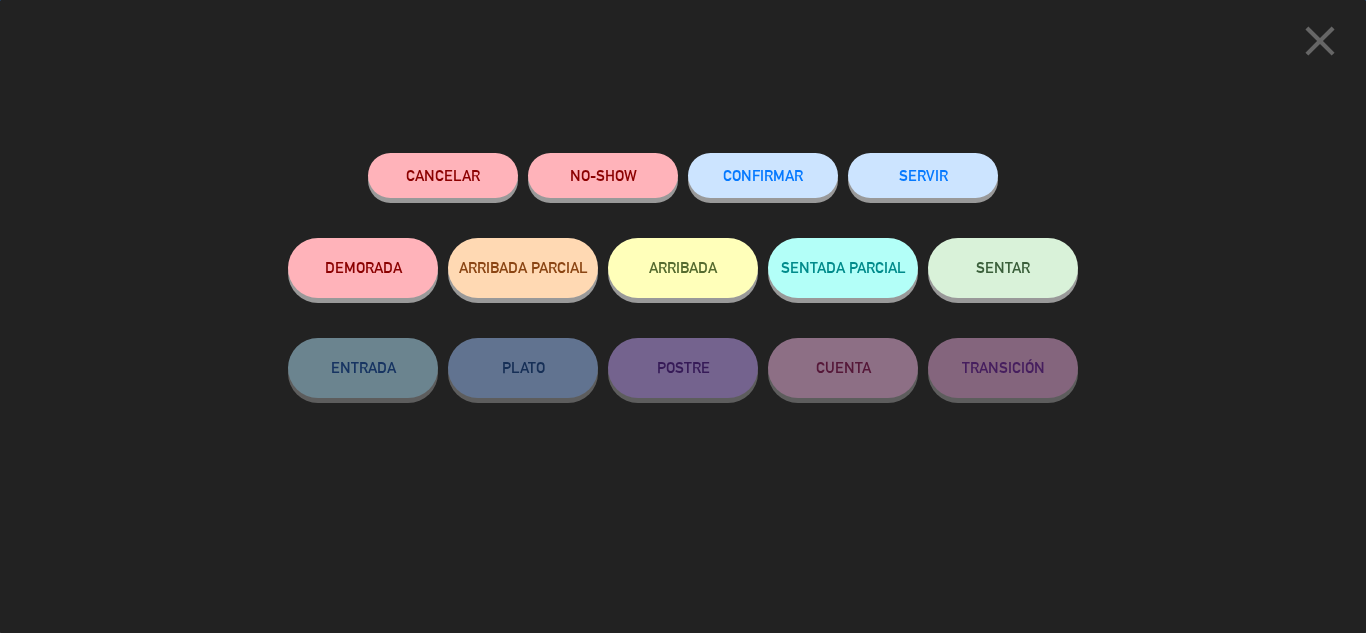 click on "CONFIRMAR" 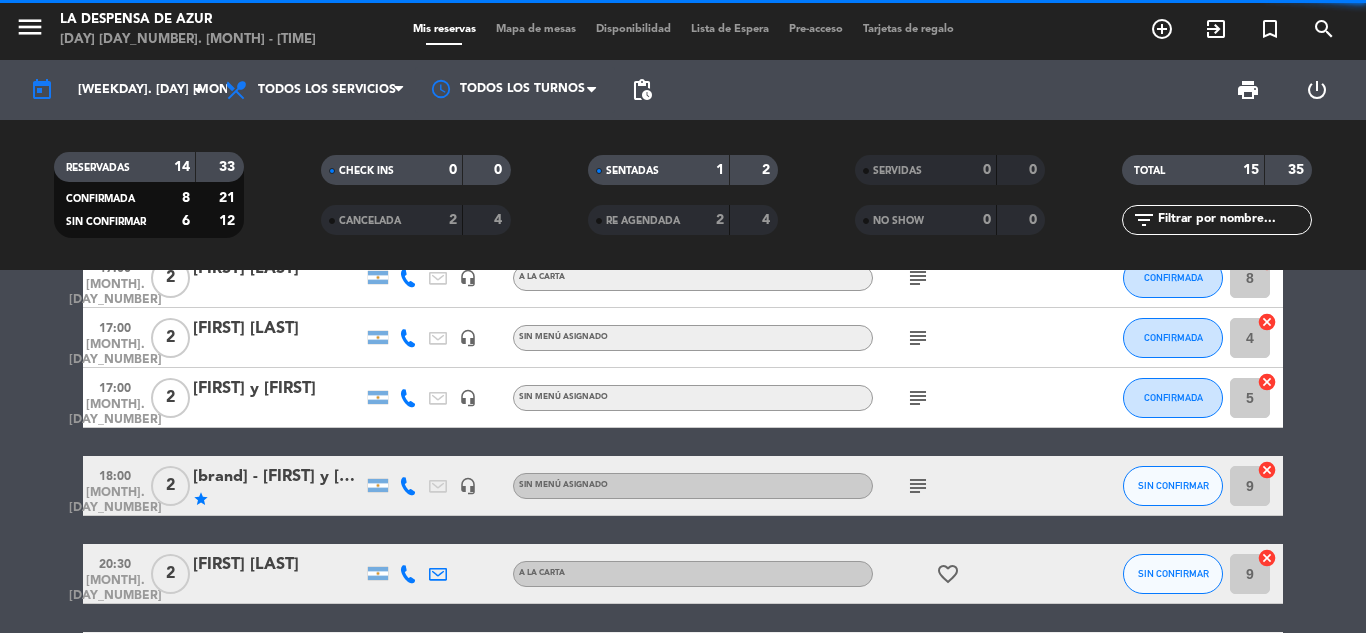 scroll, scrollTop: 600, scrollLeft: 0, axis: vertical 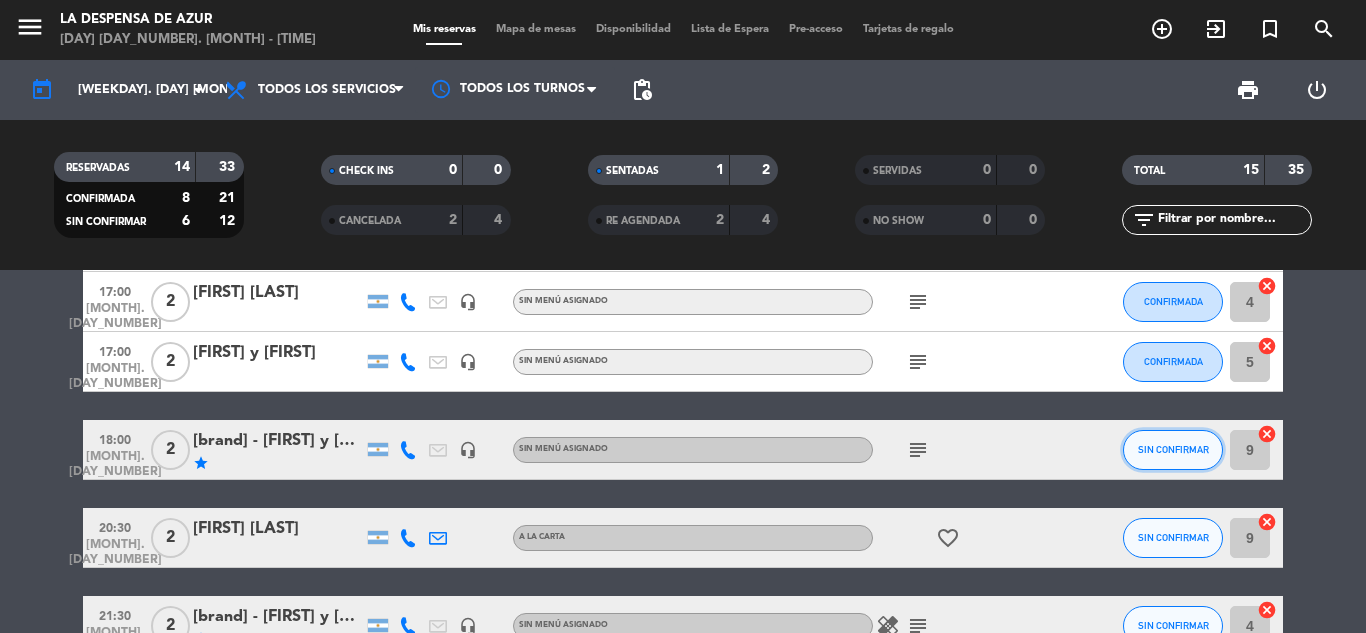 click on "SIN CONFIRMAR" 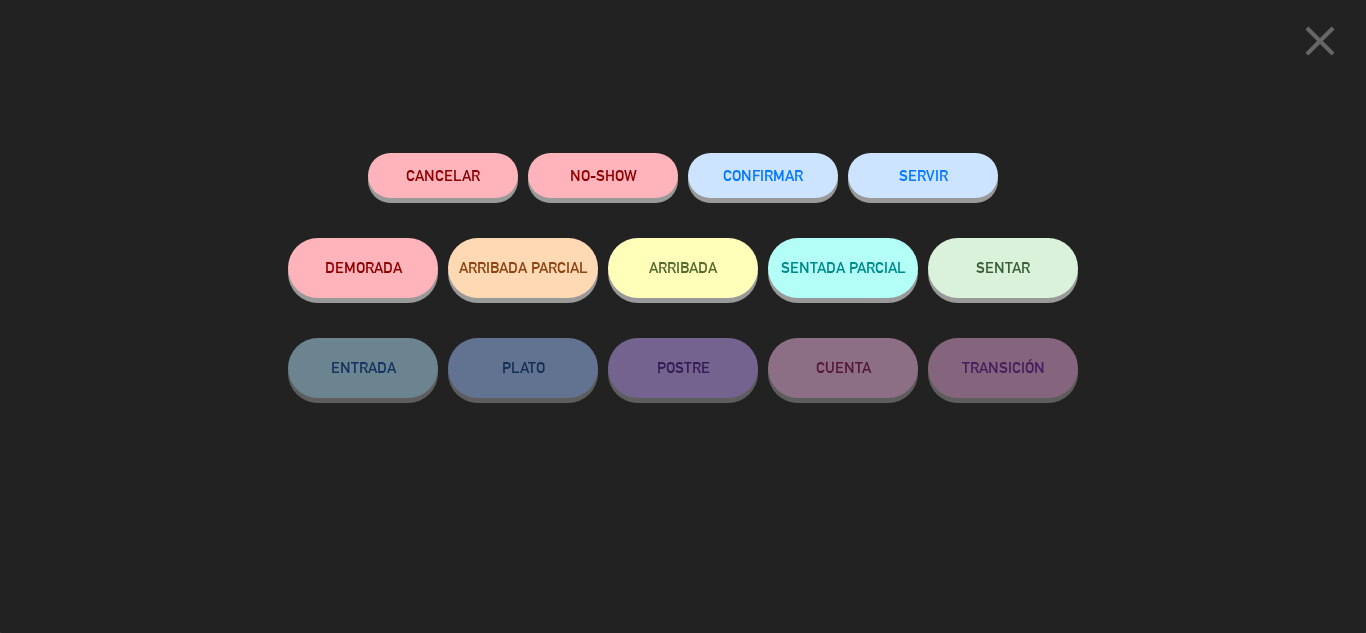 click on "CONFIRMAR" 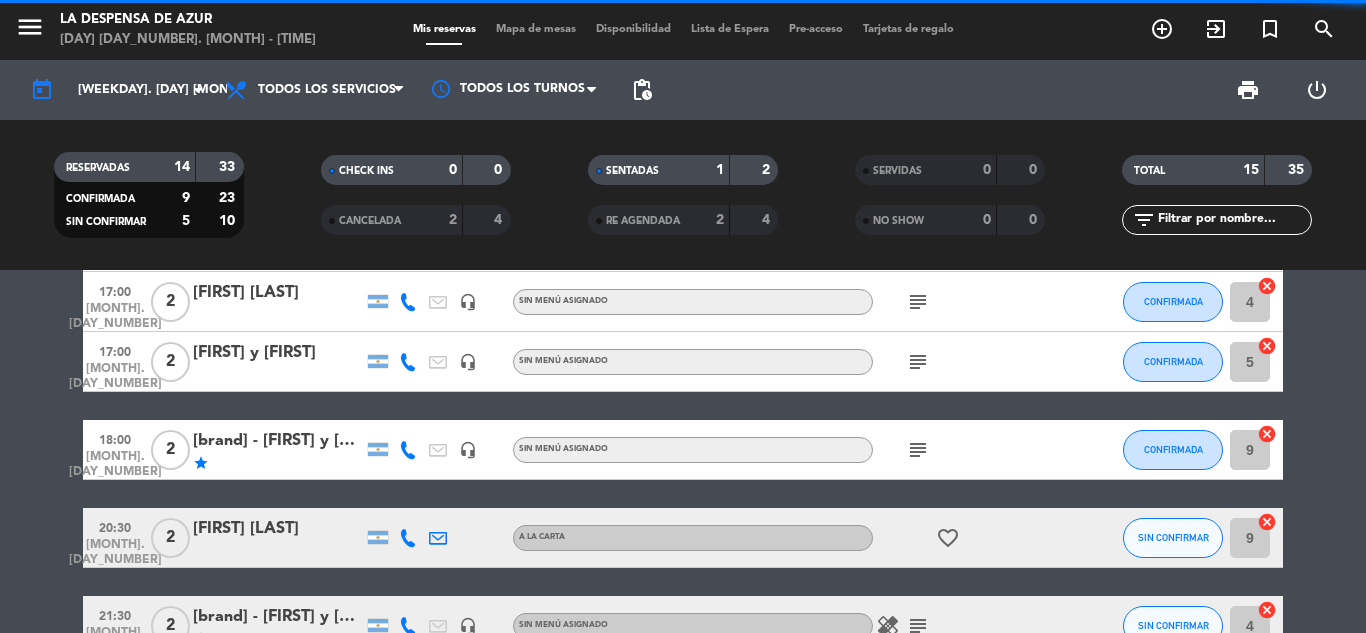 scroll, scrollTop: 700, scrollLeft: 0, axis: vertical 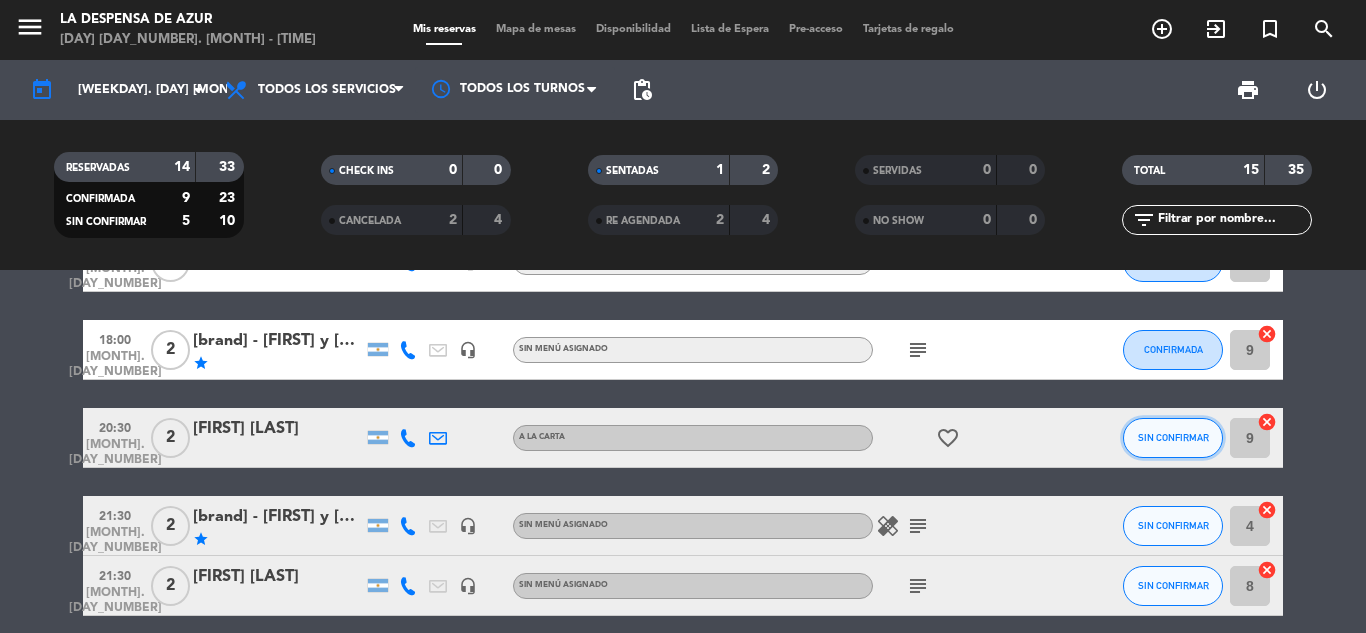 click on "SIN CONFIRMAR" 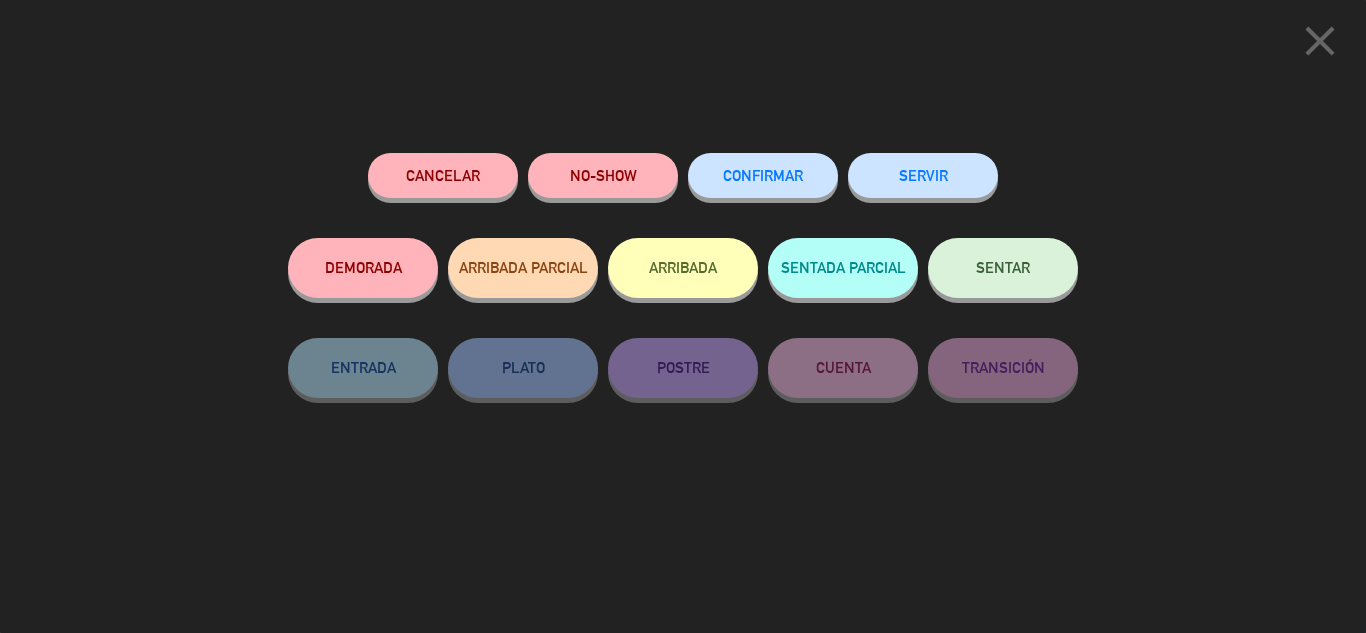 click on "CONFIRMAR" 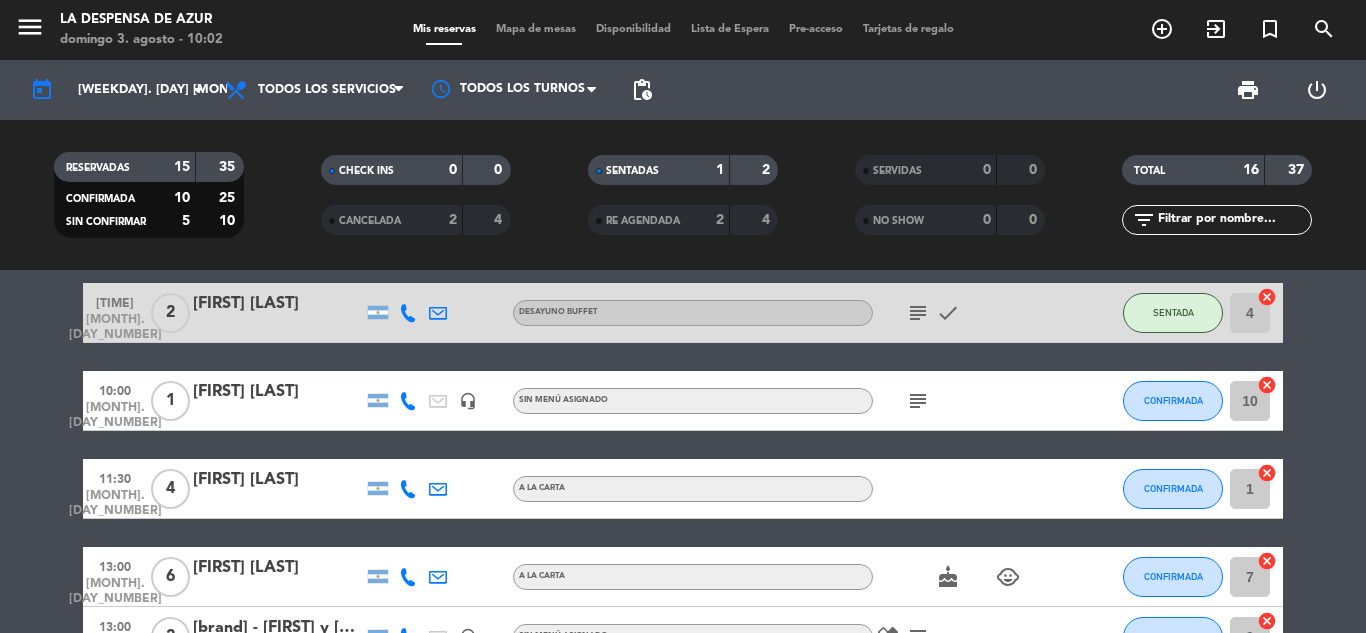 scroll, scrollTop: 0, scrollLeft: 0, axis: both 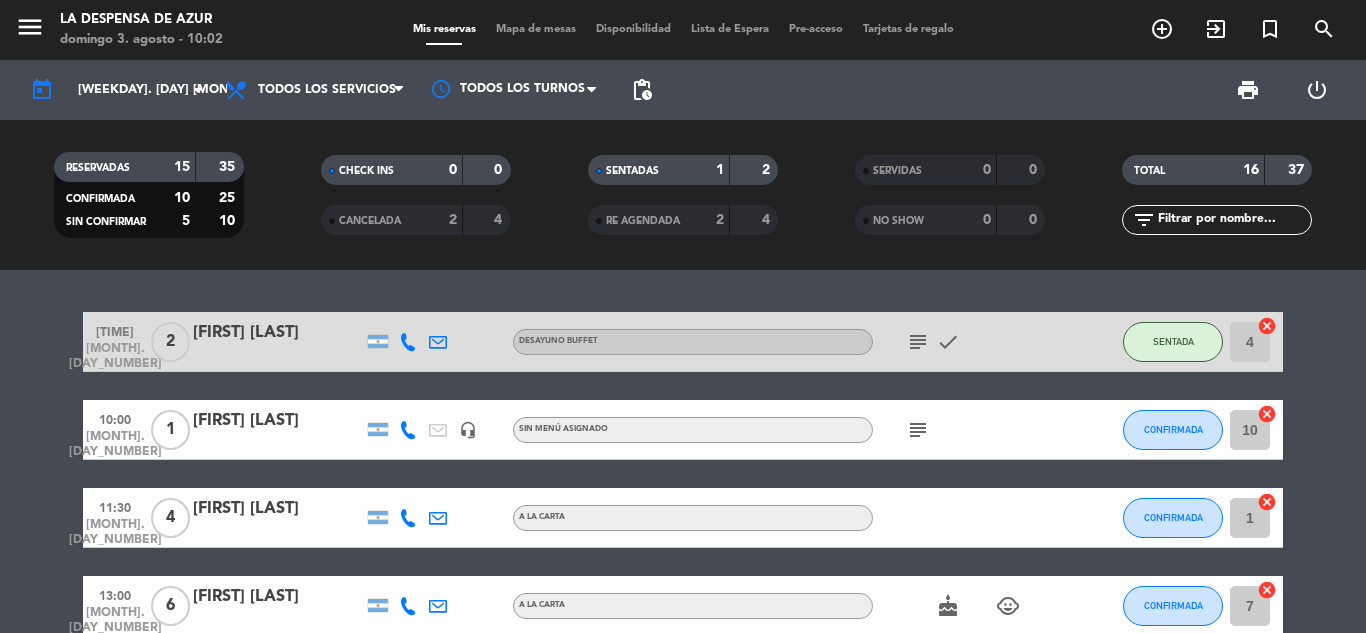 click on "subject" 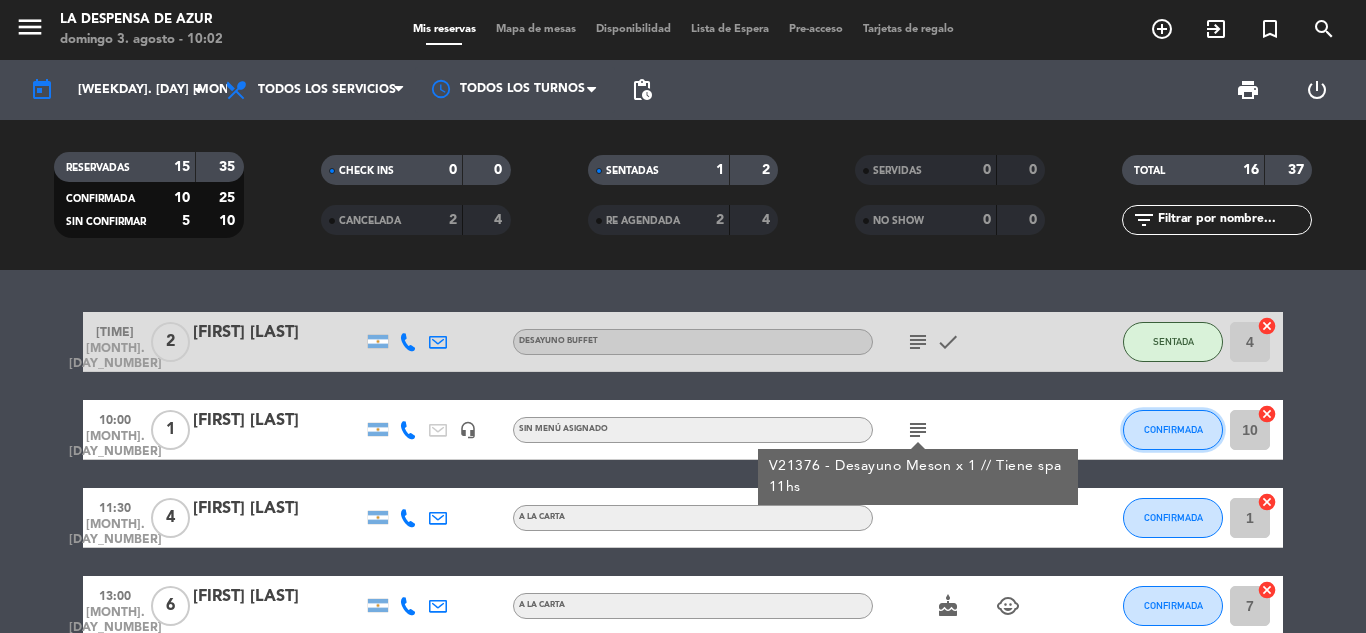 click on "CONFIRMADA" 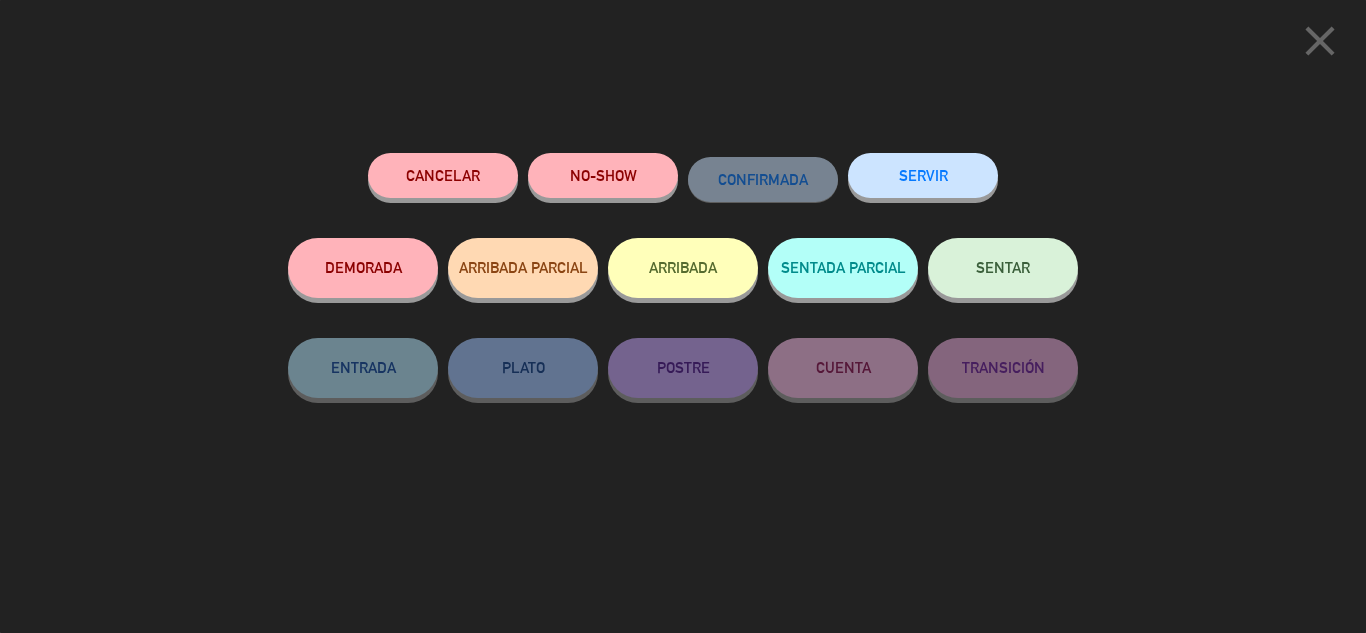 click on "SENTAR" 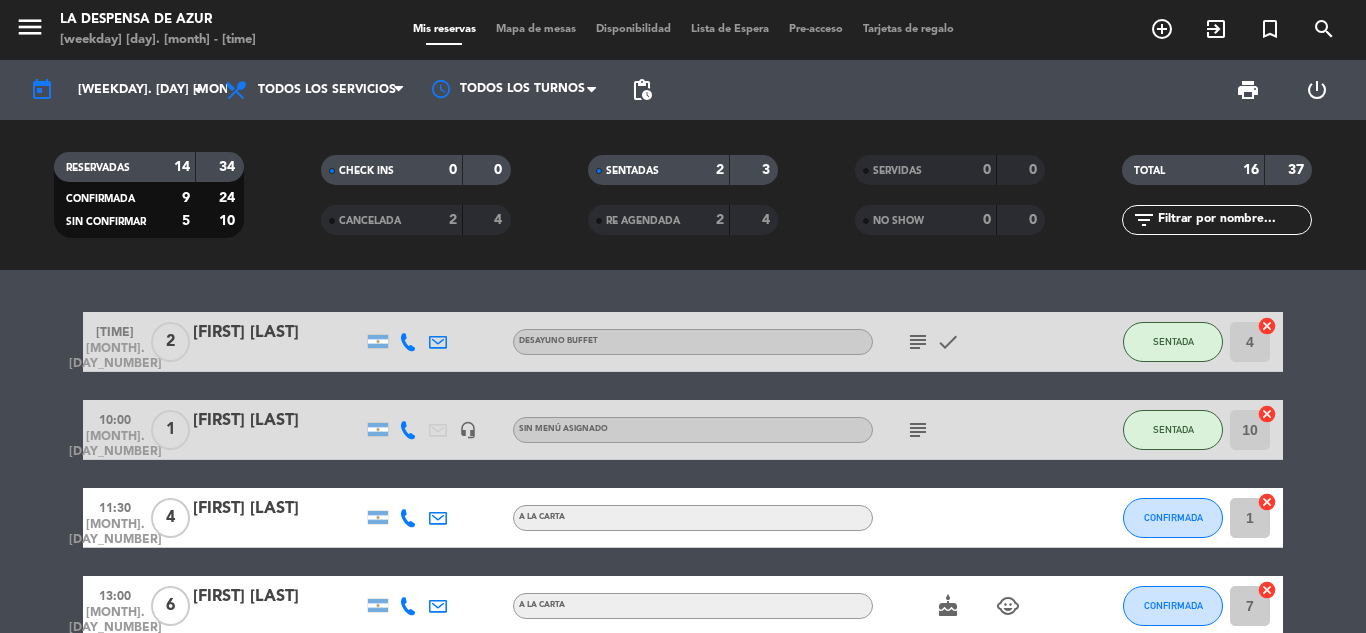 click on "subject" 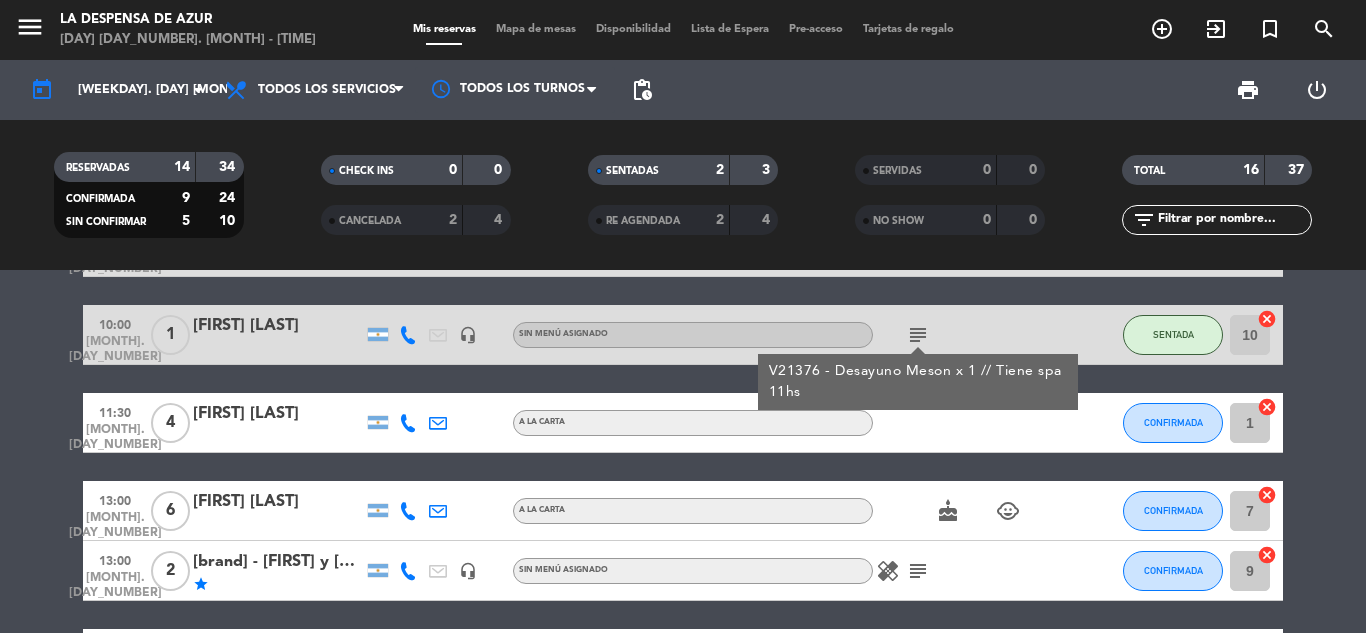 scroll, scrollTop: 117, scrollLeft: 0, axis: vertical 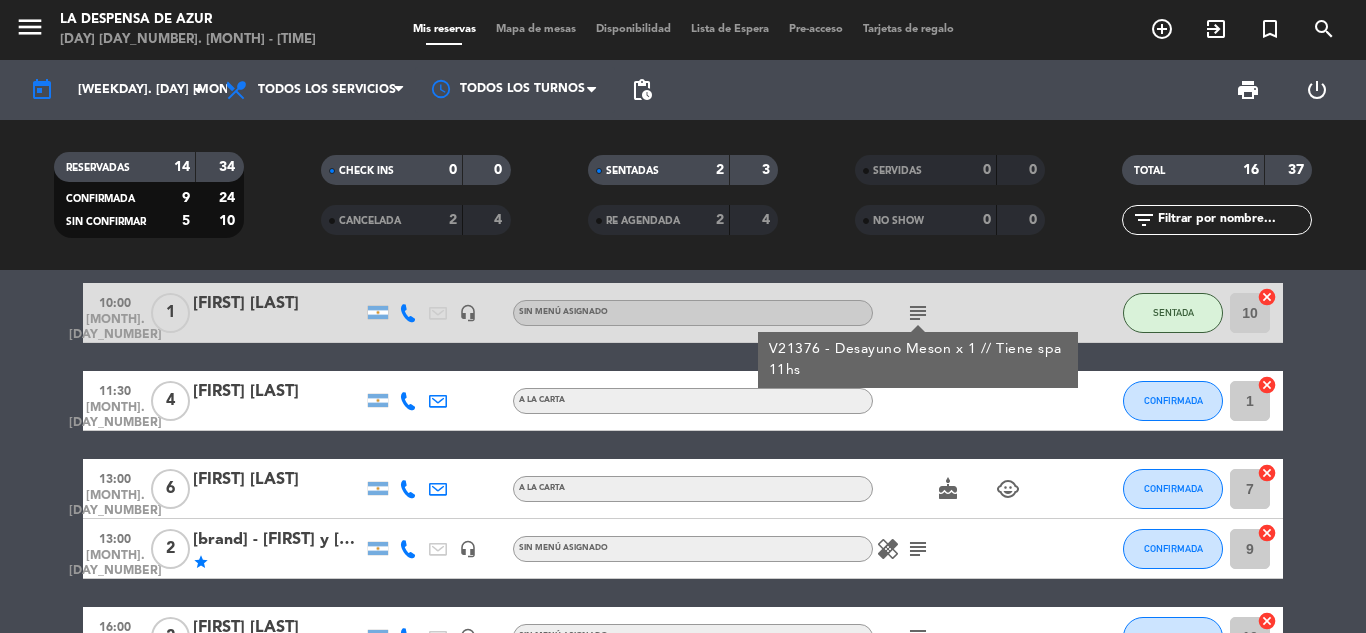 click on "08:30   ago. 3   2   [FIRST] [LAST]   Desayuno Buffet   subject   check  SENTADA 4  cancel   10:00   ago. 3   1   [FIRST] [LAST]   headset_mic  Sin menú asignado  subject  V21376 - Desayuno Meson x 1 // Tiene spa 11hs SENTADA 10  cancel   11:30   ago. 3   4   [FIRST] [LAST]   A LA CARTA CONFIRMADA 1  cancel   13:00   ago. 3   6   [FIRST] [LAST]   A LA CARTA  cake   child_care  CONFIRMADA 7  cancel   13:00   ago. 3   2   Exp 360 - Sol y [FIRST]   star   headset_mic  Sin menú asignado  healing   subject  CONFIRMADA 9  cancel   16:00   ago. 3   2   [FIRST] [LAST]    headset_mic  Sin menú asignado  subject  CONFIRMADA 10  cancel   16:00   ago. 3   2   [FIRST]   Merienda Buffet  card_giftcard  SIN CONFIRMAR 5  cancel   17:00   ago. 3   2   [FIRST] [LAST]   headset_mic   A LA CARTA  subject  CONFIRMADA 4  cancel   17:00   ago. 3   2   [FIRST] [LAST]   headset_mic  Sin menú asignado  subject  CONFIRMADA 3  cancel   17:00   ago. 3   2   [FIRST] y [FIRST]    headset_mic  Sin menú asignado  subject" 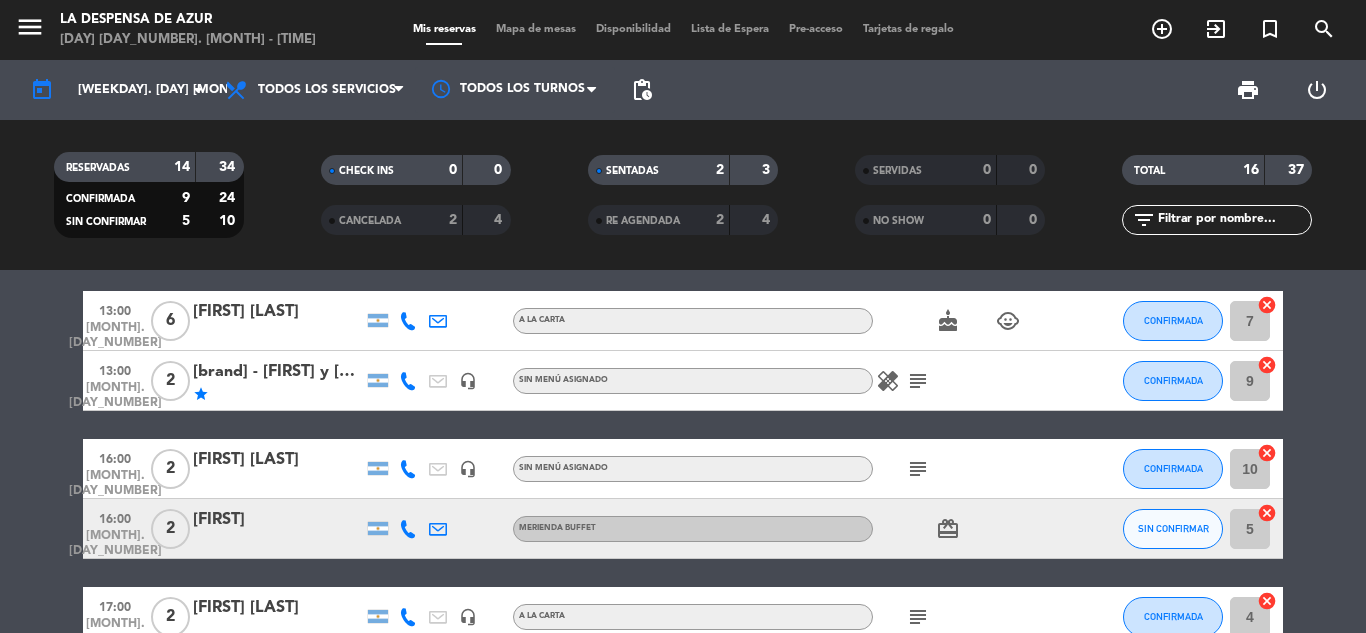 scroll, scrollTop: 317, scrollLeft: 0, axis: vertical 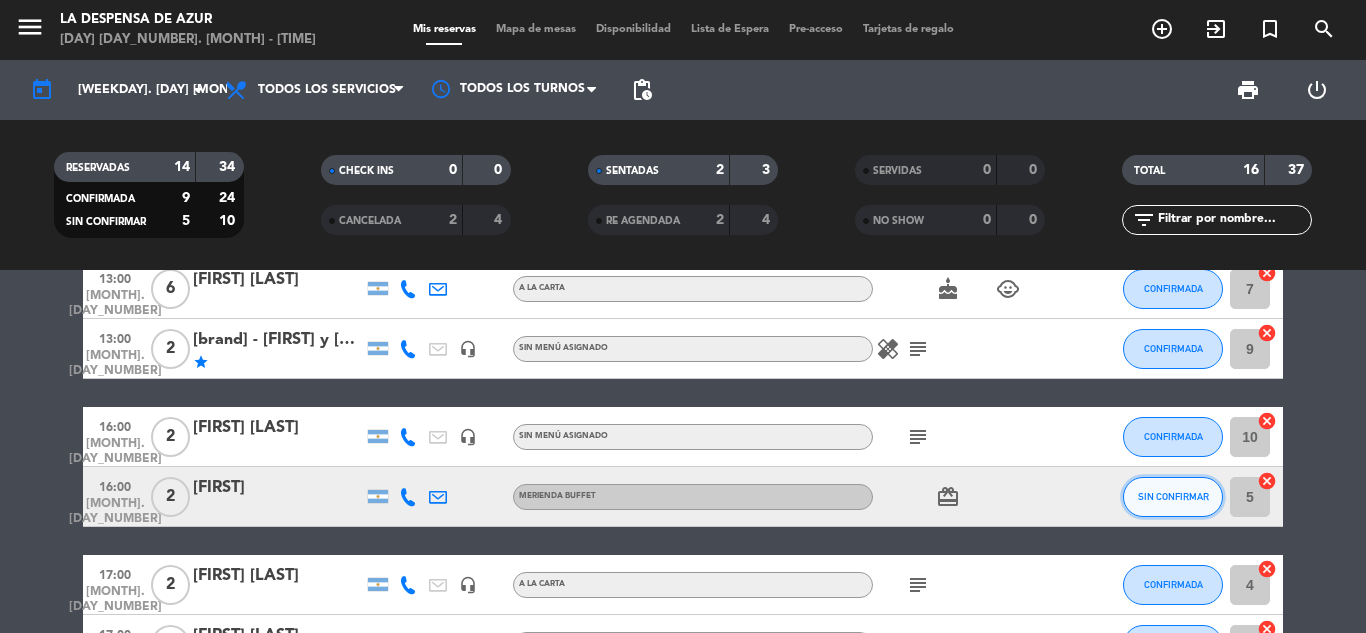 click on "SIN CONFIRMAR" 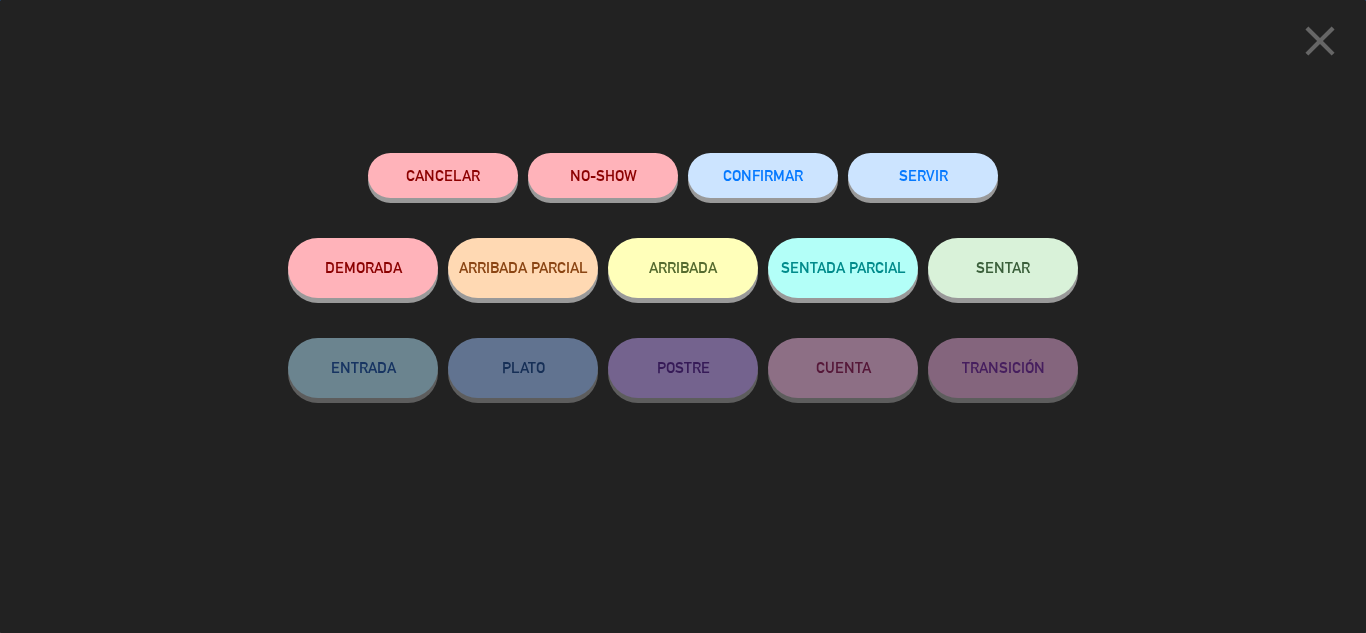 click on "CONFIRMAR" 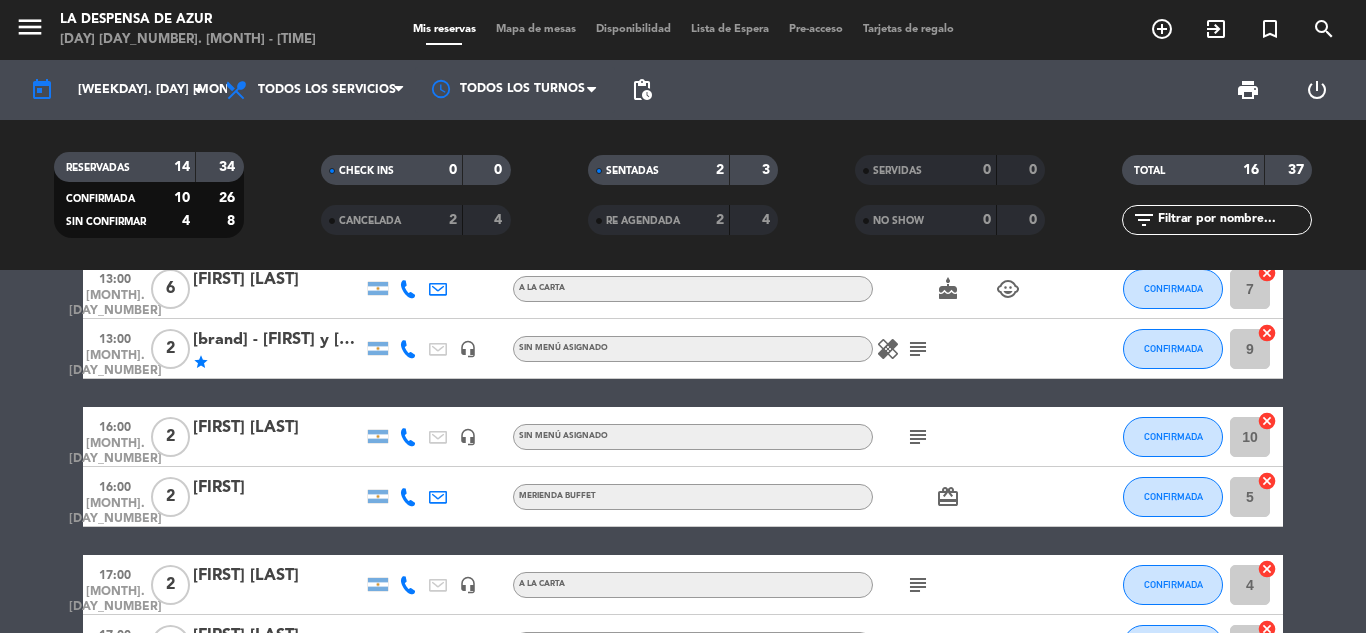 click on "subject" 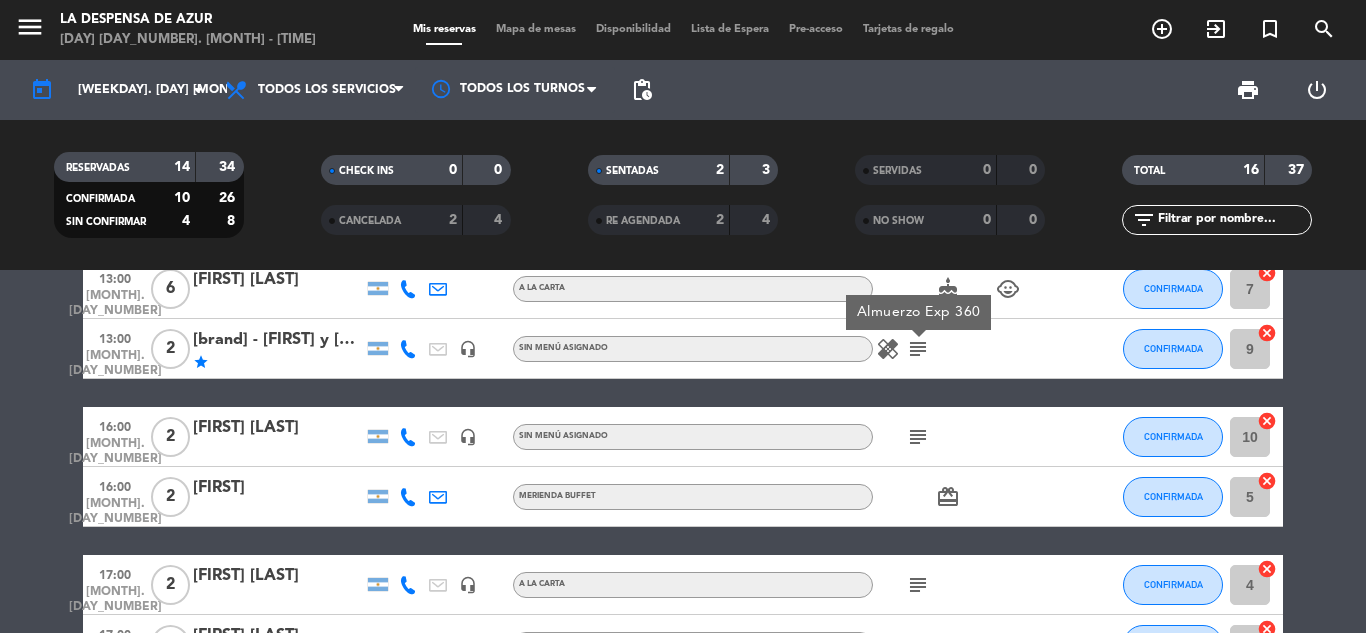 click 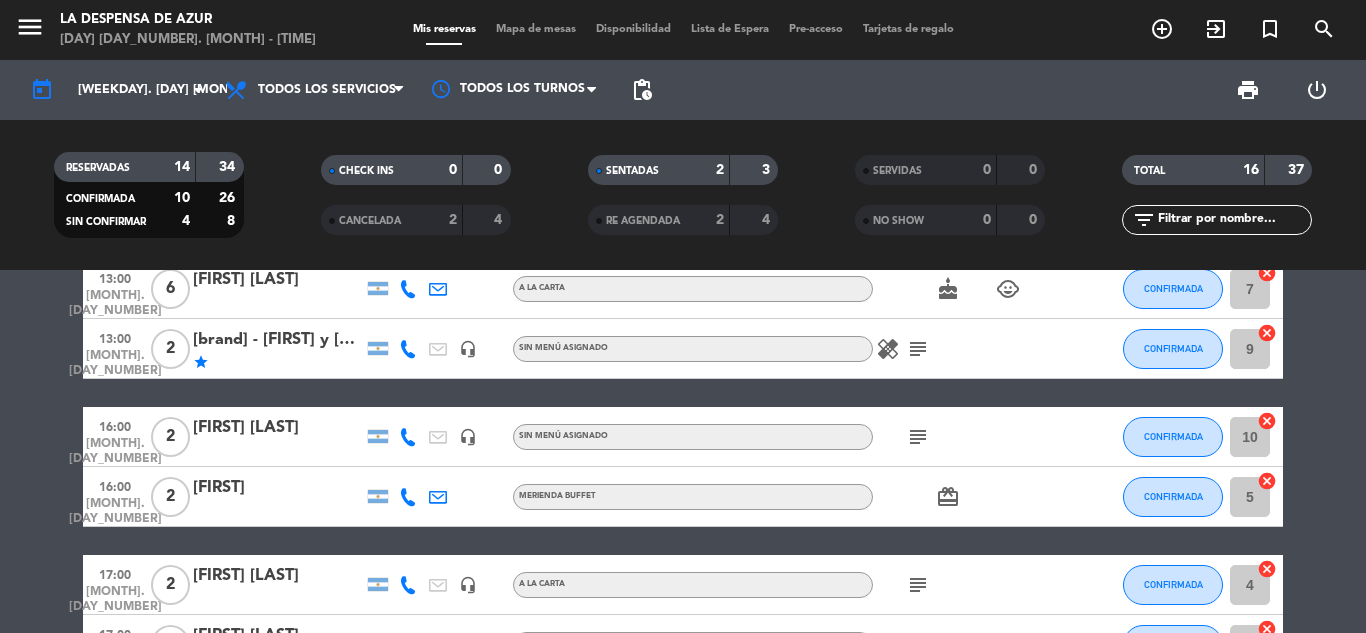 click on "subject" 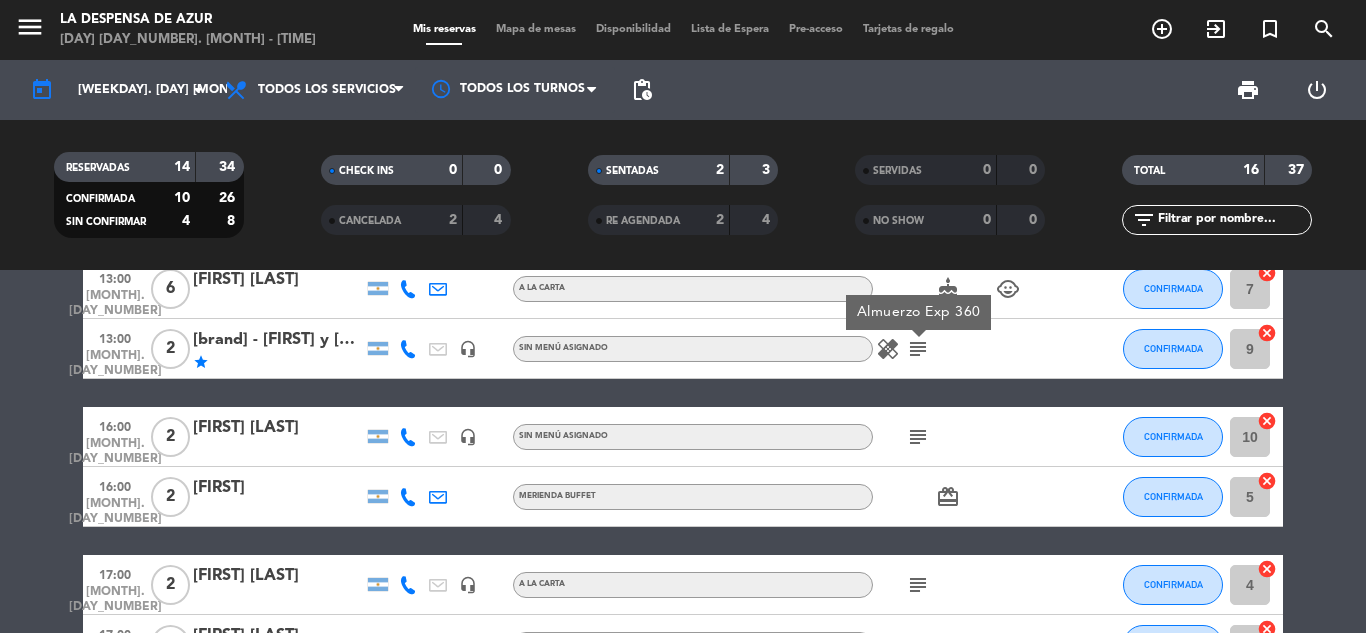click on "[time] [month]. [day] [number] [FIRST] [LAST] [meal] [subject] check SENTADA [number] cancel [time] [month]. [day] [number] [FIRST] [LAST] headset_mic Sin menú asignado subject SENTADA [number] cancel [time] [month]. [day] [number] [FIRST] [LAST] A LA CARTA CONFIRMADA [number] cancel [time] [month]. [day] [number] [FIRST] [LAST] A LA CARTA cake child_care CONFIRMADA [number] cancel [time] [month]. [day] [number] [brand] - [FIRST] y [FIRST] star headset_mic Sin menú asignado healing subject Almuerzo Exp [brand] CONFIRMADA [number] cancel [time] [month]. [day] [number] [FIRST] [LAST] headset_mic Sin menú asignado subject CONFIRMADA [number] cancel [time] [month]. [day] [number] [FIRST] [LAST] headset_mic Merienda [meal] card_giftcard CONFIRMADA [number] cancel [time] [month]. [day] [number] [FIRST] [LAST] headset_mic A LA CARTA subject CONFIRMADA [number] cancel [time] [month]. [day] [number] [FIRST] [LAST] headset_mic Sin menú asignado subject CONFIRMADA [number] cancel [time] [month]. [day] [number] [FIRST] [LAST] headset_mic Sin menú asignado subject CONFIRMADA [number] cancel [time] [number]" 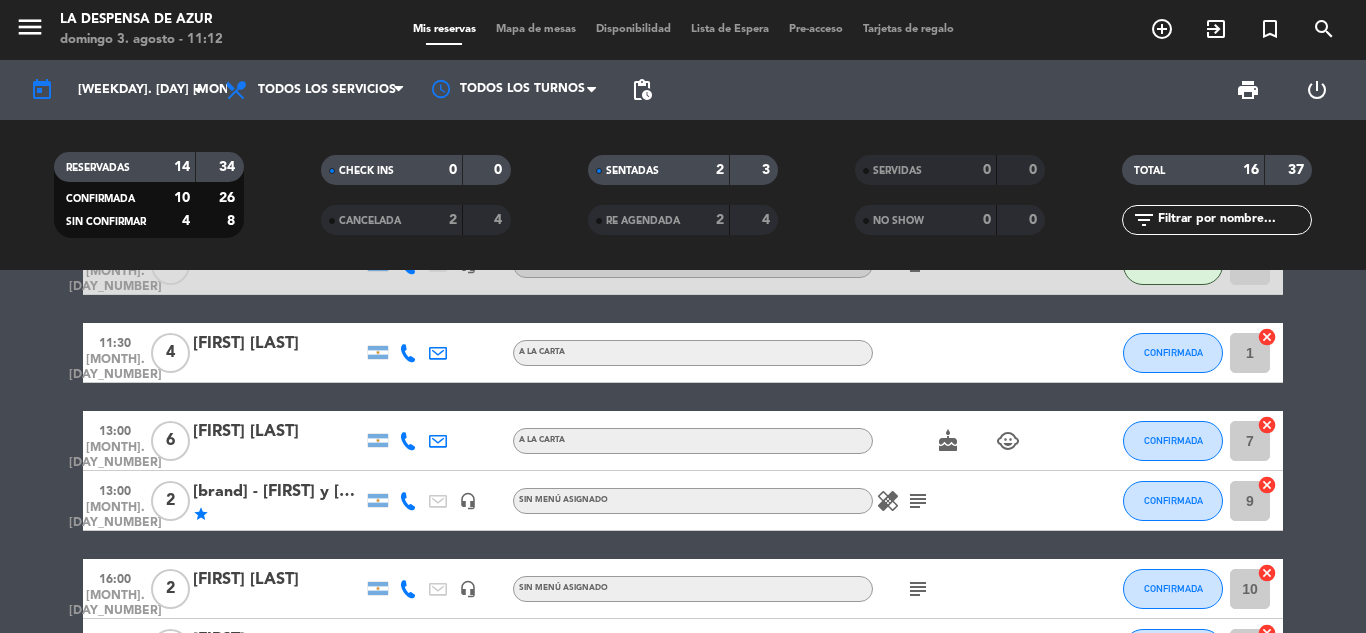 scroll, scrollTop: 200, scrollLeft: 0, axis: vertical 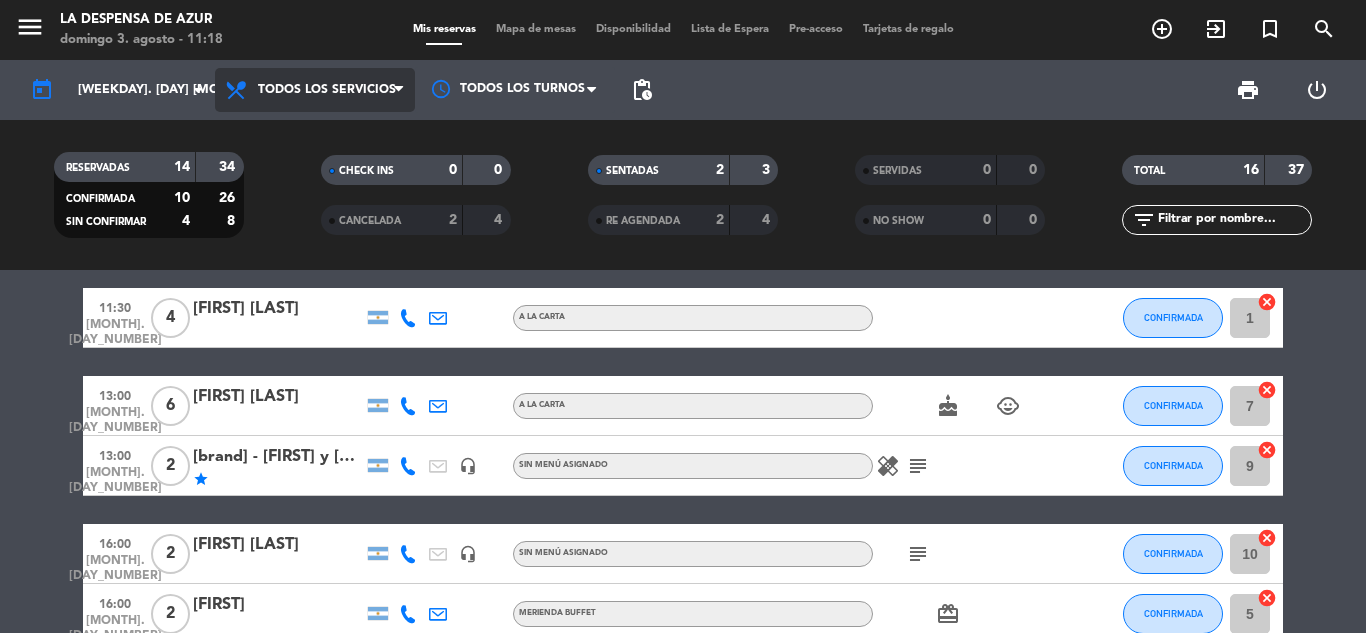 click on "Todos los servicios" at bounding box center (315, 90) 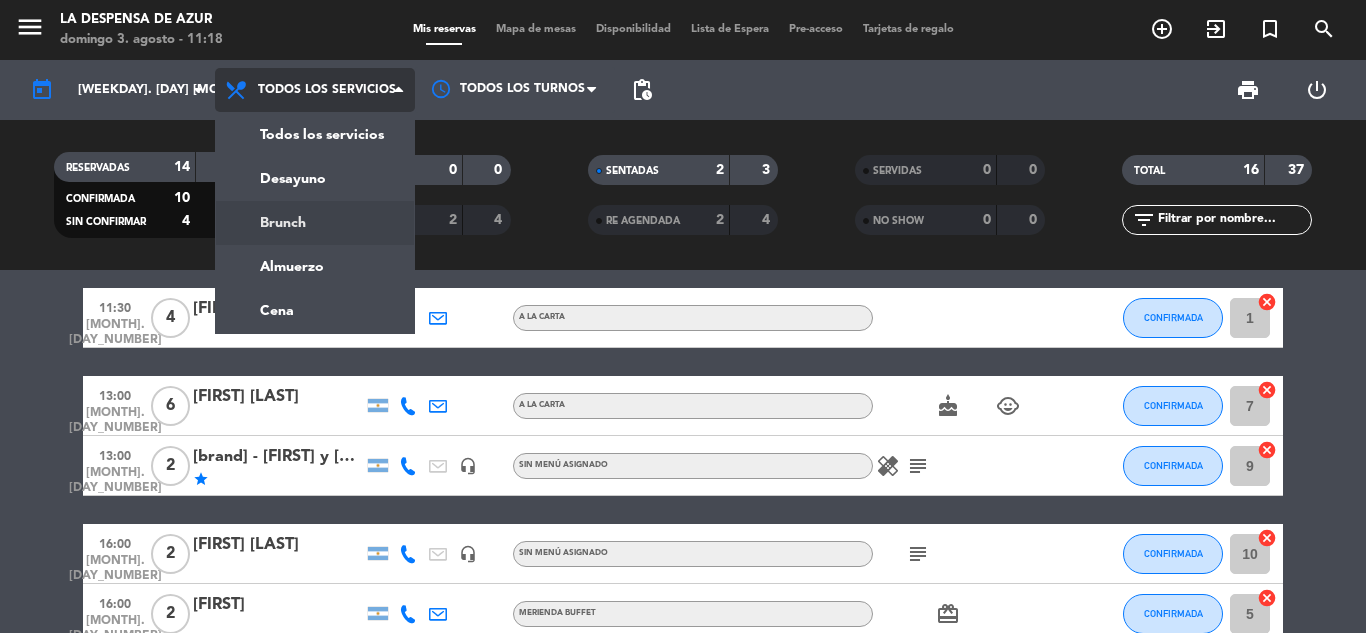 click on "menu [brand] [date] [time] Mis reservas Mapa de mesas Disponibilidad Lista de Espera Pre-acceso Tarjetas de regalo add_circle_outline exit_to_app turned_in_not search today [date] arrow_drop_down Todos los servicios Desayuno Brunch Almuerzo Cena Todos los servicios Todos los servicios Desayuno Brunch Almuerzo Cena Todos los turnos pending_actions print power_settings_new RESERVADAS [number] [number] CONFIRMADA [number] [number] SIN CONFIRMAR [number] [number] CHECK INS [number] [number] CANCELADA [number] [number] SENTADAS [number] [number] RE AGENDADA [number] [number] SERVIDAS [number] [number] NO SHOW [number] [number] TOTAL [number] [number] filter_list" 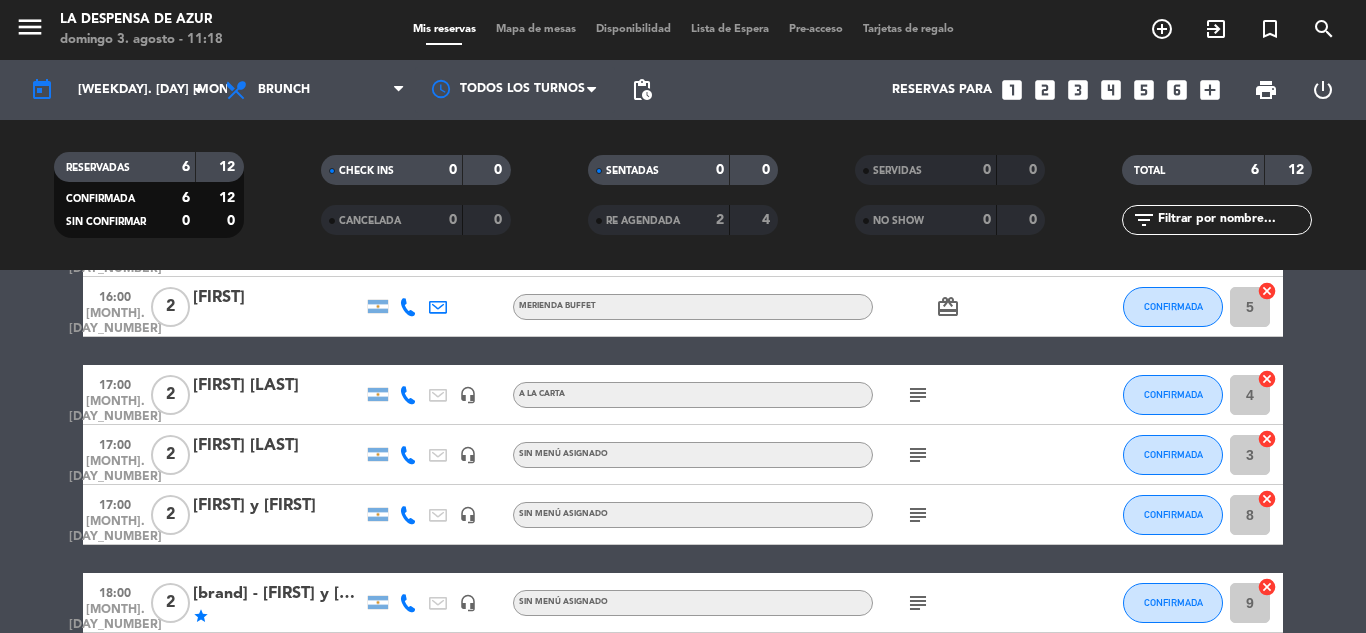 scroll, scrollTop: 245, scrollLeft: 0, axis: vertical 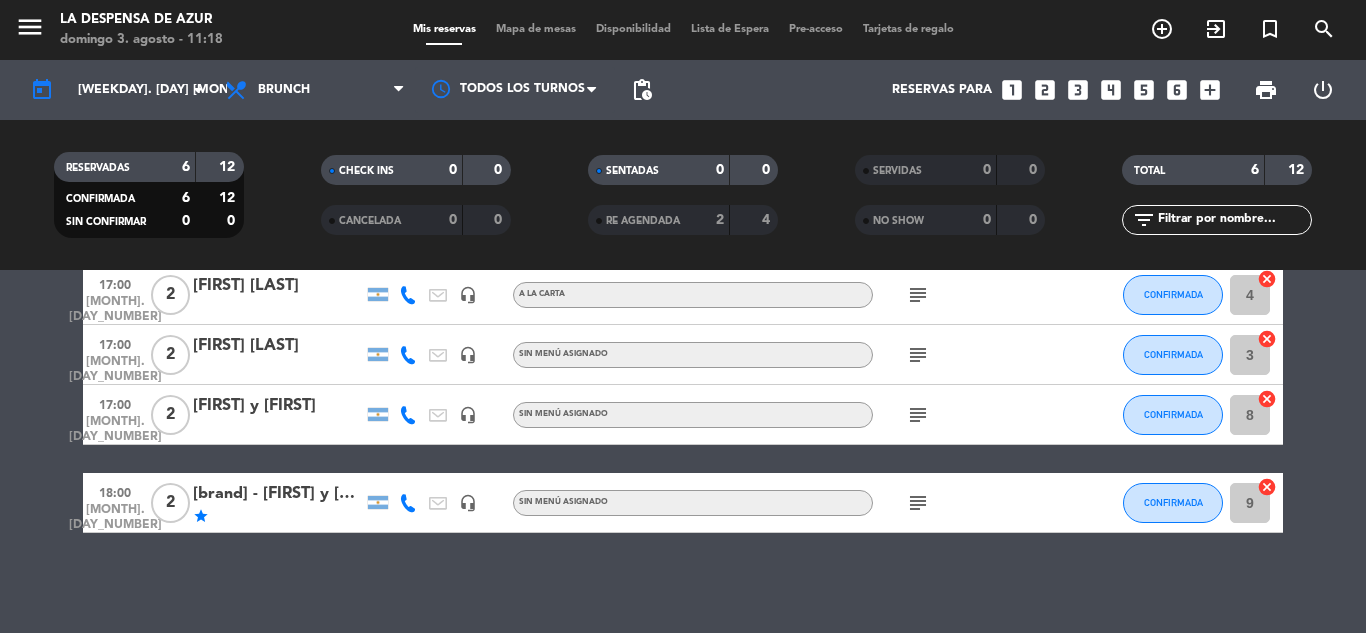 click on "Mapa de mesas" at bounding box center (536, 29) 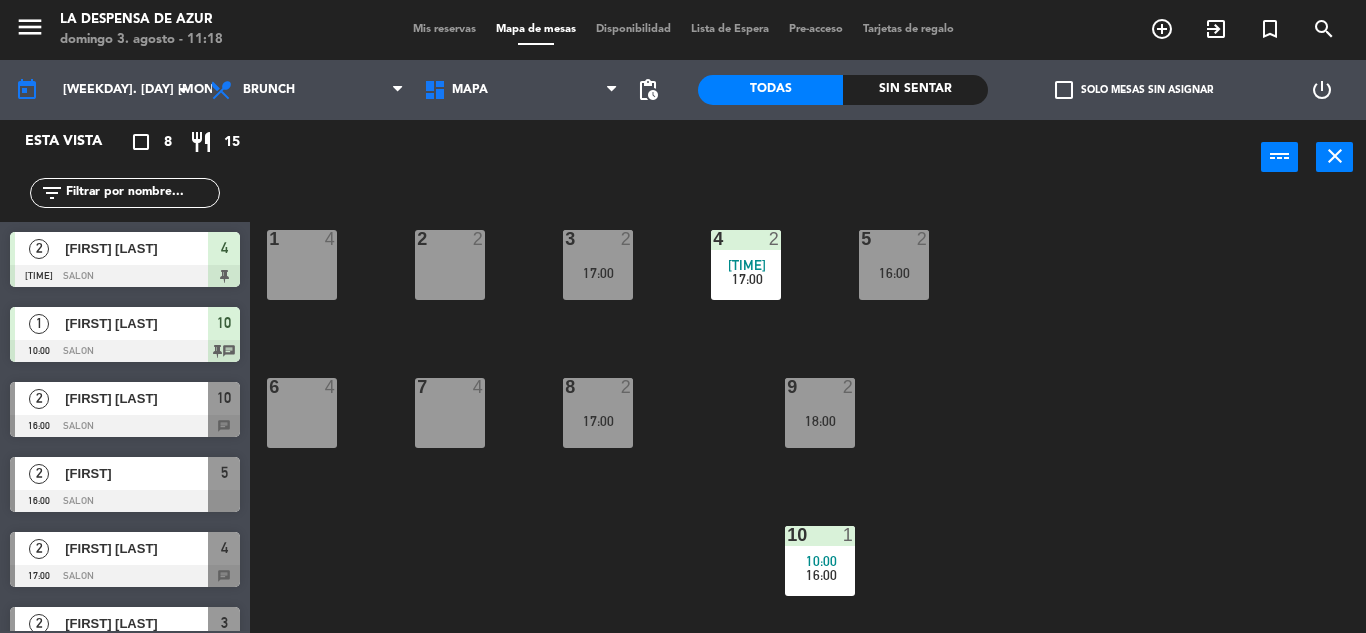 click on "[NUMBER]  [NUMBER]" at bounding box center [302, 265] 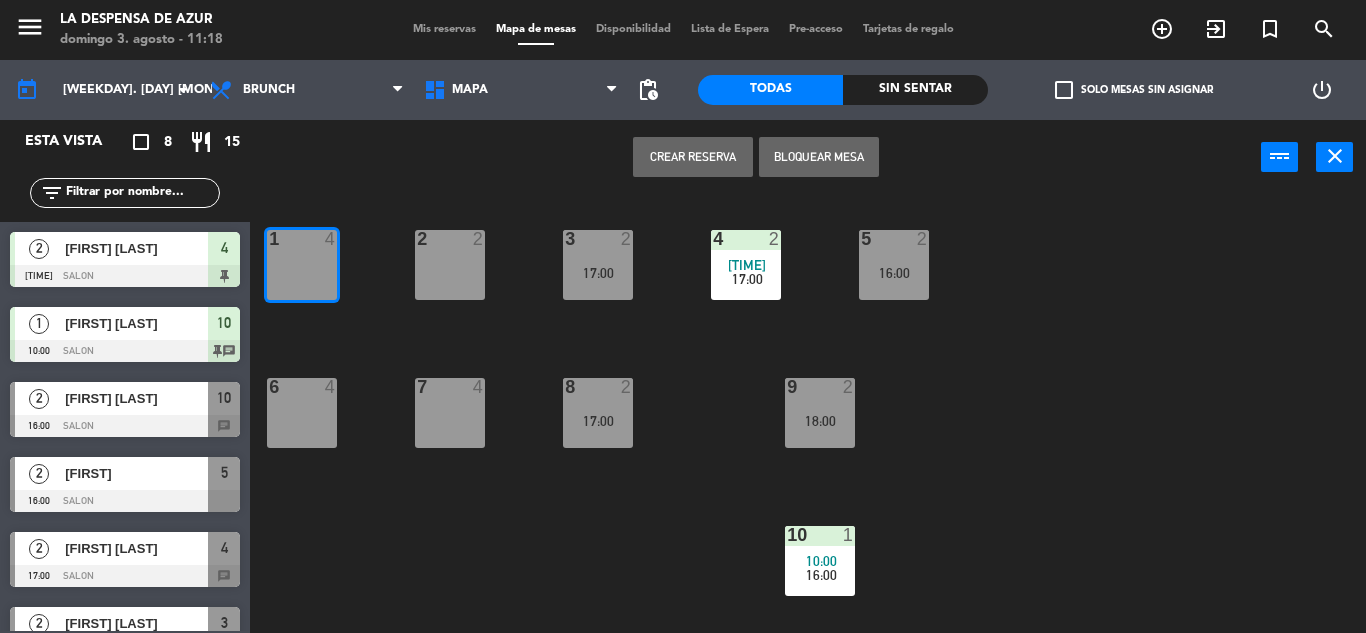 click on "Bloquear Mesa" at bounding box center (819, 157) 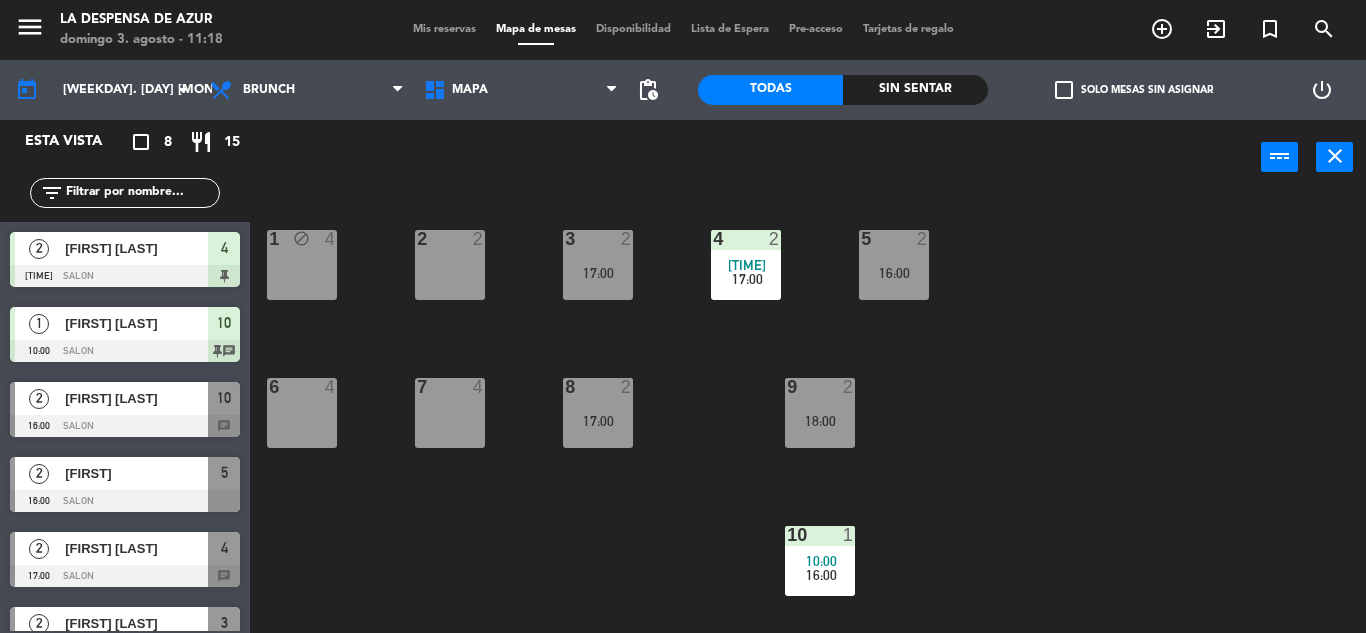 click on "2  2" at bounding box center (450, 265) 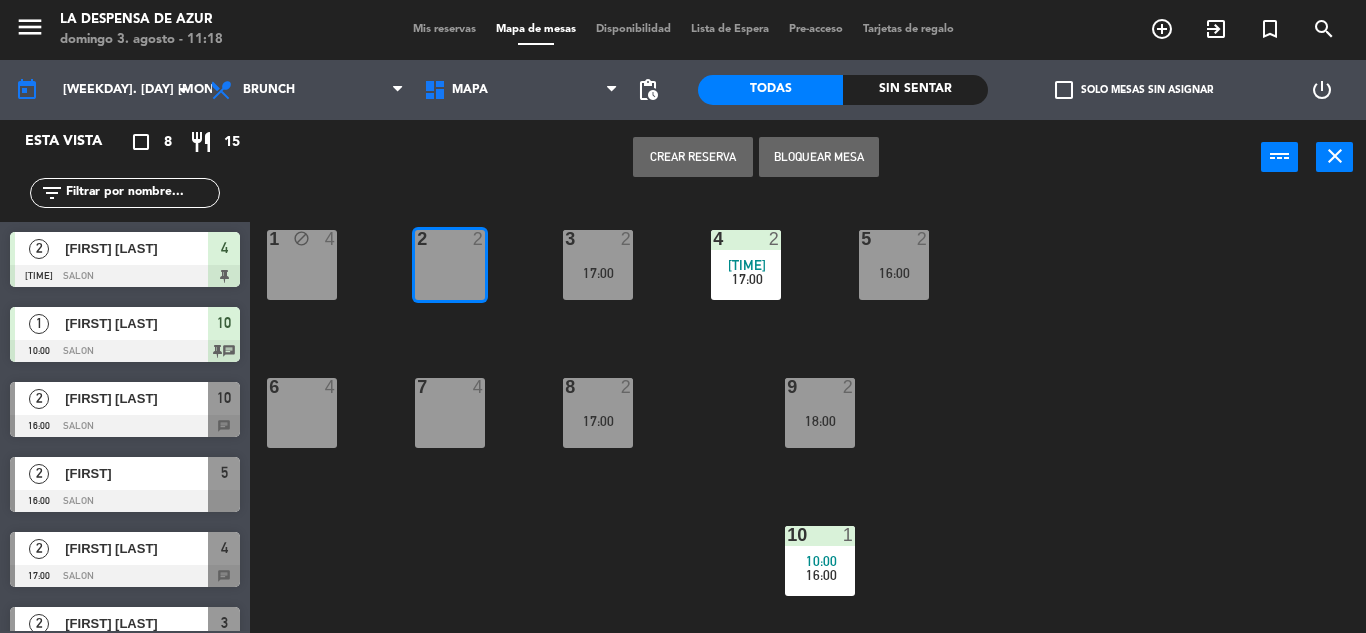 click on "Bloquear Mesa" at bounding box center [819, 157] 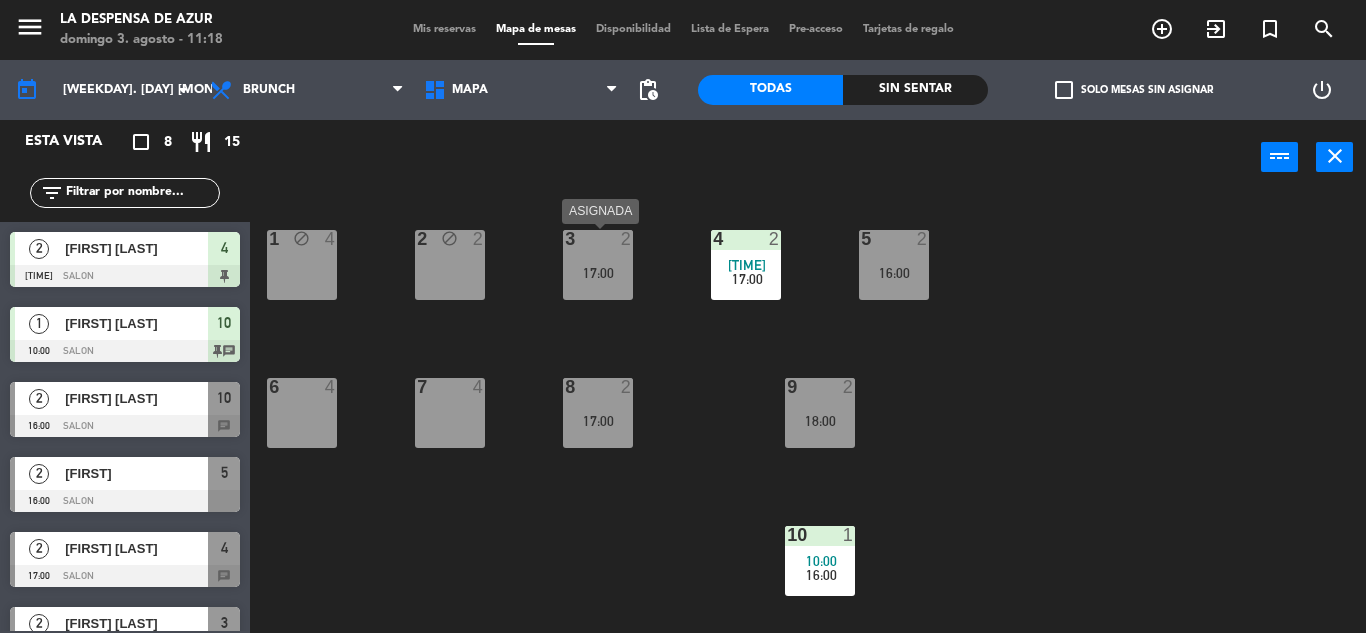 click on "[NUMBER]  [NUMBER]   [TIME]" at bounding box center [598, 265] 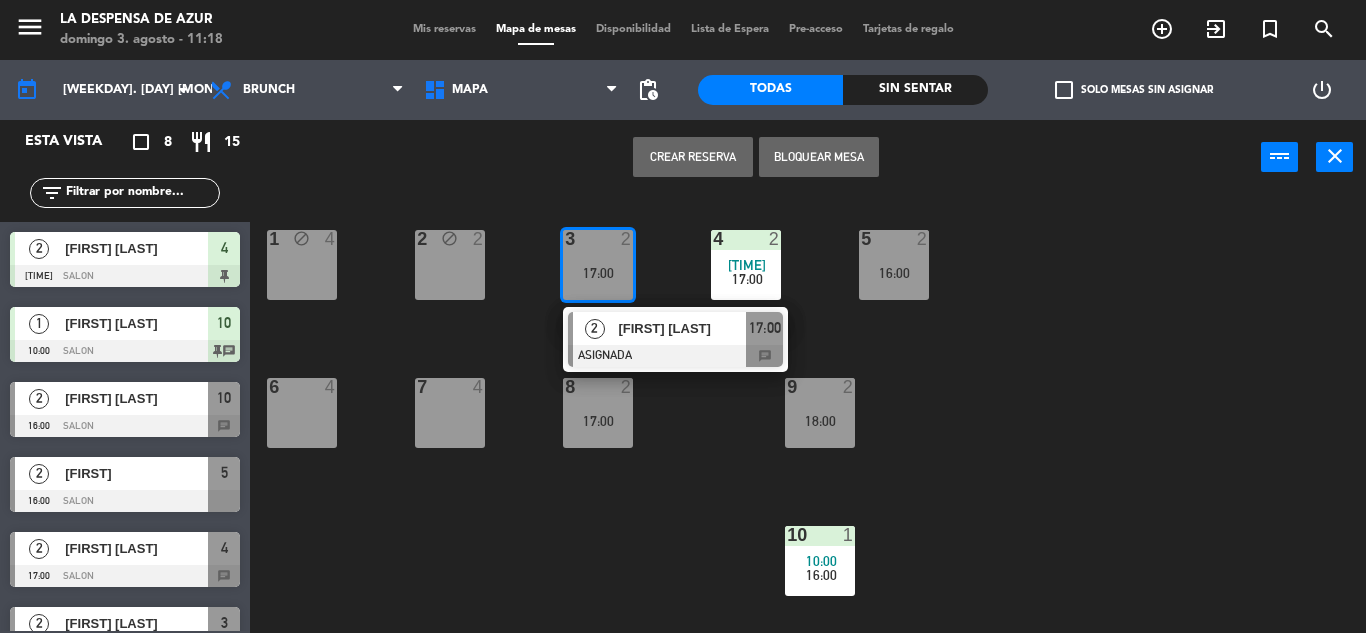 click on "Bloquear Mesa" at bounding box center (819, 157) 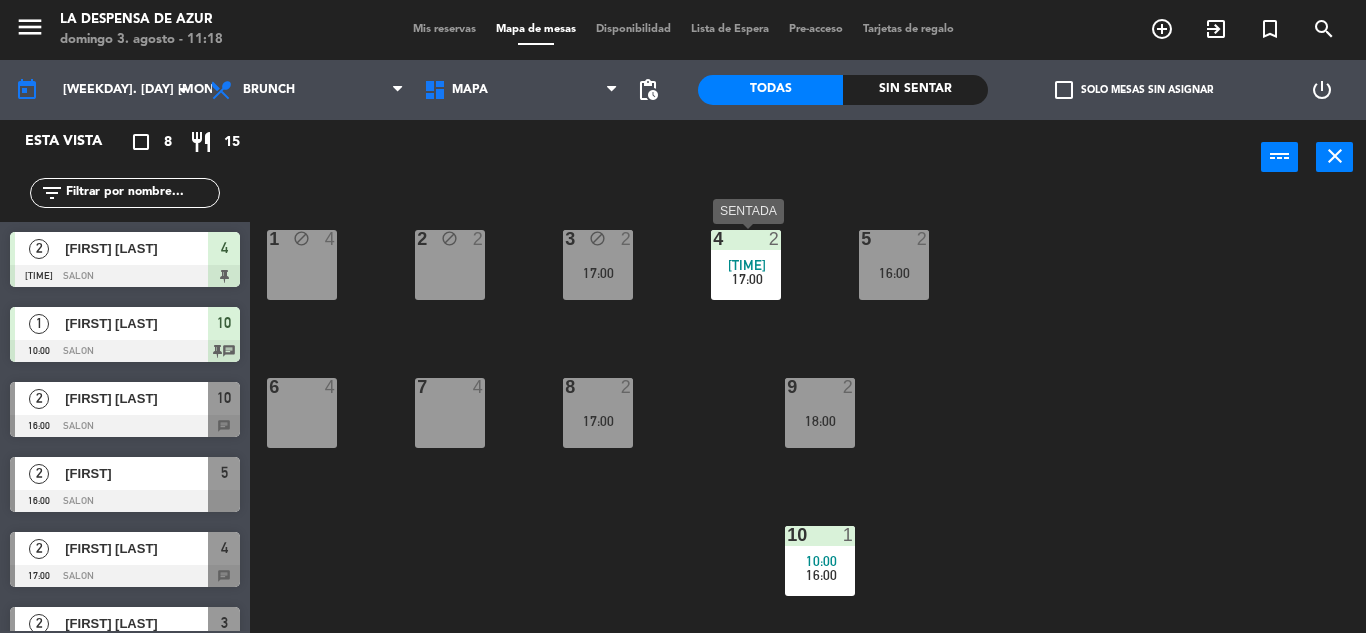 click on "[TIME]" at bounding box center [747, 265] 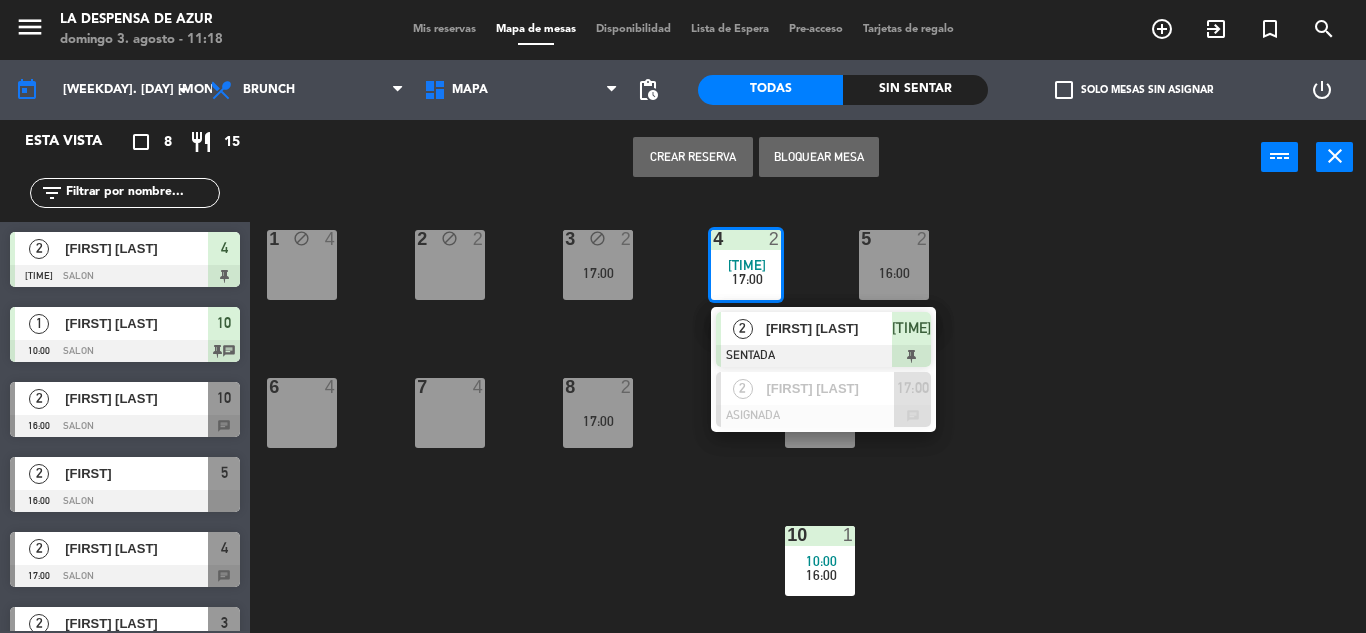 click on "Bloquear Mesa" at bounding box center [819, 157] 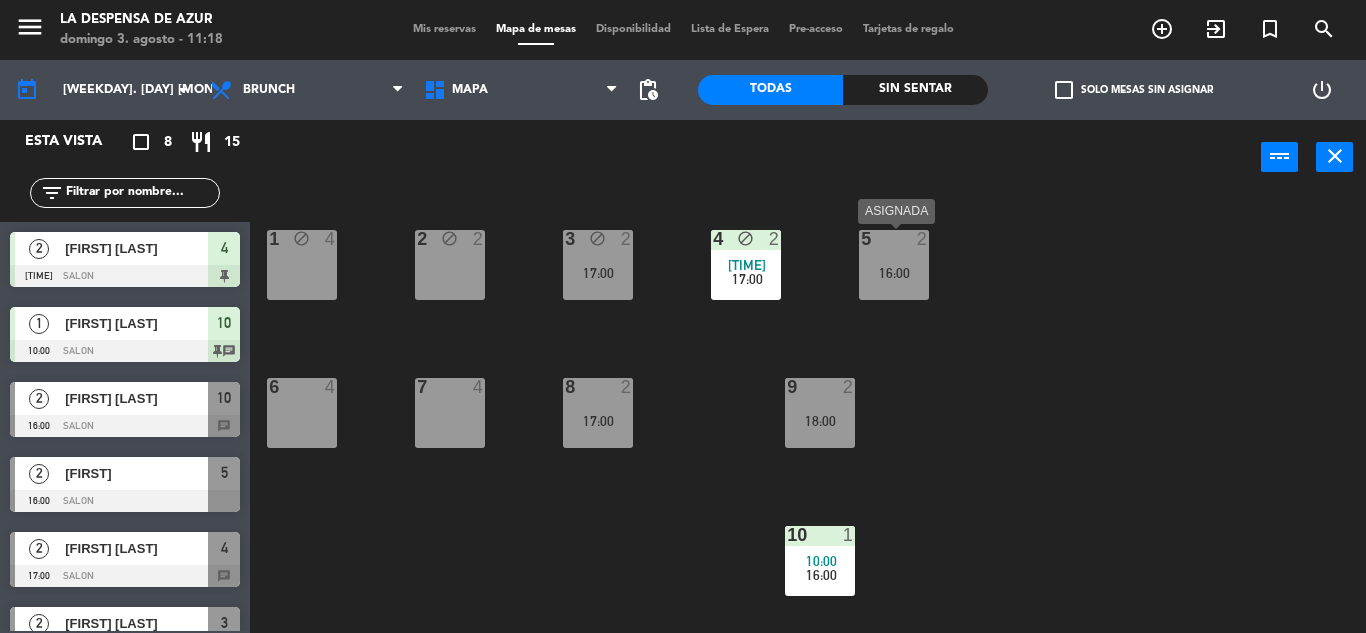 drag, startPoint x: 871, startPoint y: 237, endPoint x: 859, endPoint y: 226, distance: 16.27882 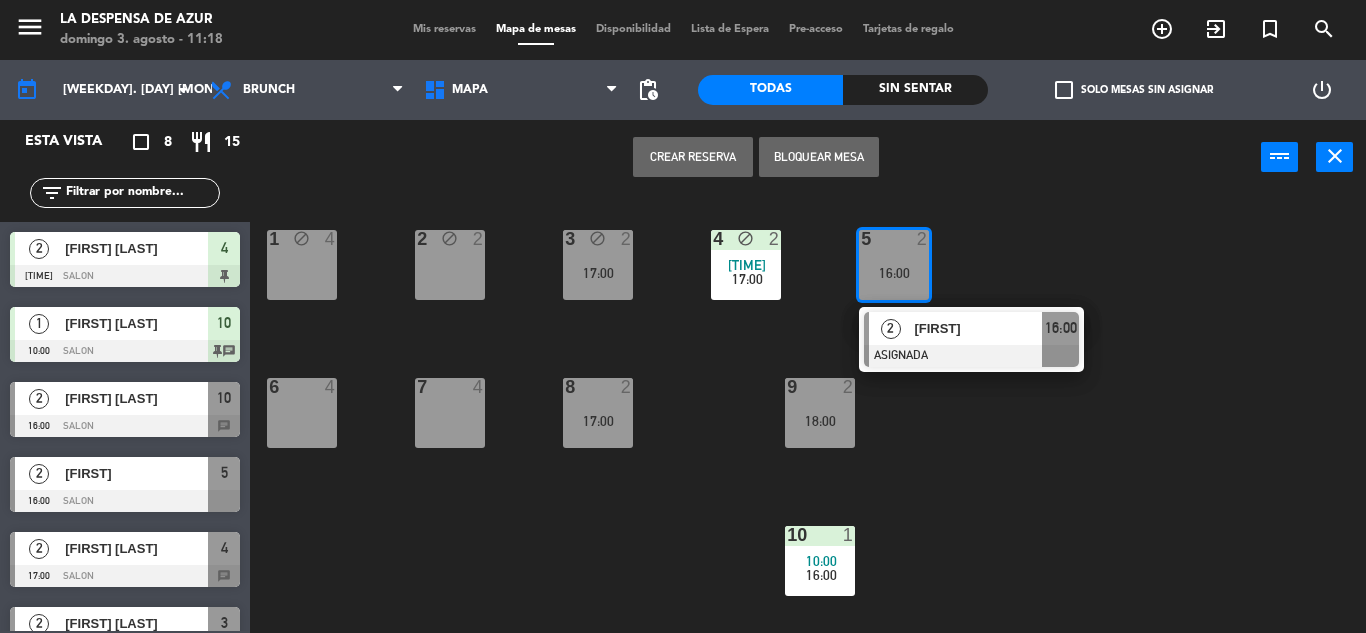 click on "Bloquear Mesa" at bounding box center (819, 157) 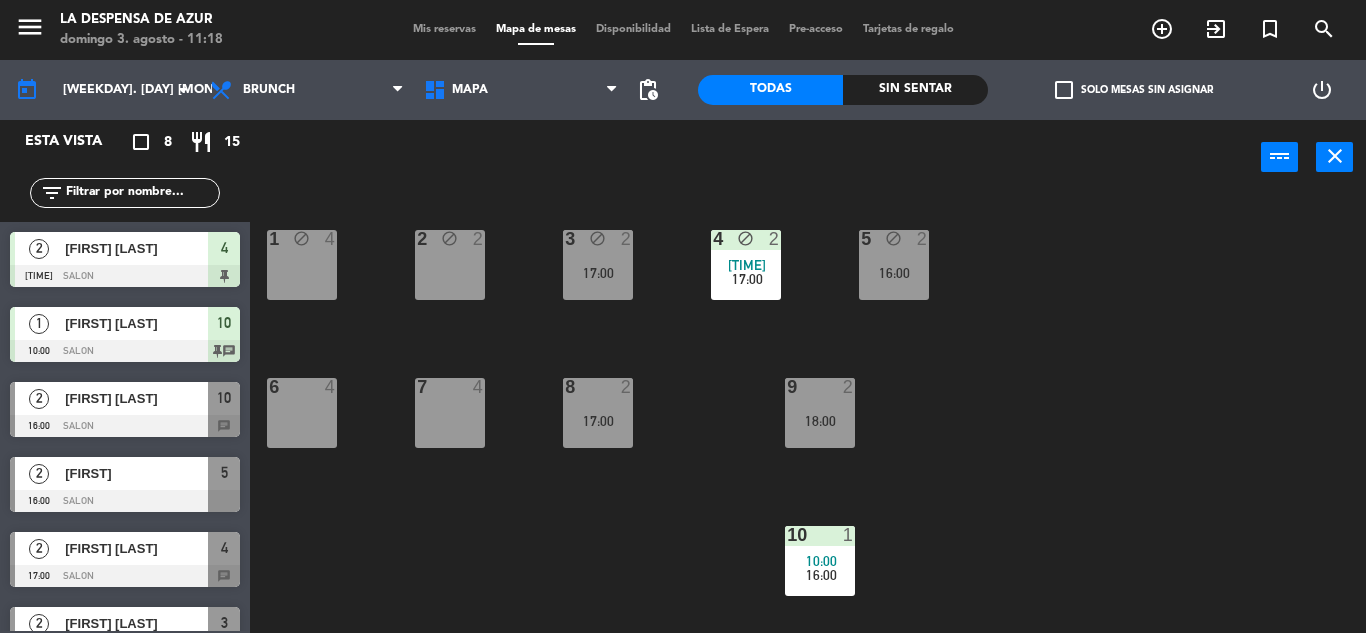 click on "[NUMBER]  [NUMBER]" at bounding box center (450, 413) 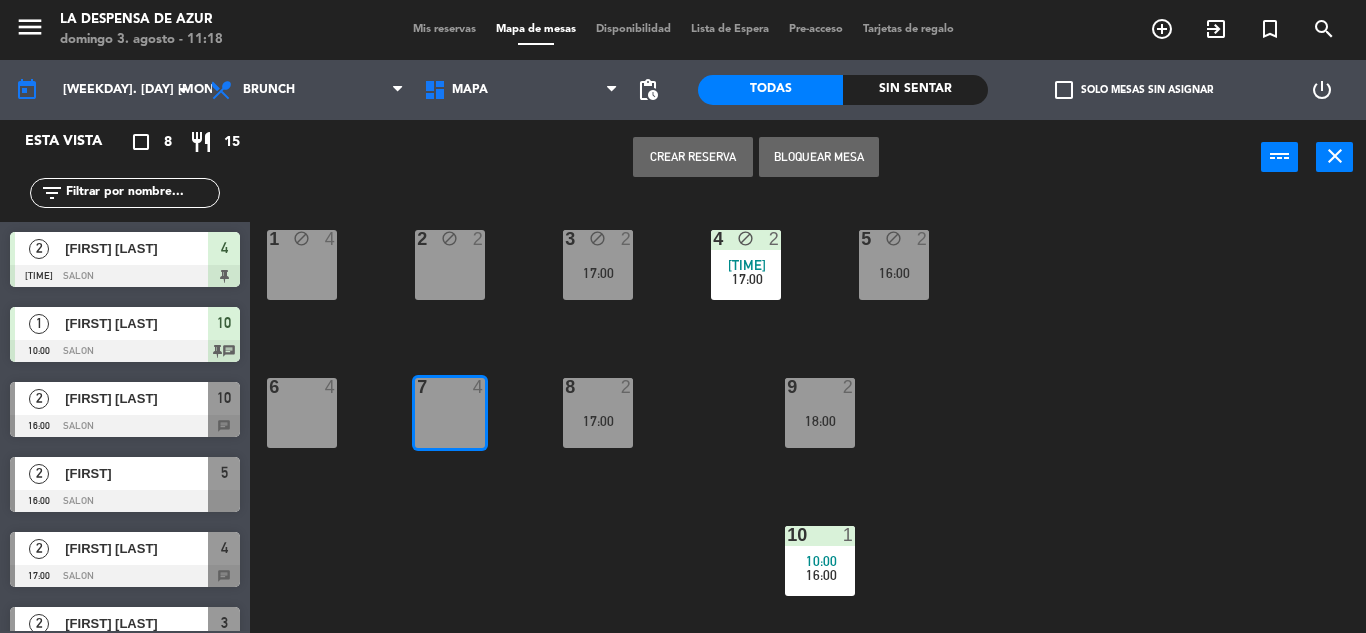 click on "Bloquear Mesa" at bounding box center (819, 157) 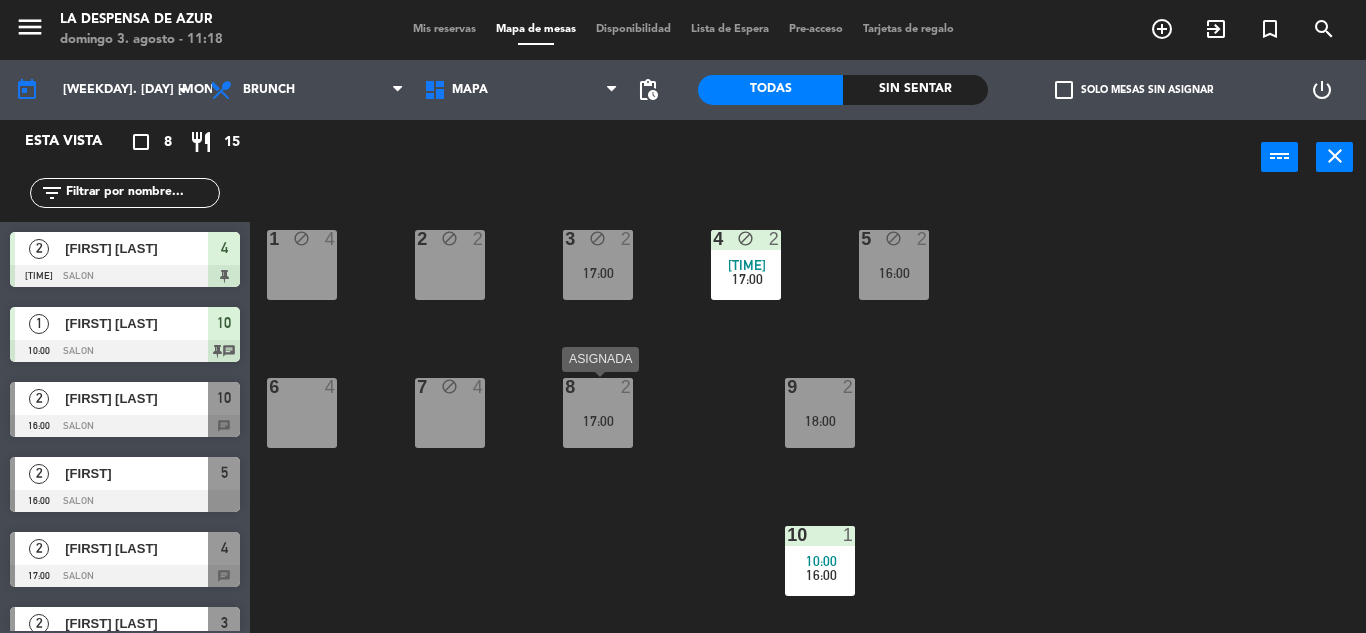 click on "[number] [number] [time]" at bounding box center [598, 413] 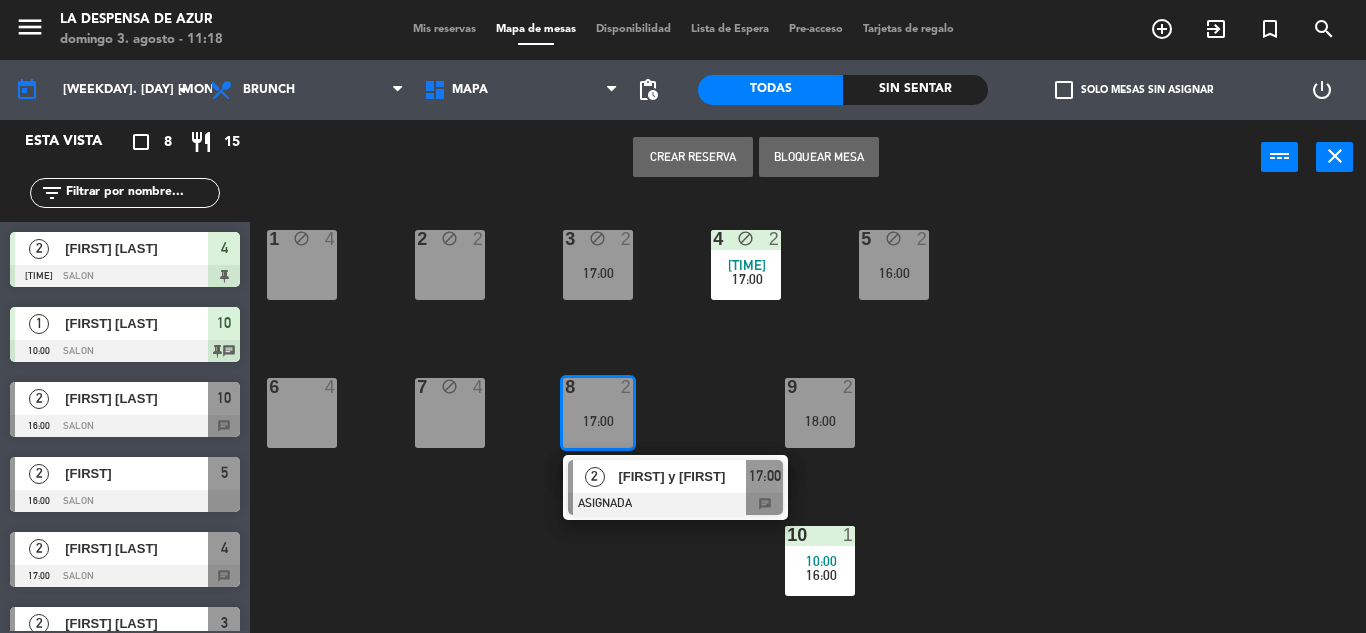 click on "Bloquear Mesa" at bounding box center (819, 157) 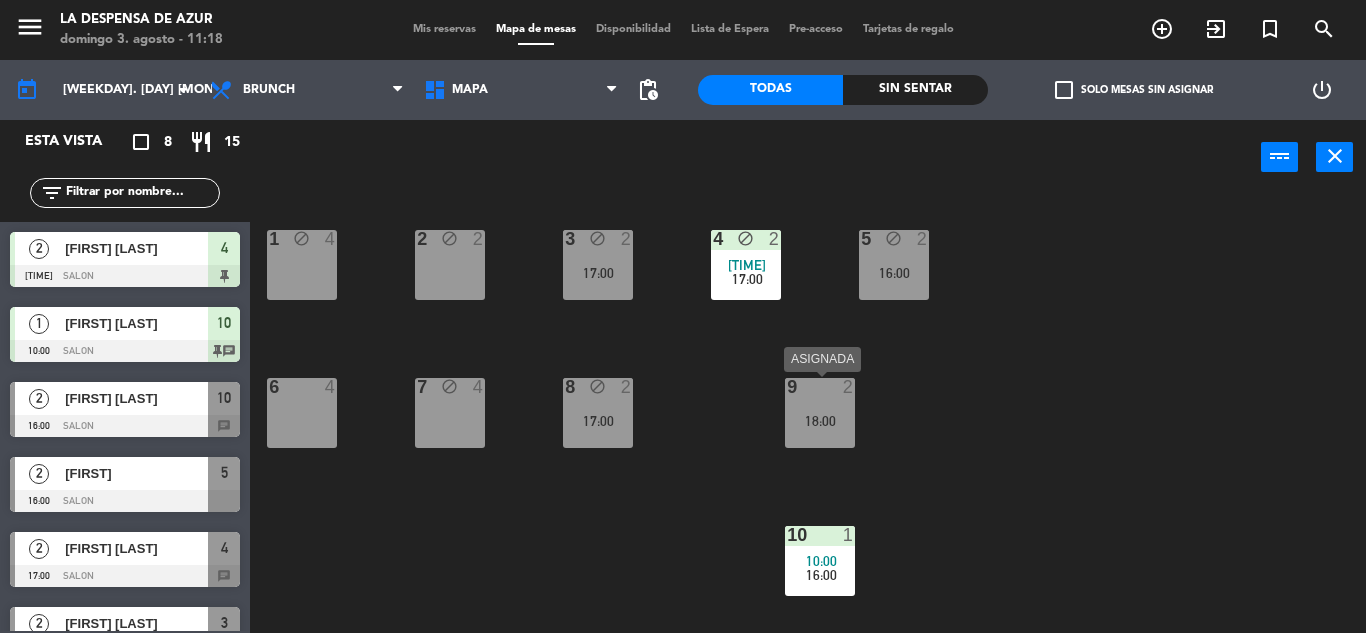 click on "[number] [number] [time]" at bounding box center [820, 413] 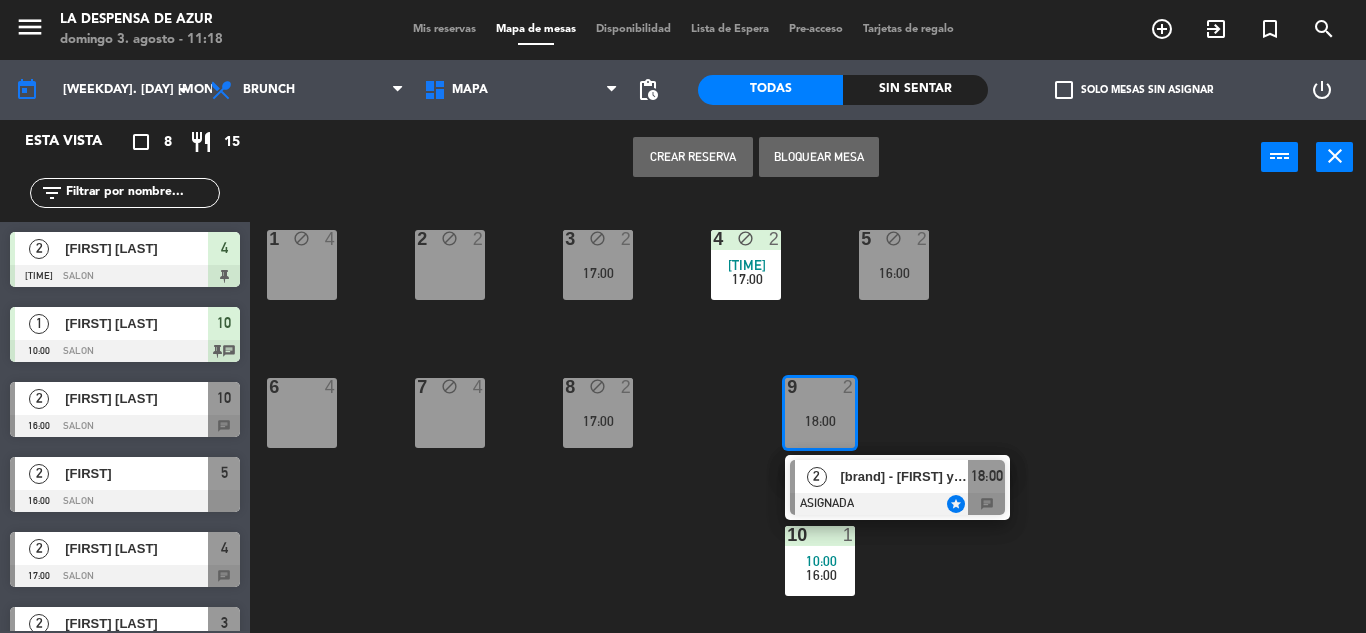 click on "Bloquear Mesa" at bounding box center [819, 157] 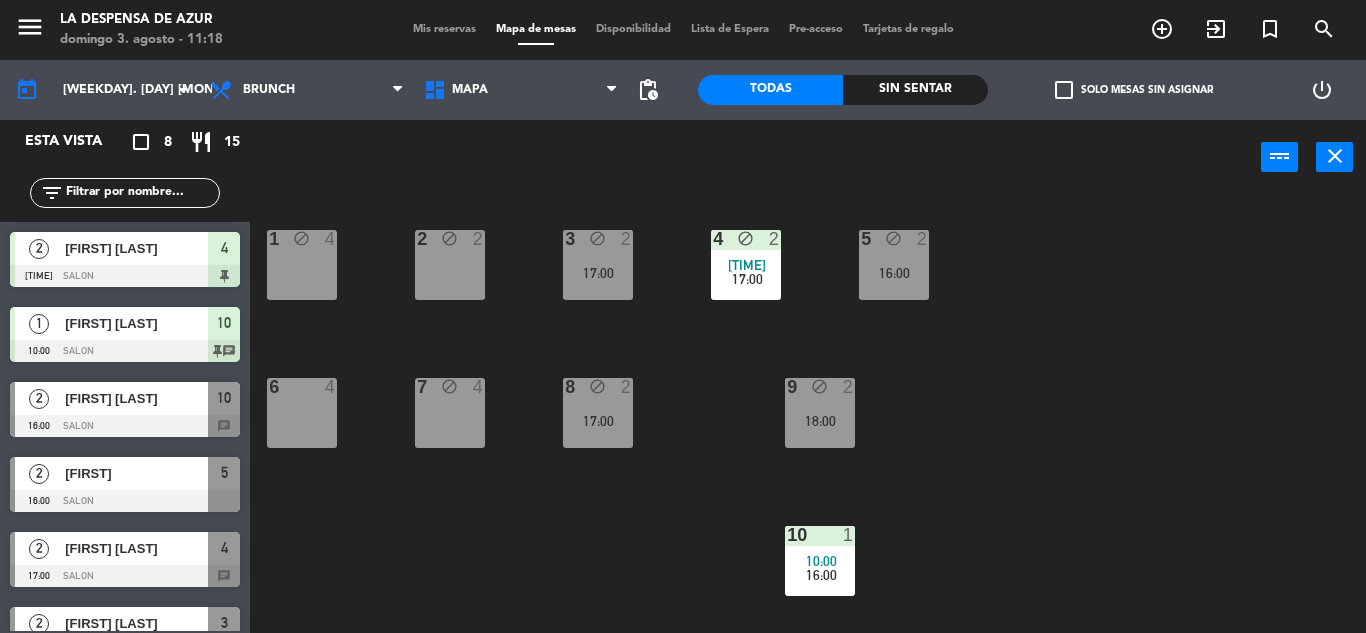 click on "Mis reservas" at bounding box center [444, 29] 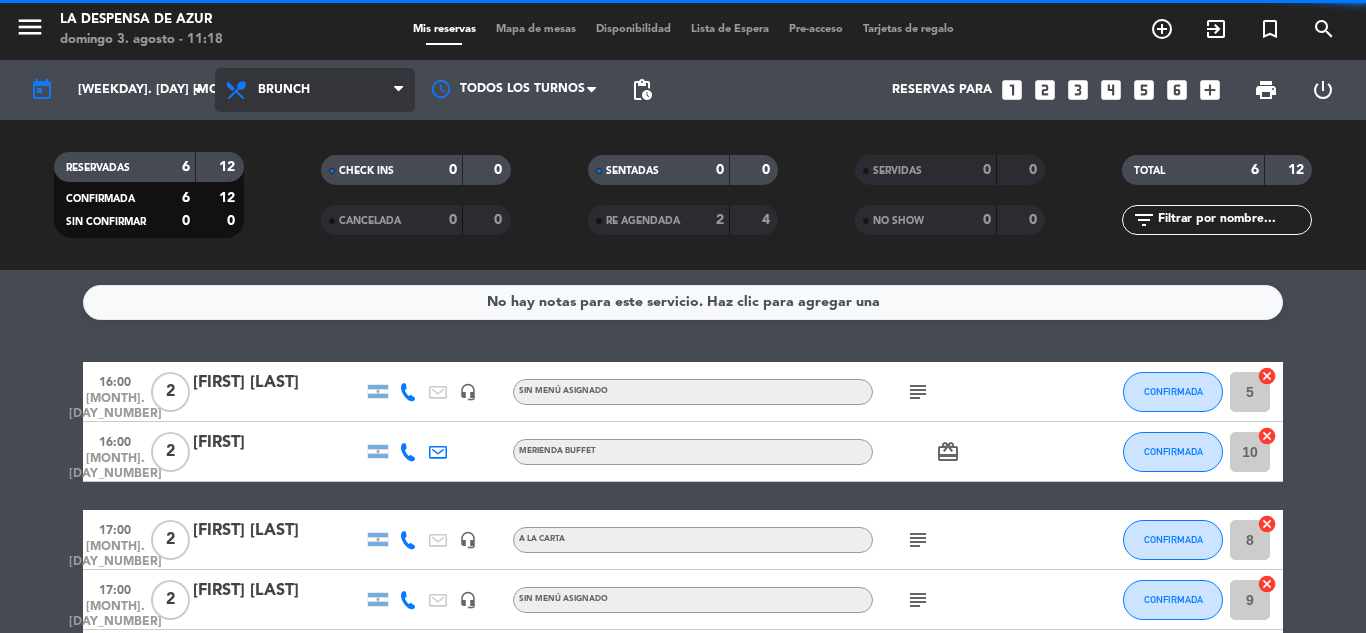 click on "Brunch" at bounding box center (315, 90) 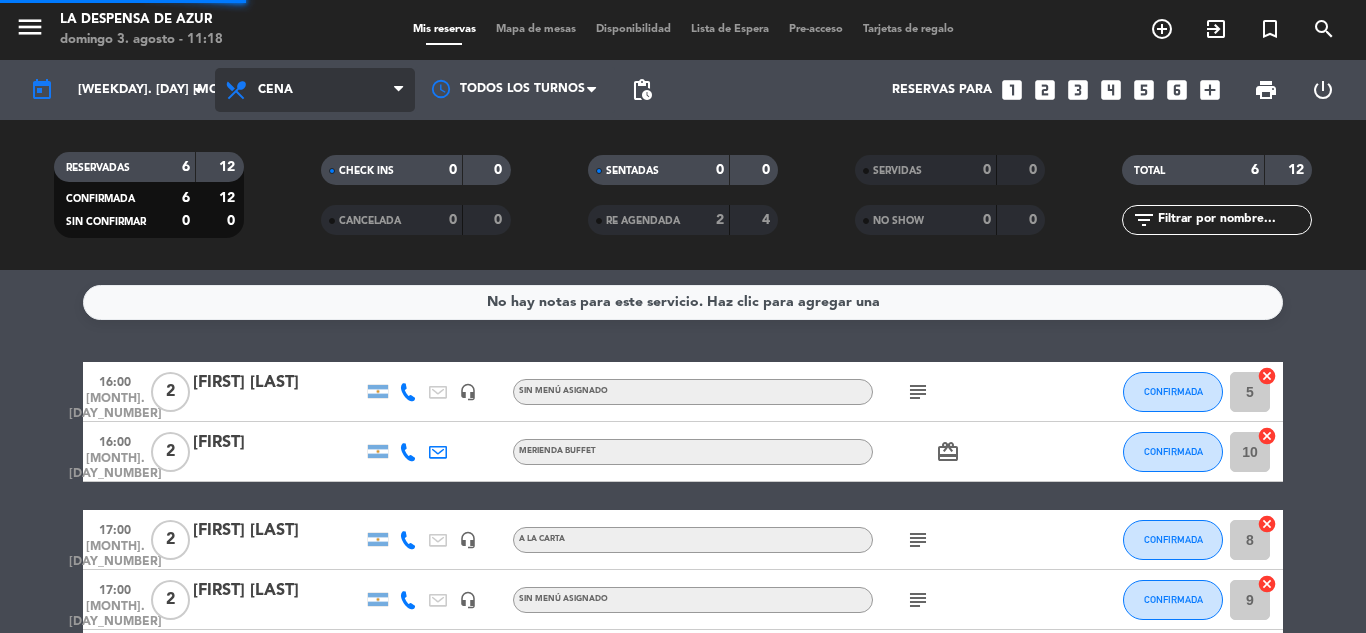 click on "menu  La Despensa de Azur   domingo 3. agosto - 11:18   Mis reservas   Mapa de mesas   Disponibilidad   Lista de Espera   Pre-acceso   Tarjetas de regalo  add_circle_outline exit_to_app turned_in_not search today    dom. 3 ago. arrow_drop_down  Todos los servicios  Desayuno  Brunch  Almuerzo  Cena  Cena  Todos los servicios  Desayuno  Brunch  Almuerzo  Cena Todos los turnos pending_actions  Reservas para   looks_one   looks_two   looks_3   looks_4   looks_5   looks_6   add_box  print  power_settings_new   RESERVADAS   6   12   CONFIRMADA   6   12   SIN CONFIRMAR   0   0   CHECK INS   0   0   CANCELADA   0   0   SENTADAS   0   0   RE AGENDADA   2   4   SERVIDAS   0   0   NO SHOW   0   0   TOTAL   6   12  filter_list  No hay notas para este servicio. Haz clic para agregar una   16:00   ago. 3   2   [FIRST] [LAST]    headset_mic  Sin menú asignado  subject  CONFIRMADA 5  cancel   16:00   ago. 3   2   [FIRST]   Merienda Buffet  card_giftcard  CONFIRMADA 10  cancel   17:00   ago. 3   2   headset_mic  8  2" 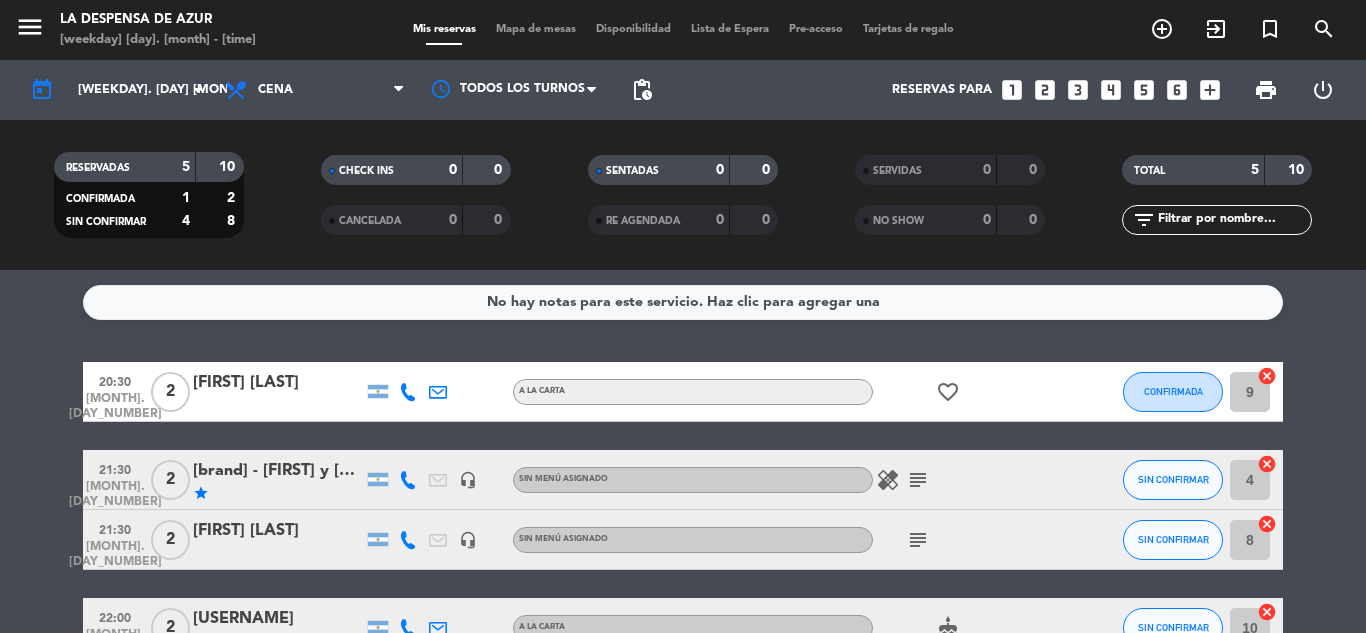 scroll, scrollTop: 100, scrollLeft: 0, axis: vertical 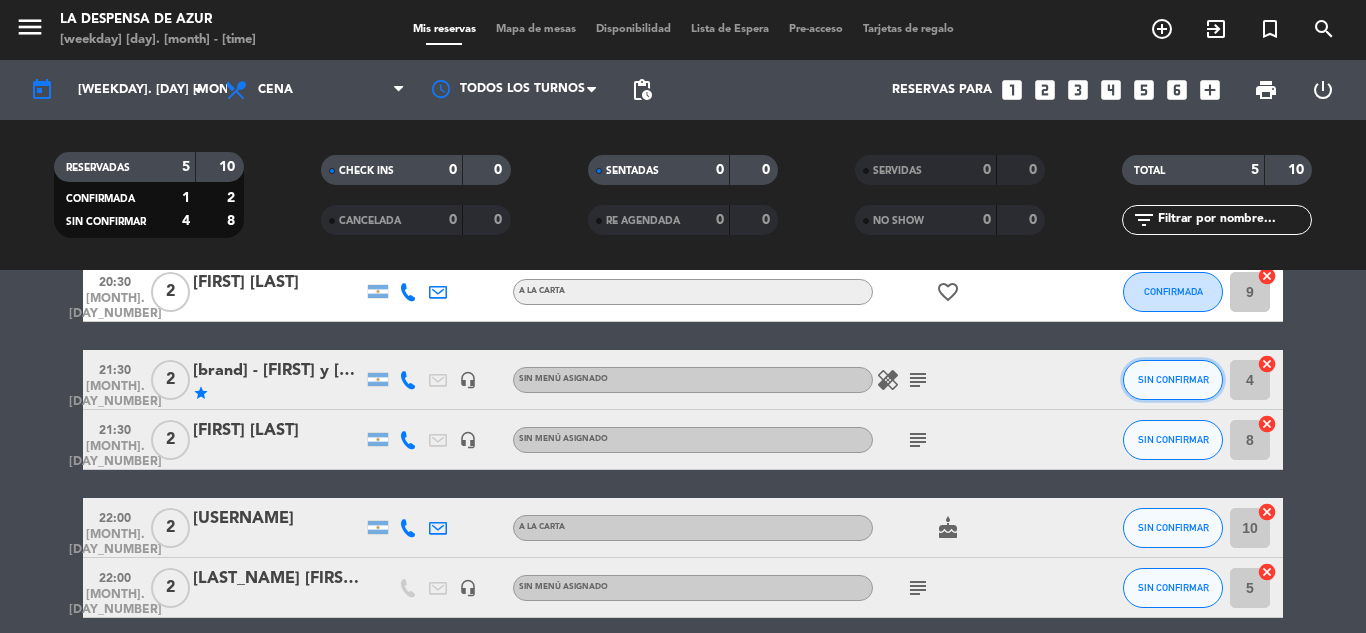 click on "SIN CONFIRMAR" 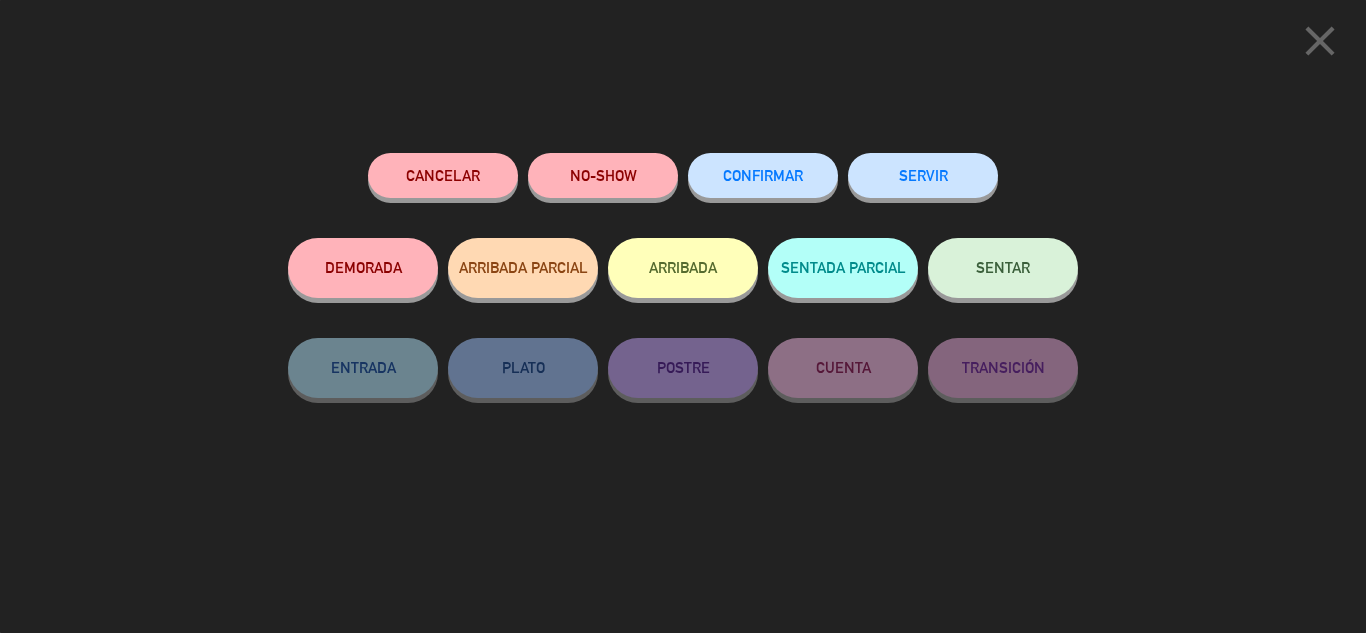 click on "CONFIRMAR" 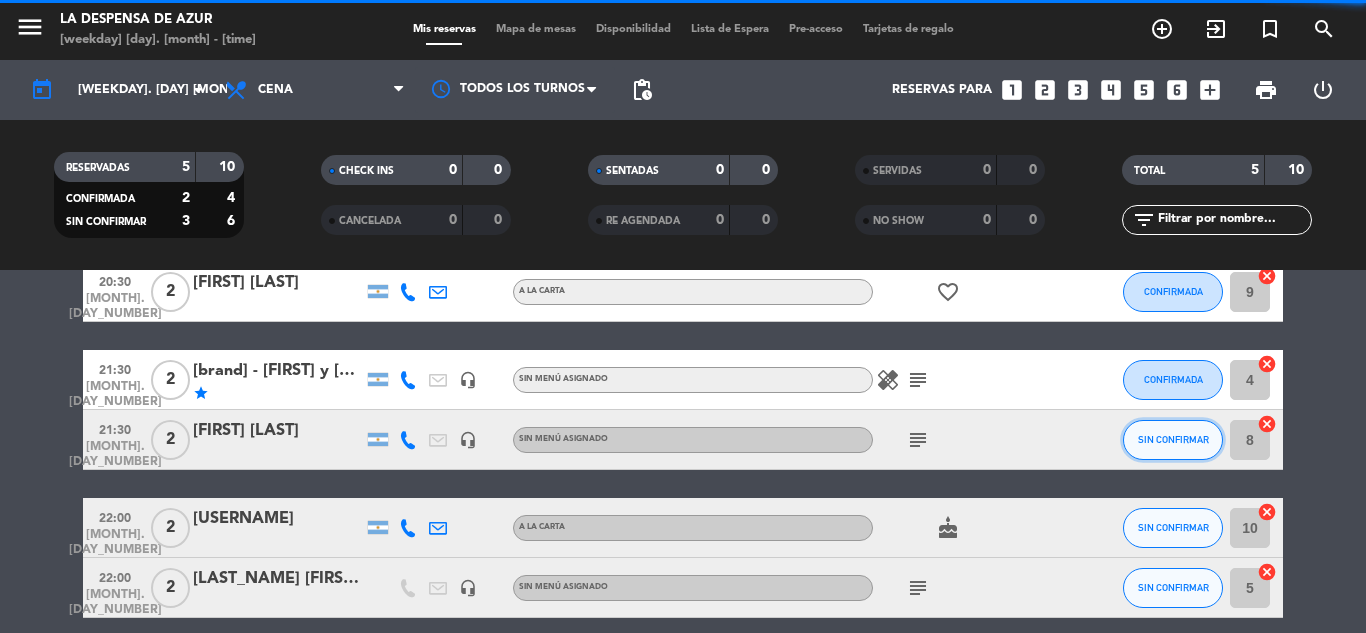 click on "SIN CONFIRMAR" 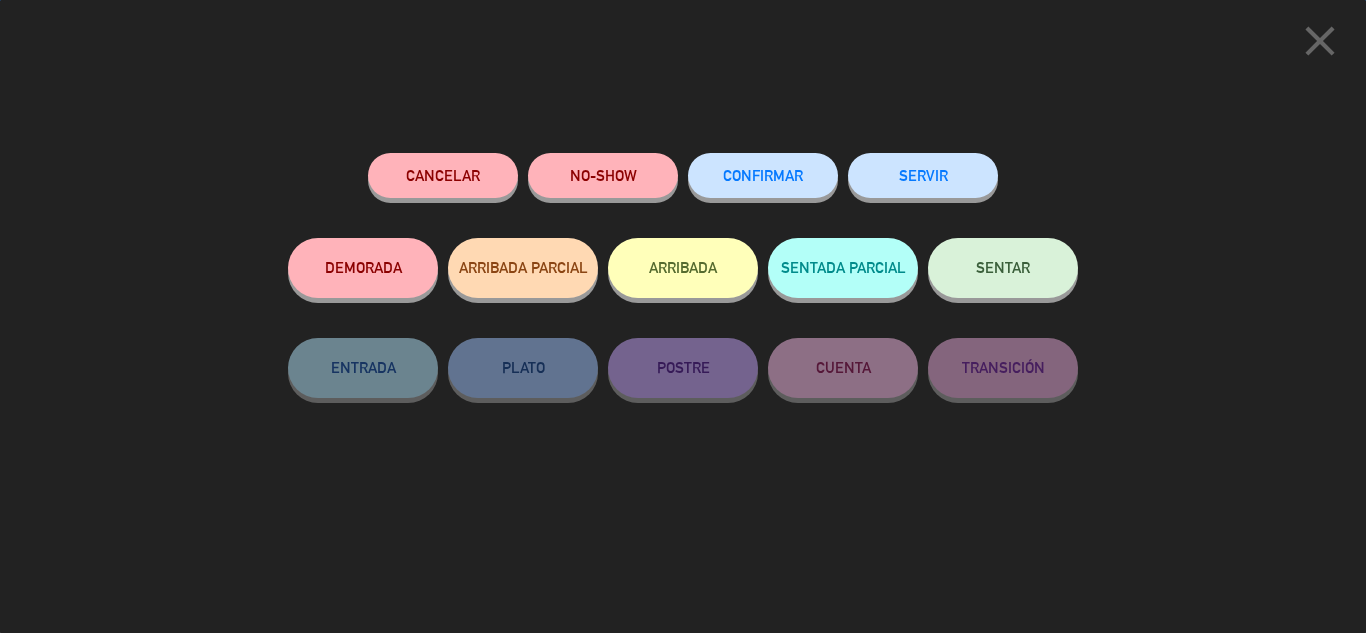 click on "CONFIRMAR" 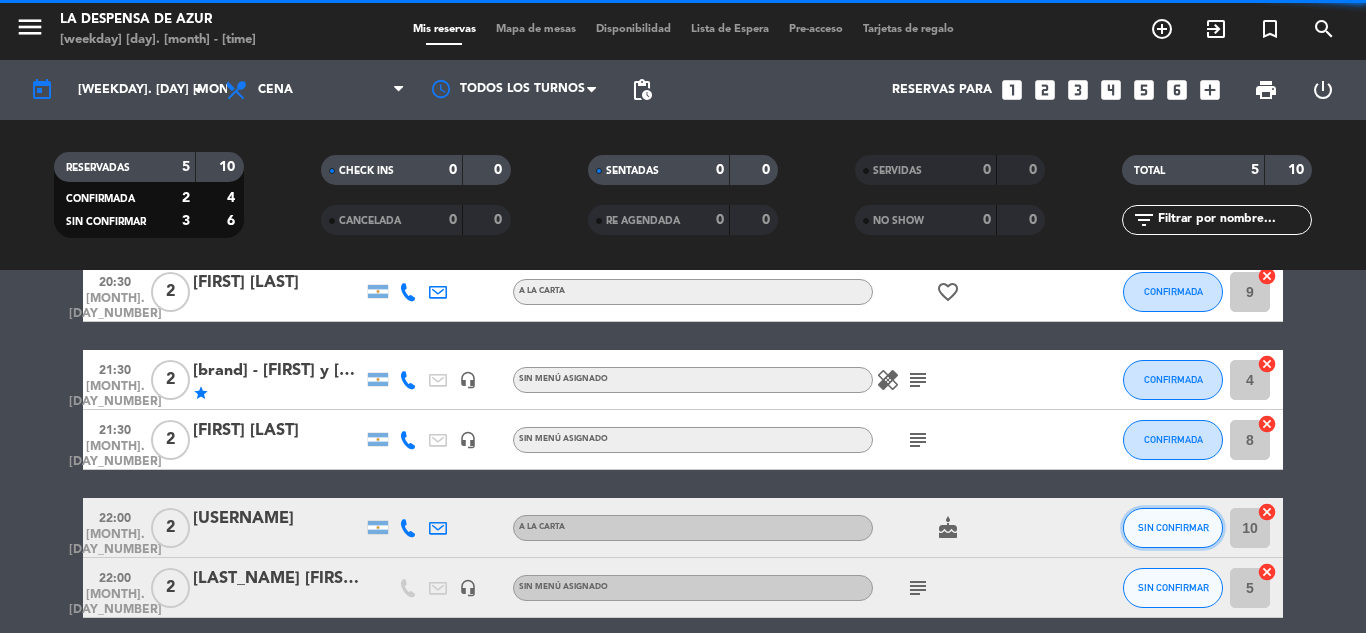 click on "SIN CONFIRMAR" 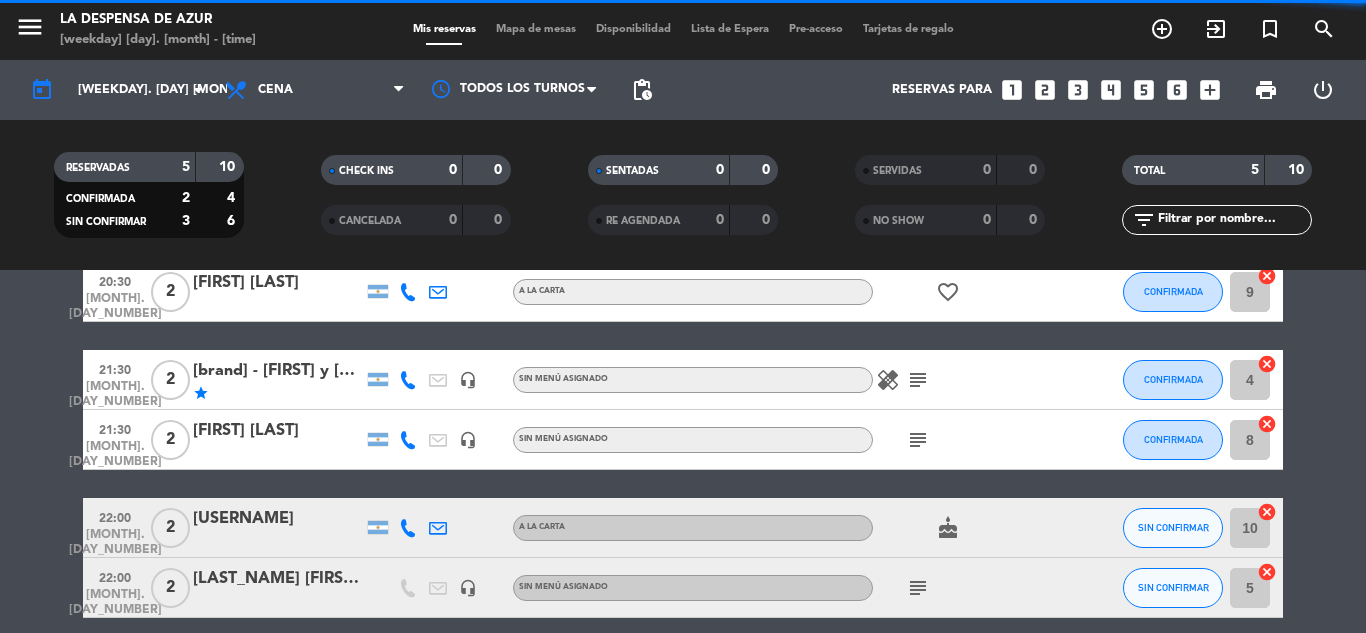 scroll, scrollTop: 185, scrollLeft: 0, axis: vertical 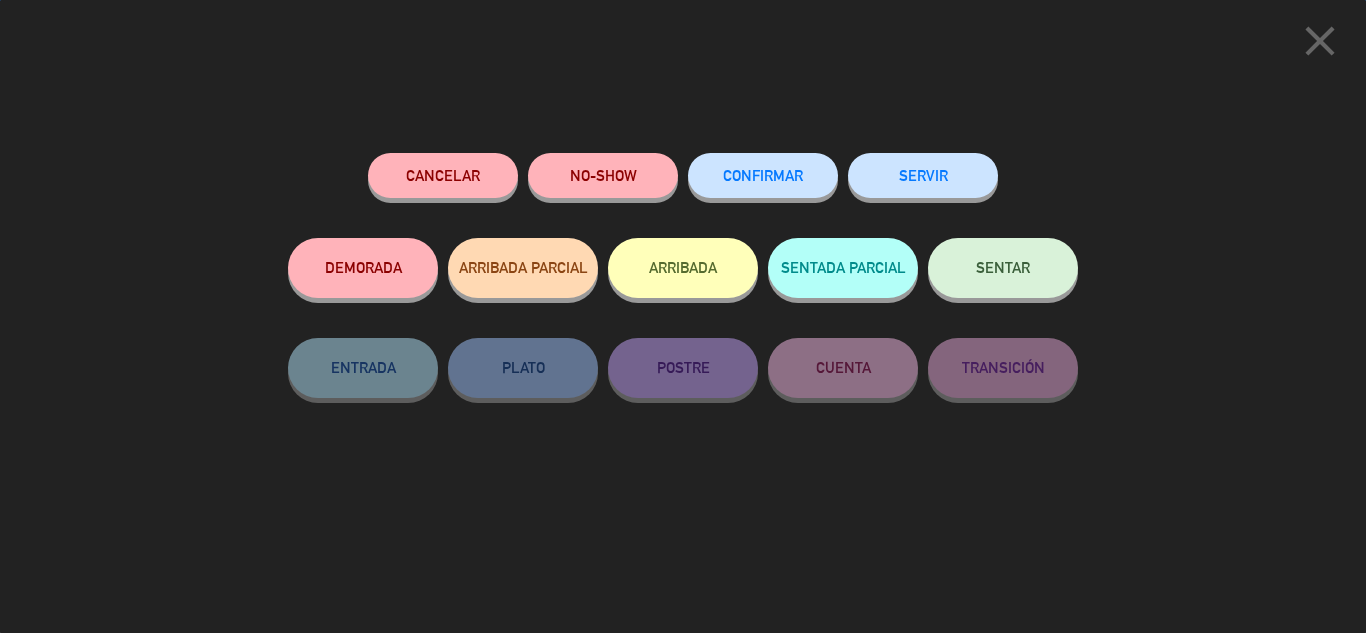 click on "CONFIRMAR" 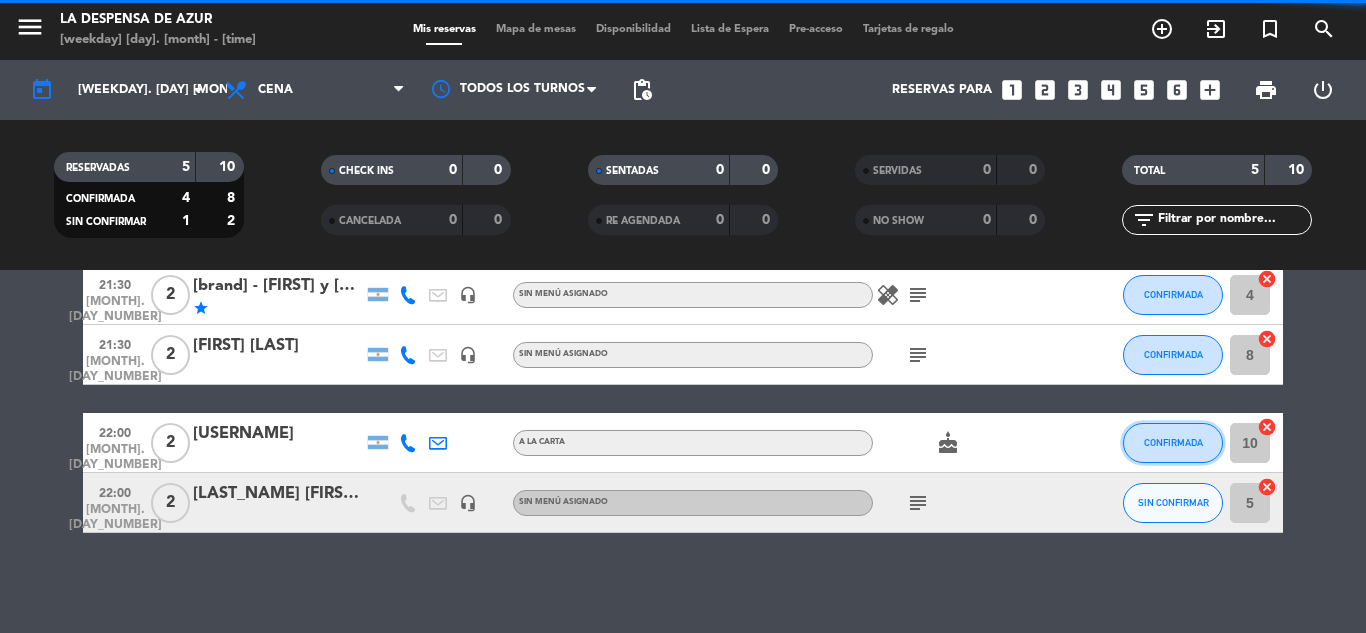 click on "CONFIRMADA" 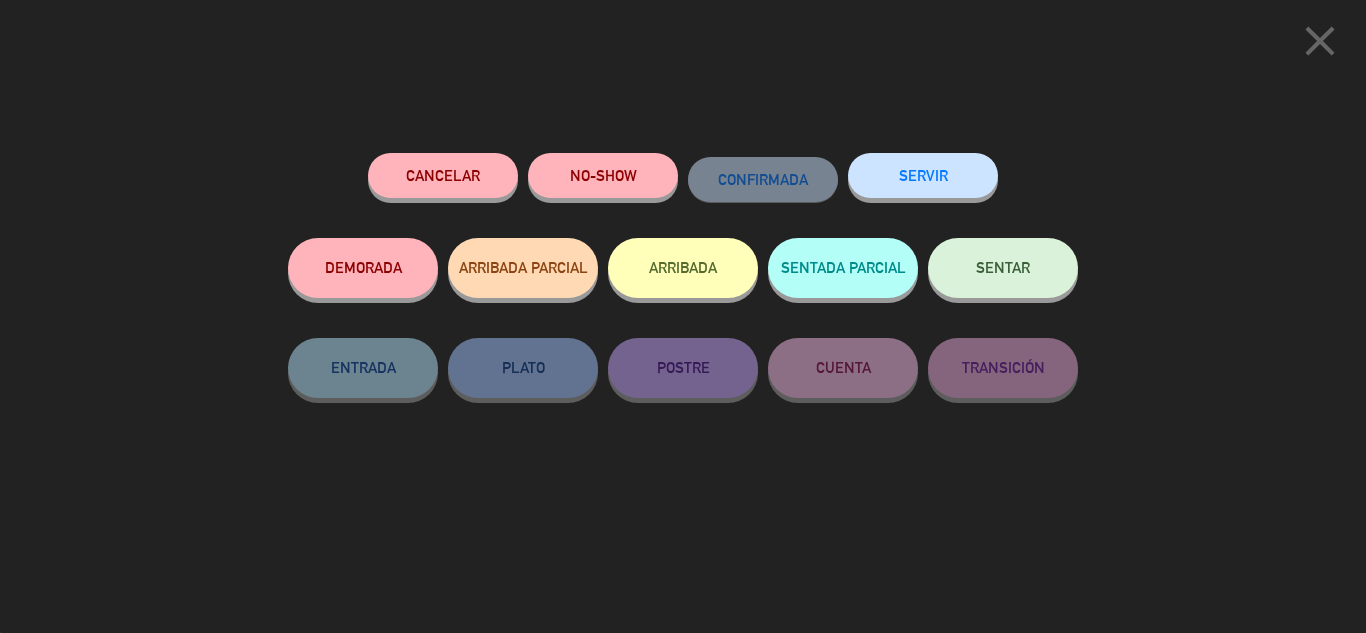click on "close  Cancelar   NO-SHOW   CONFIRMADA   SERVIR   DEMORADA   ARRIBADA PARCIAL   ARRIBADA   SENTADA PARCIAL   SENTAR   ENTRADA   PLATO   POSTRE   CUENTA   TRANSICIÓN" 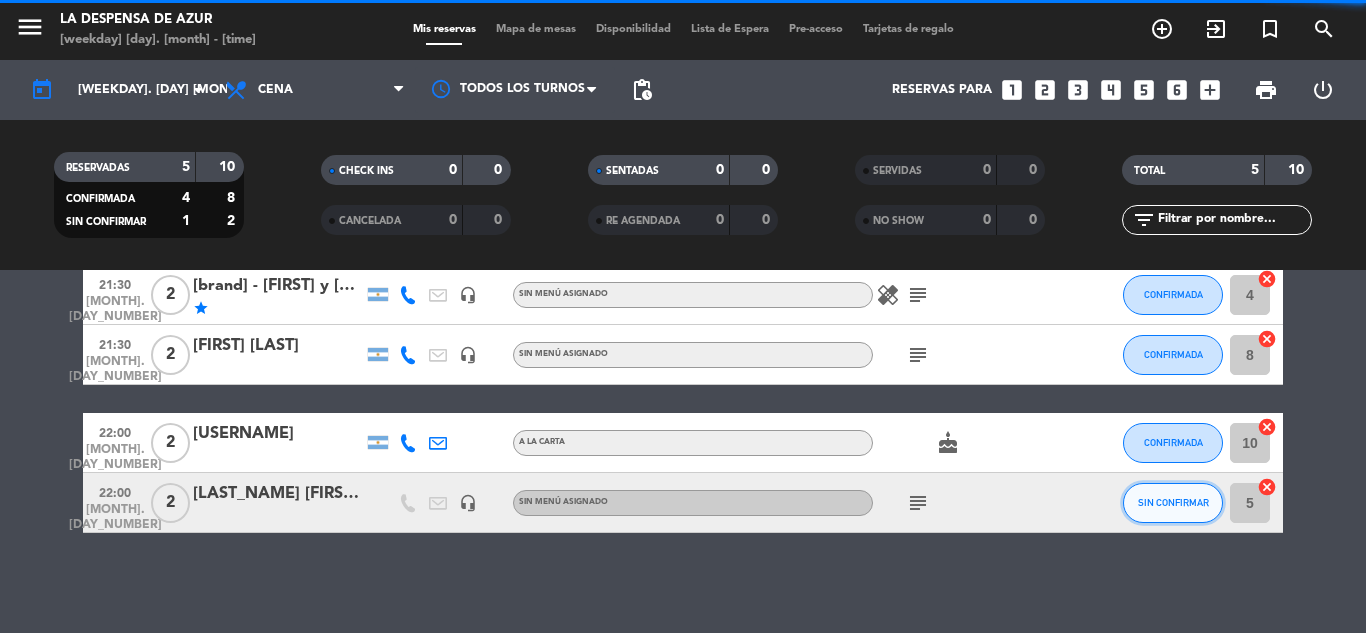 click on "SIN CONFIRMAR" 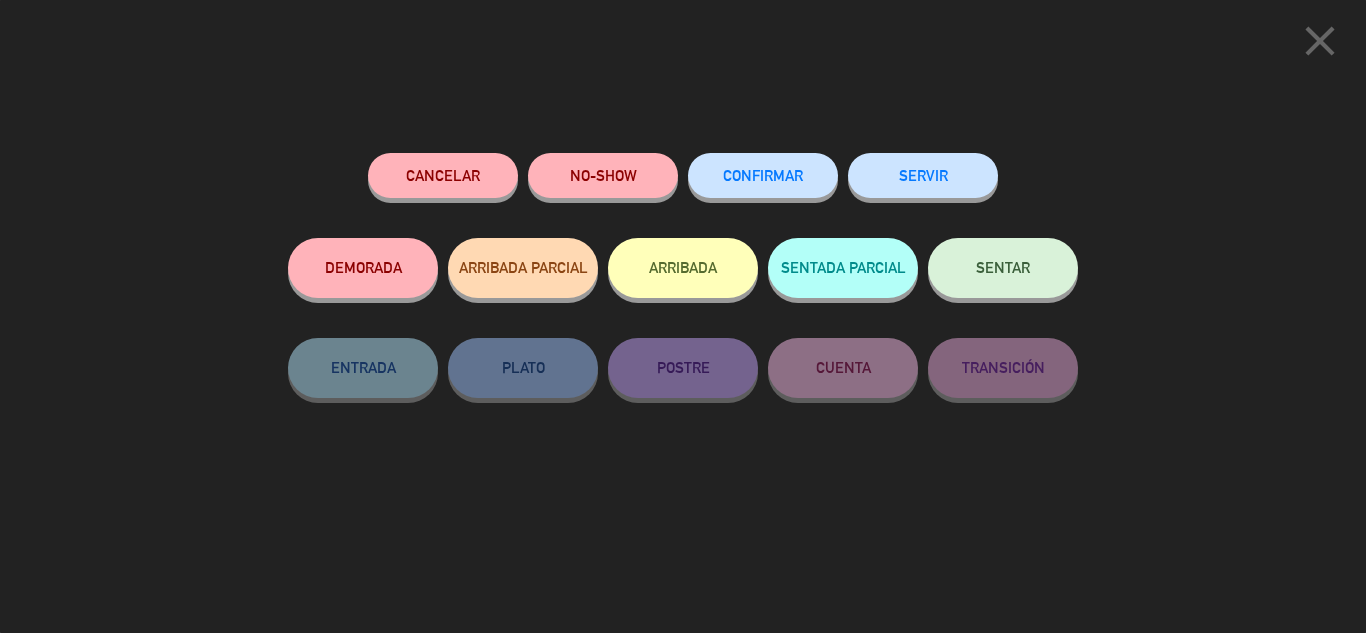 click on "CONFIRMAR" 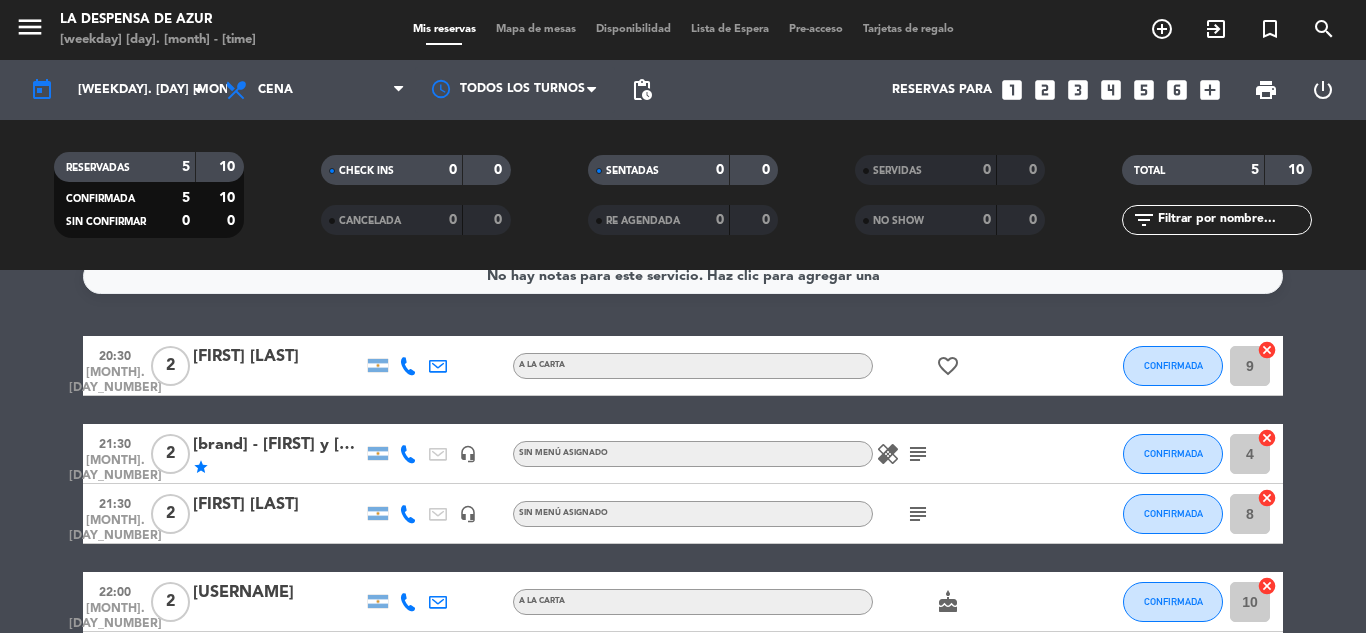 scroll, scrollTop: 0, scrollLeft: 0, axis: both 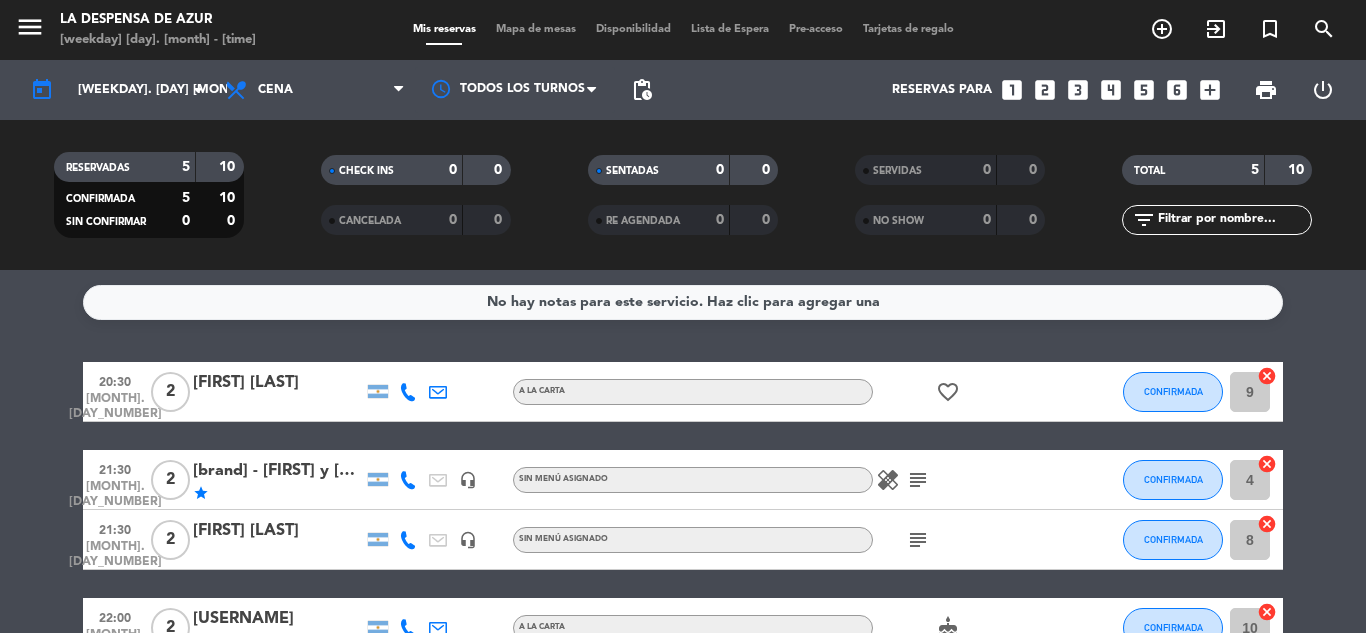 click on "Mapa de mesas" at bounding box center [536, 29] 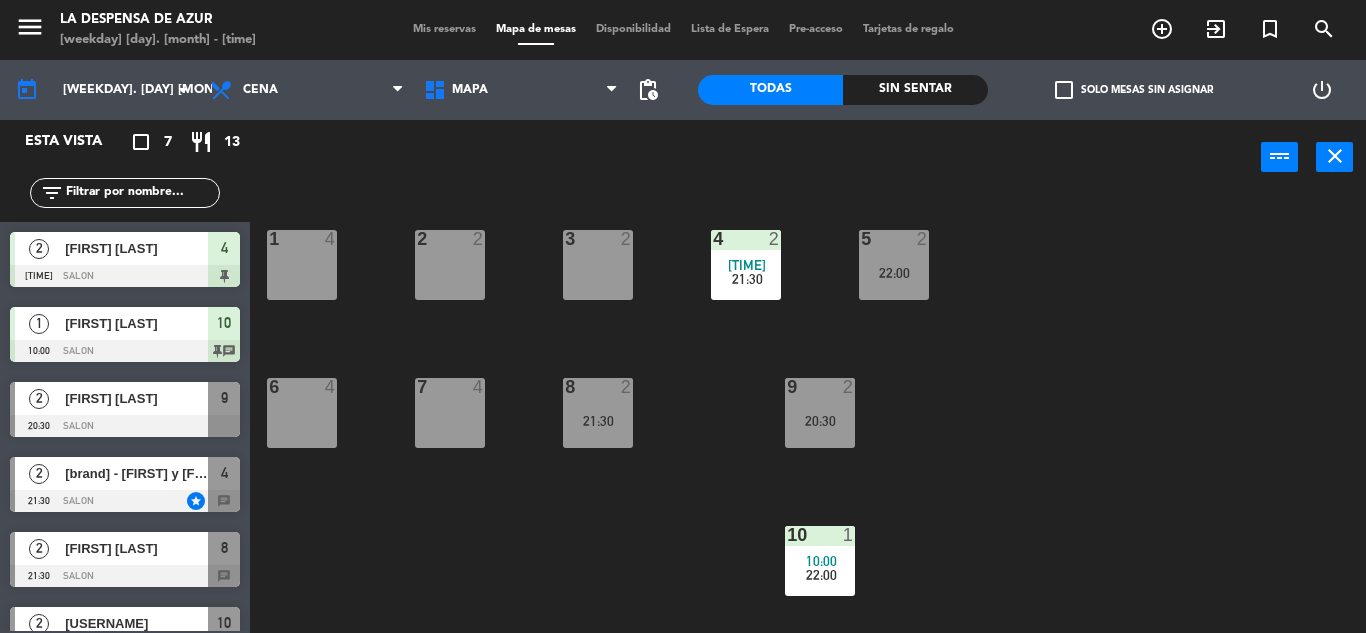 click on "[NUMBER]  [NUMBER]" at bounding box center (302, 265) 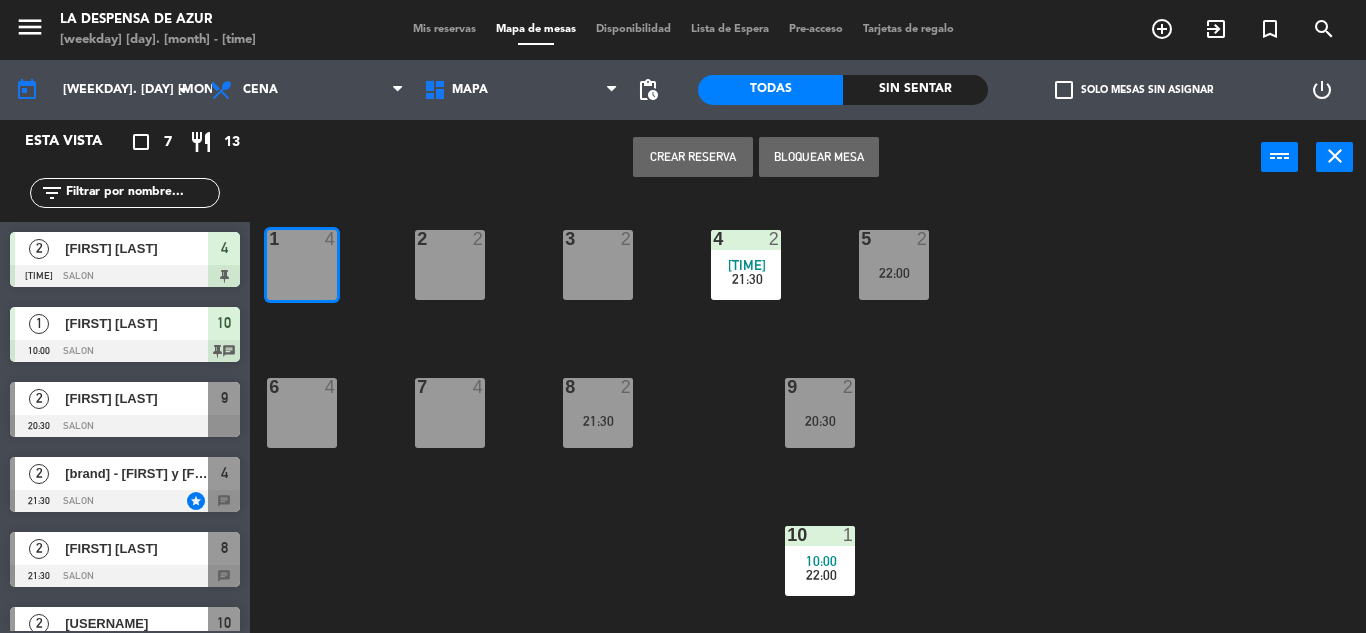 click on "Bloquear Mesa" at bounding box center [819, 157] 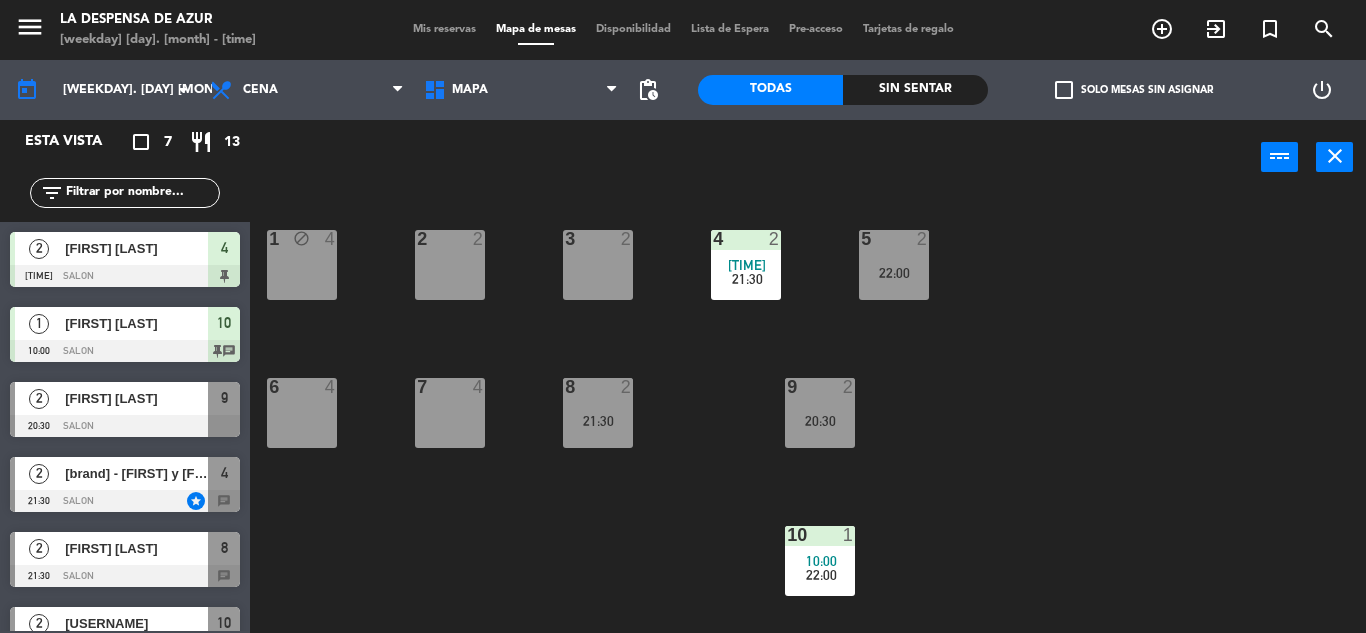 click on "2  2" at bounding box center [450, 265] 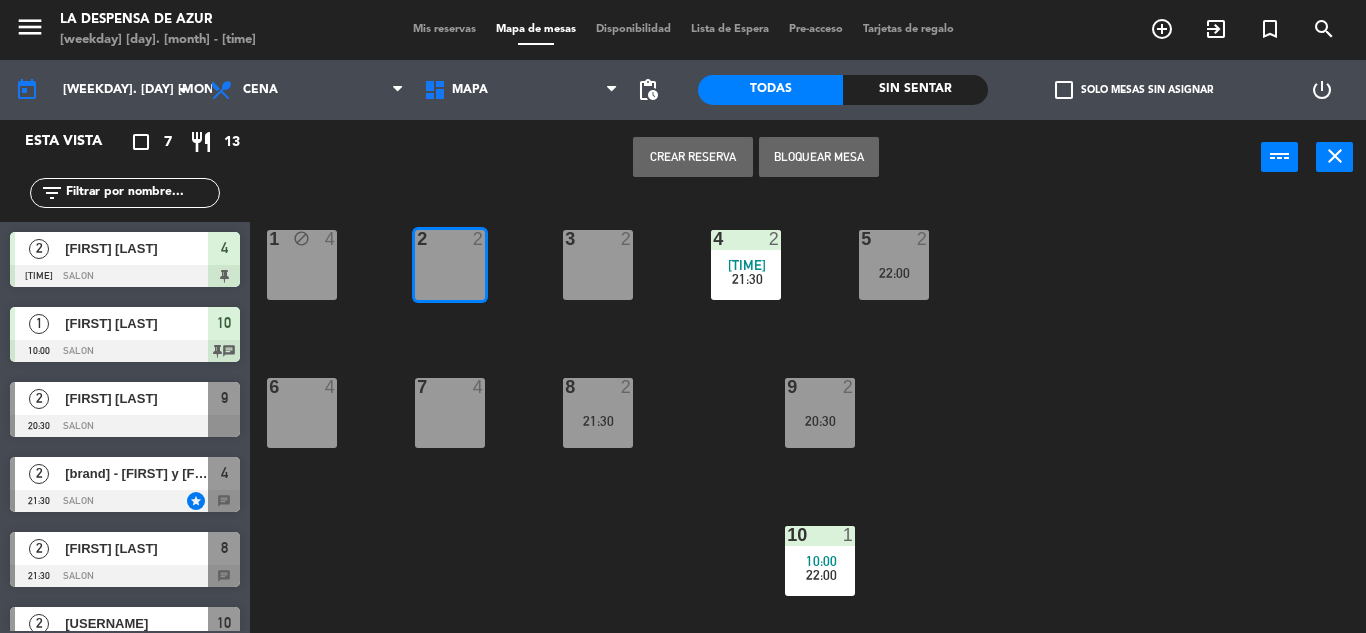 click on "Bloquear Mesa" at bounding box center (819, 157) 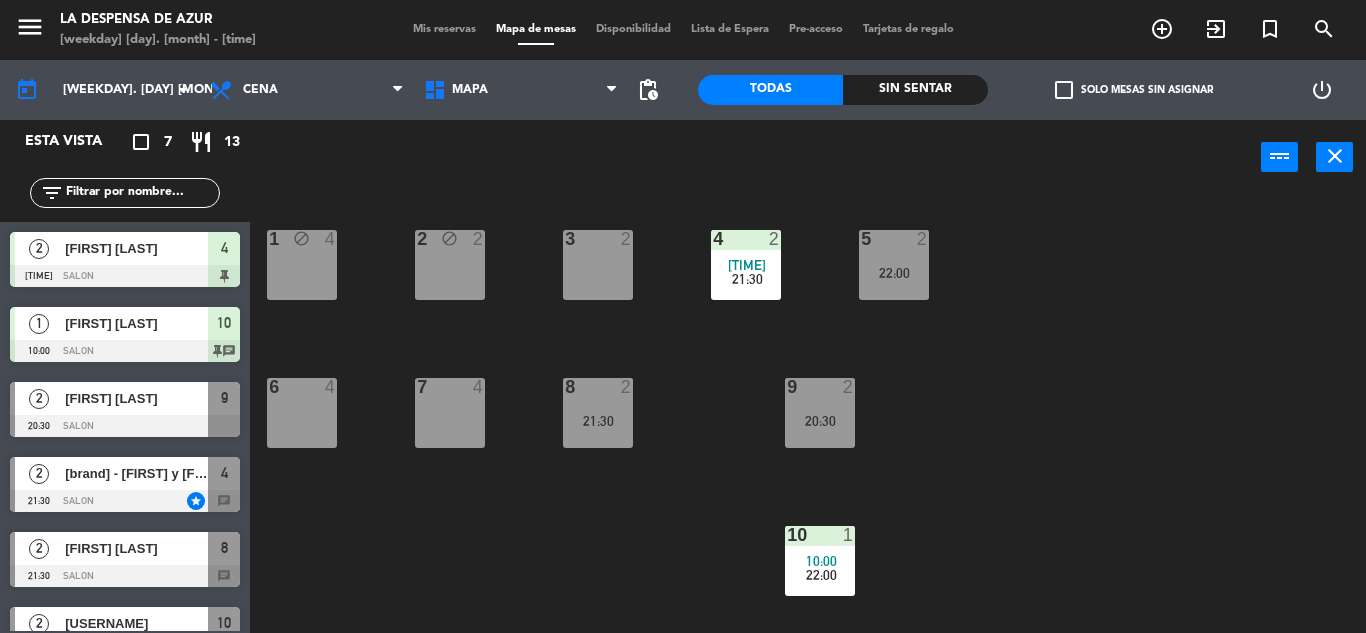 click on "3  2" at bounding box center [598, 265] 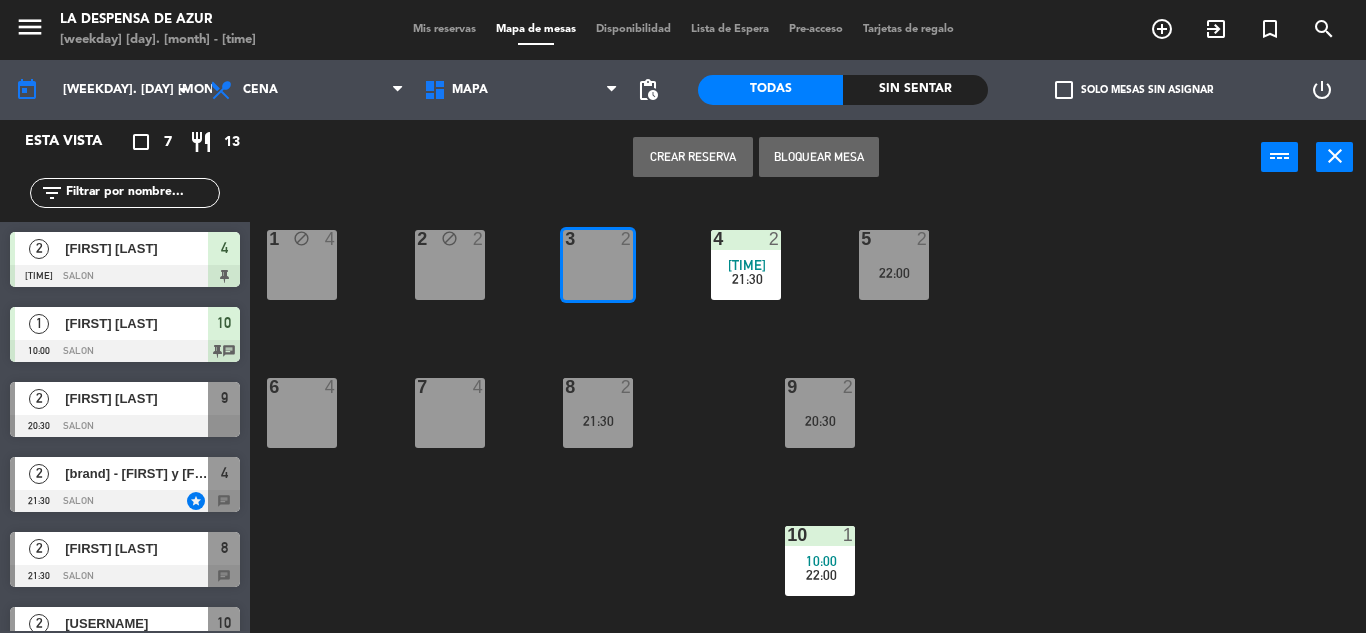 click on "Bloquear Mesa" at bounding box center [819, 157] 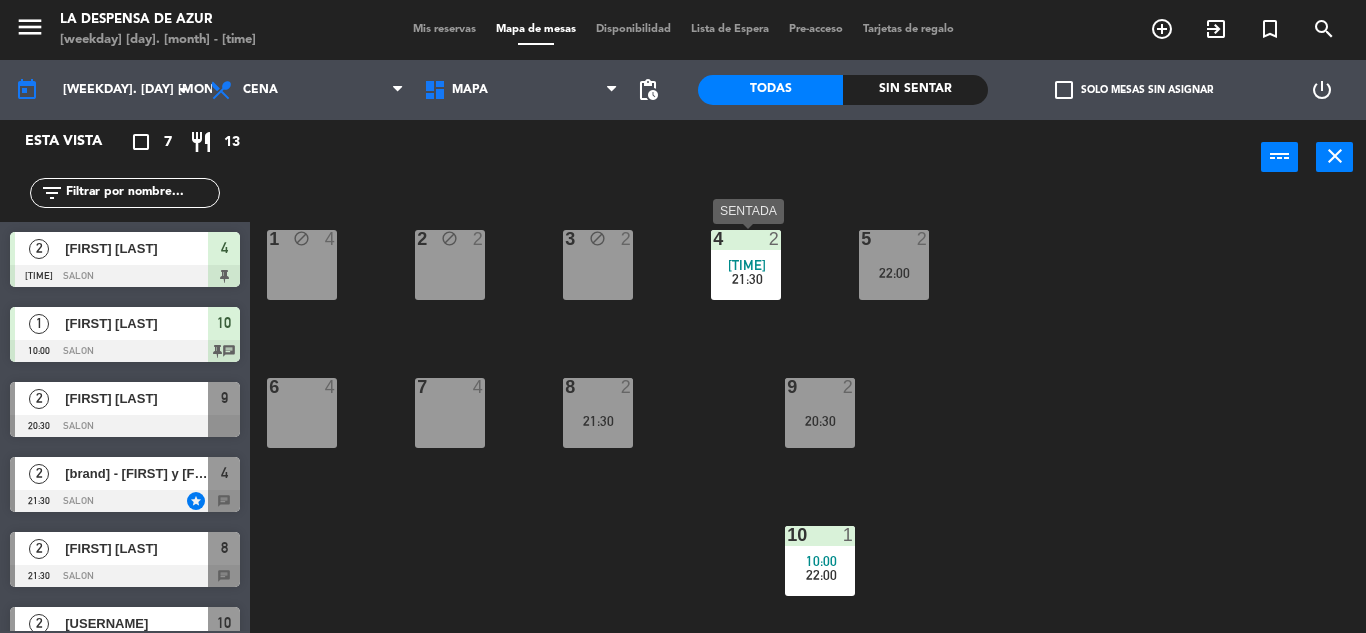 click on "[TIME]" at bounding box center [747, 265] 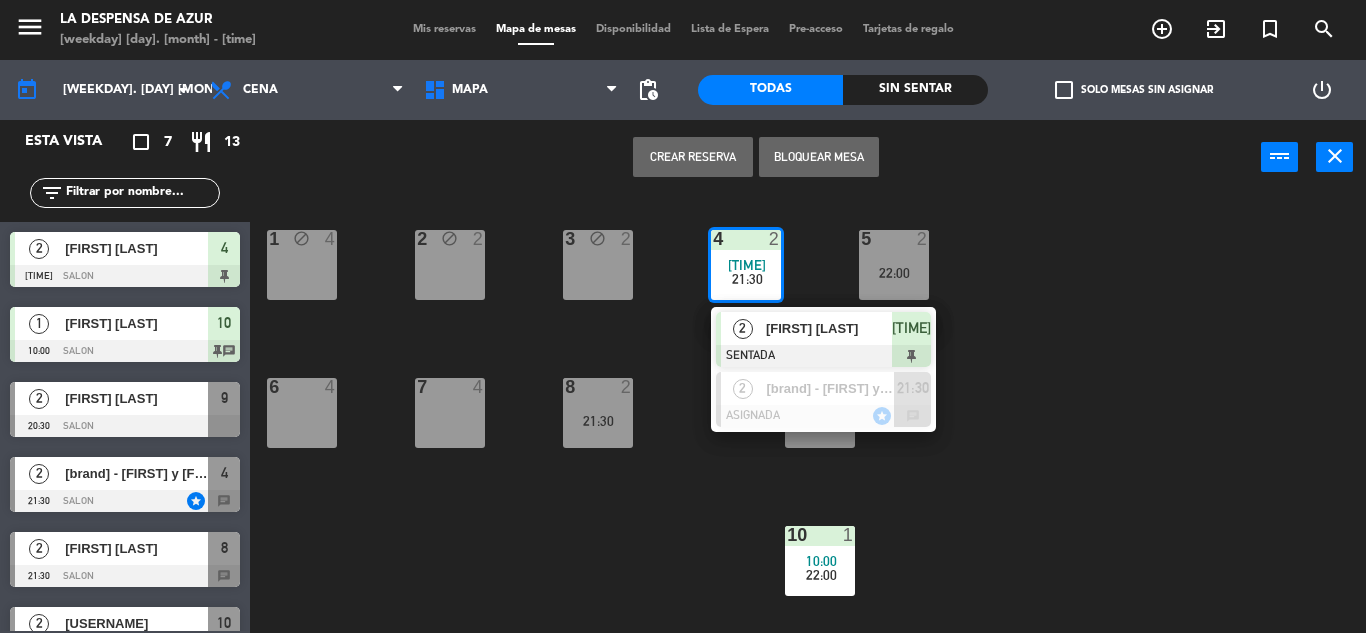 click on "Bloquear Mesa" at bounding box center (819, 157) 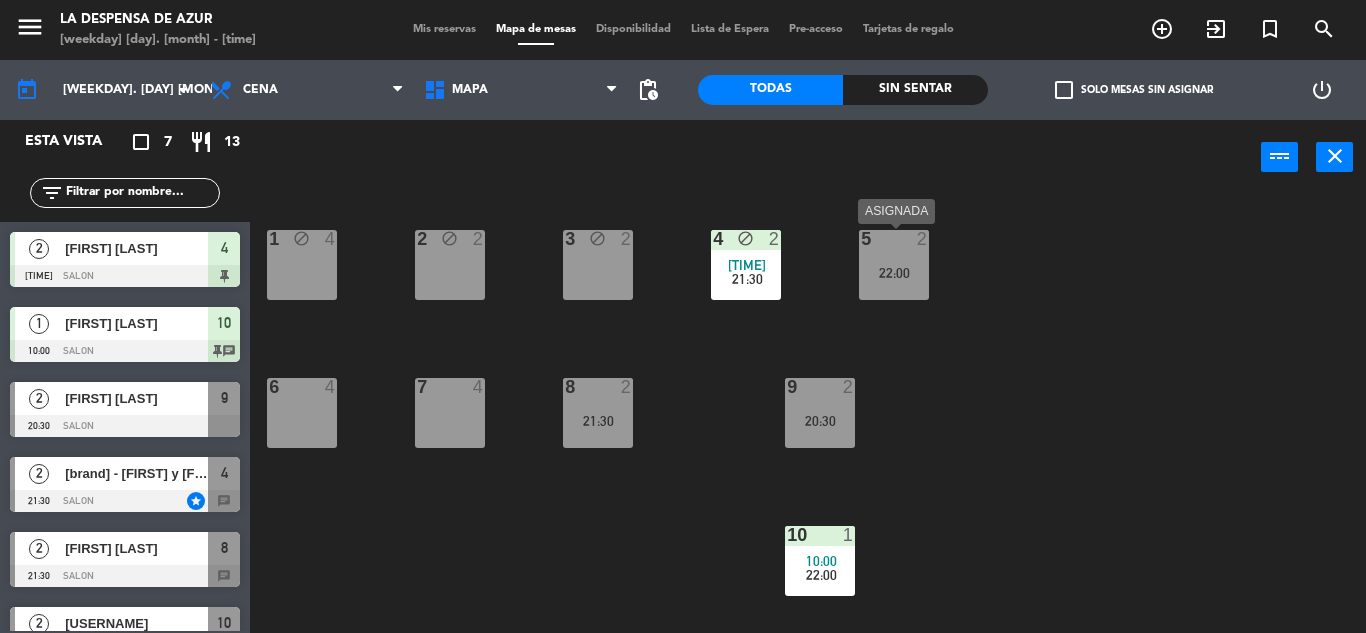 click on "[NUMBER] [NUMBER]   [TIME]" at bounding box center [894, 265] 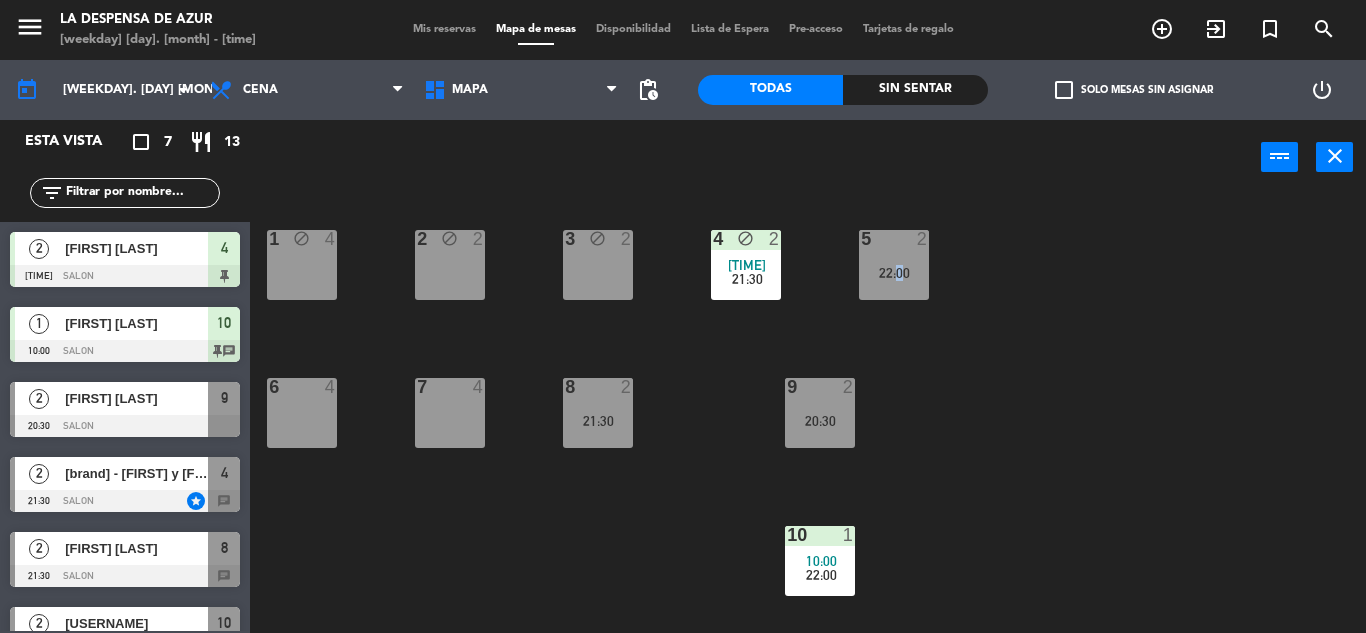 click on "[NUMBER] [NUMBER]   [TIME]" at bounding box center [894, 265] 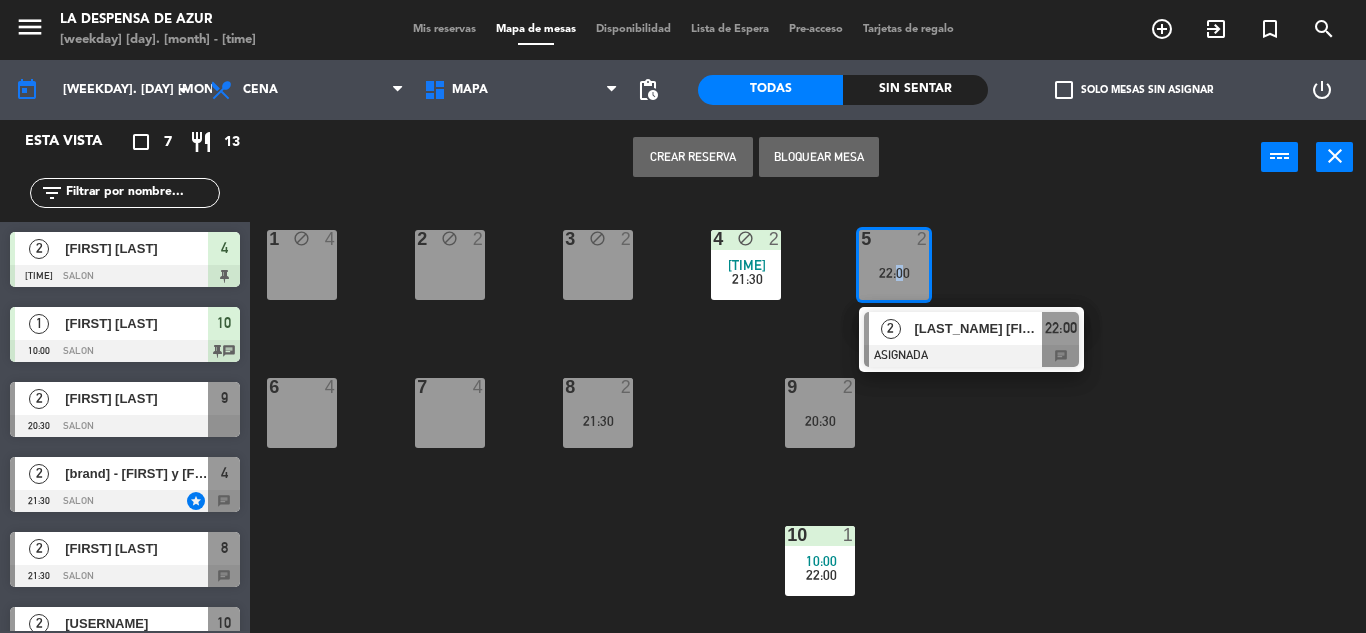 click on "Bloquear Mesa" at bounding box center [819, 157] 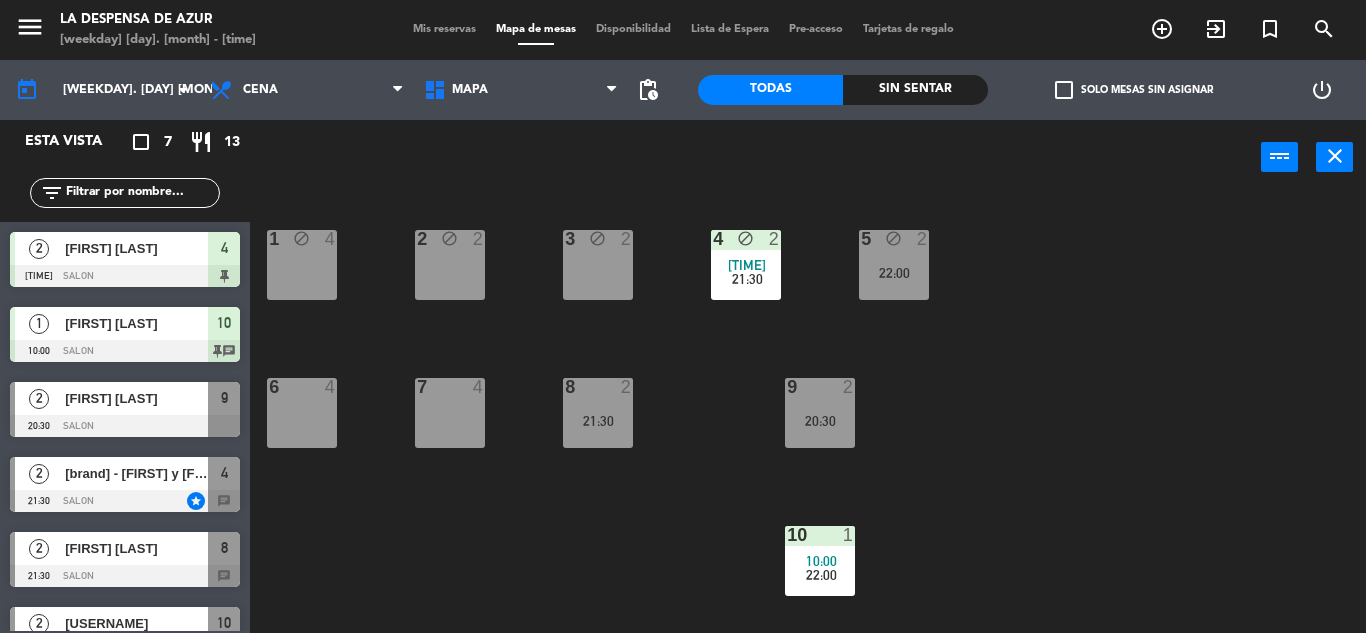click on "6  4" at bounding box center [302, 413] 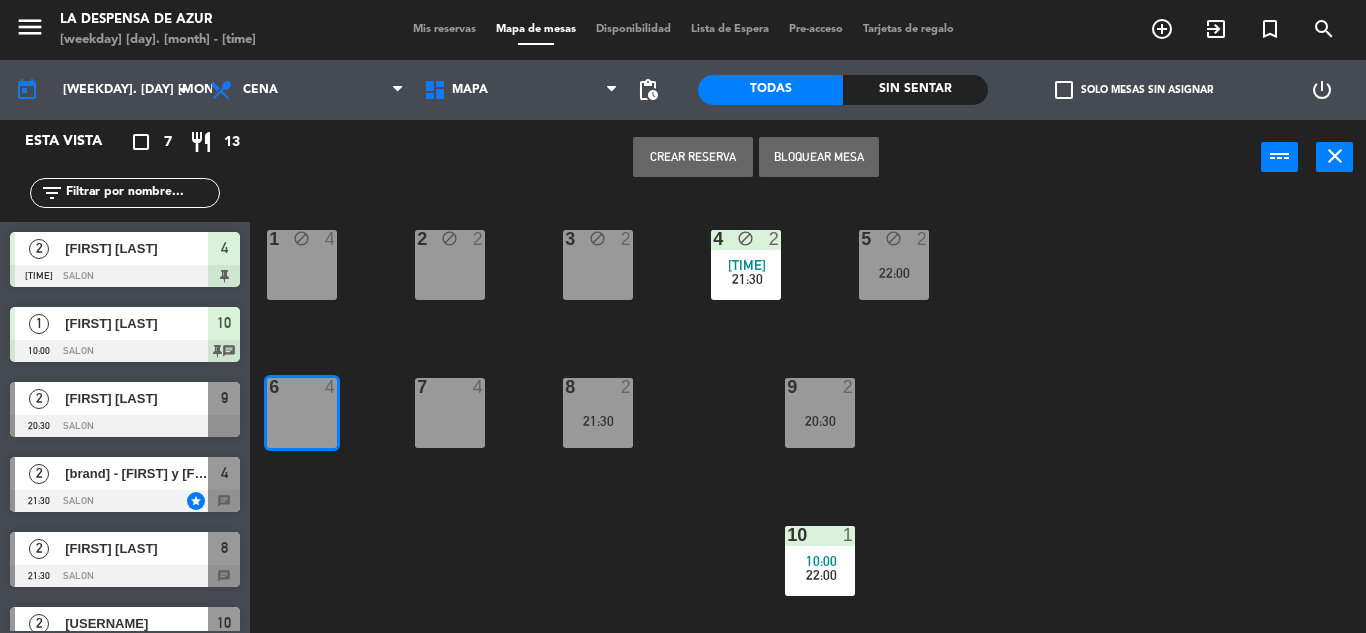 click on "Bloquear Mesa" at bounding box center [819, 157] 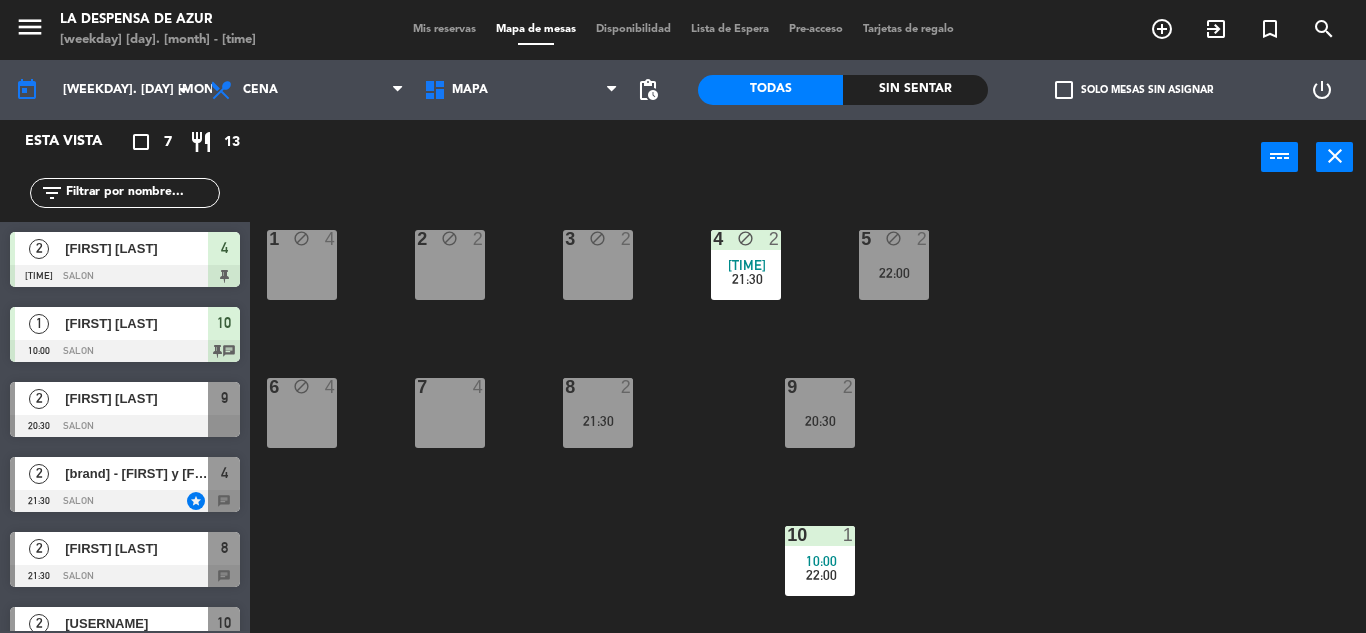 click on "[NUMBER]  [NUMBER]" at bounding box center [450, 413] 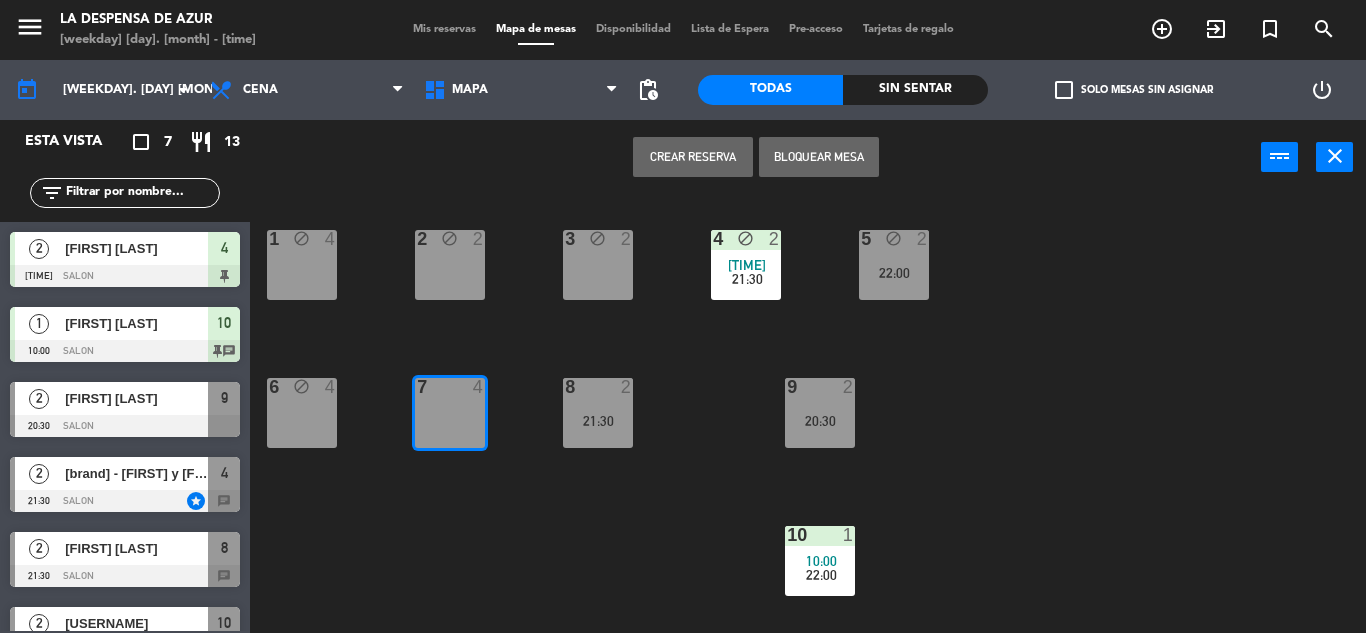 click on "Bloquear Mesa" at bounding box center [819, 157] 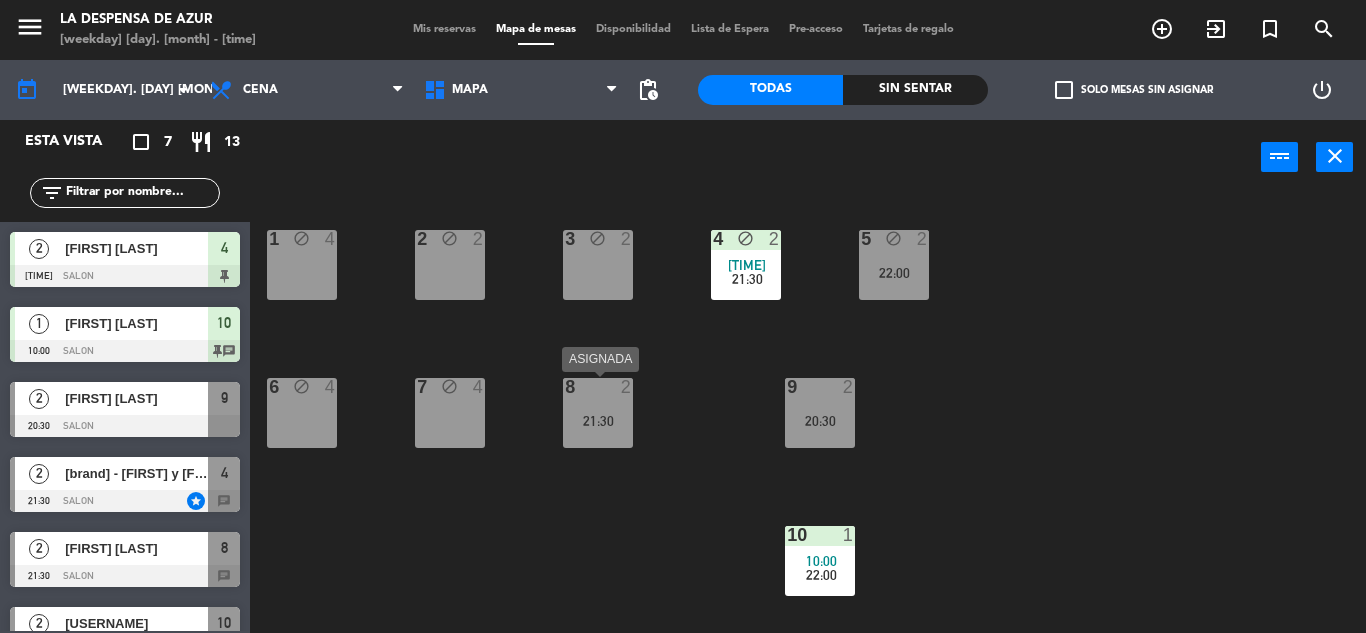 click on "[NUMBER]  [NUMBER]   [TIME]" at bounding box center [598, 413] 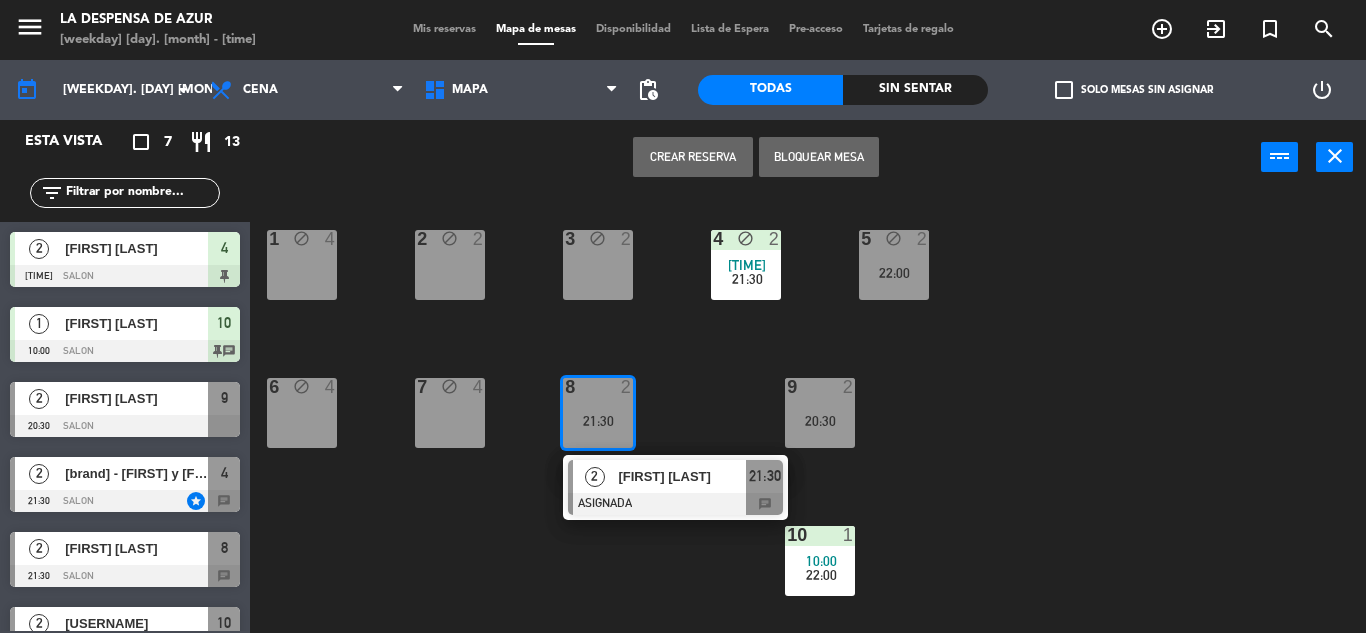 click on "Bloquear Mesa" at bounding box center [819, 157] 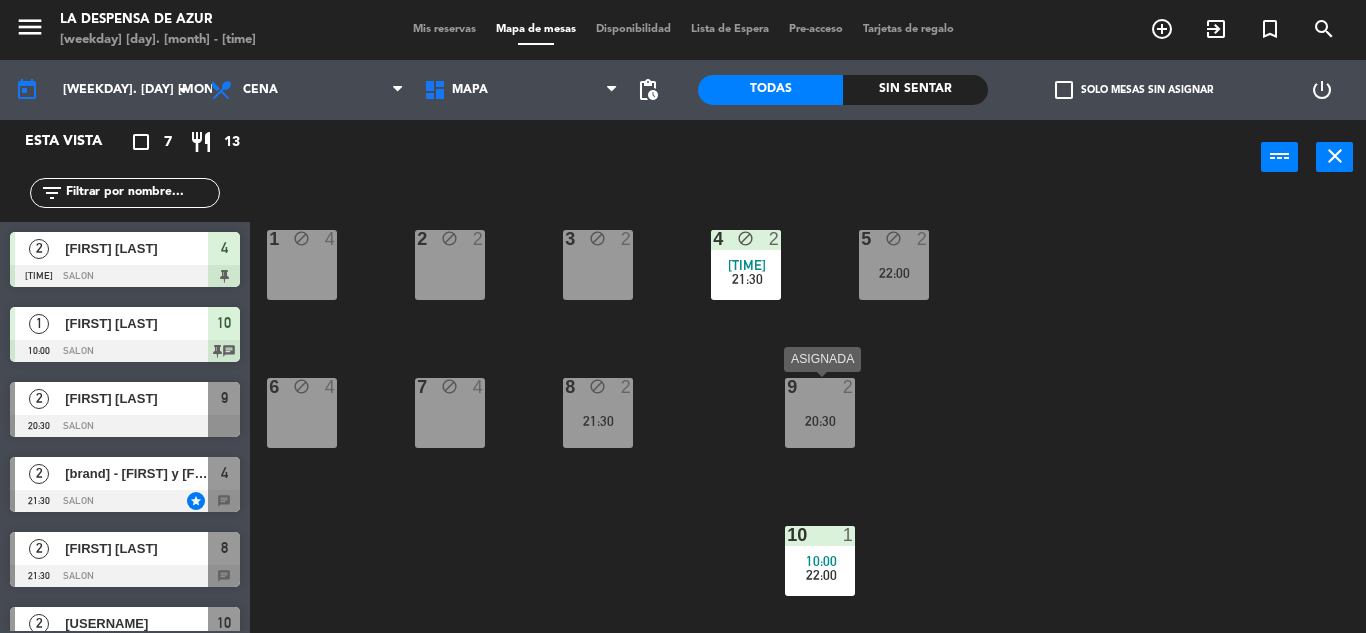 click on "[number] [number] [time]" at bounding box center (820, 413) 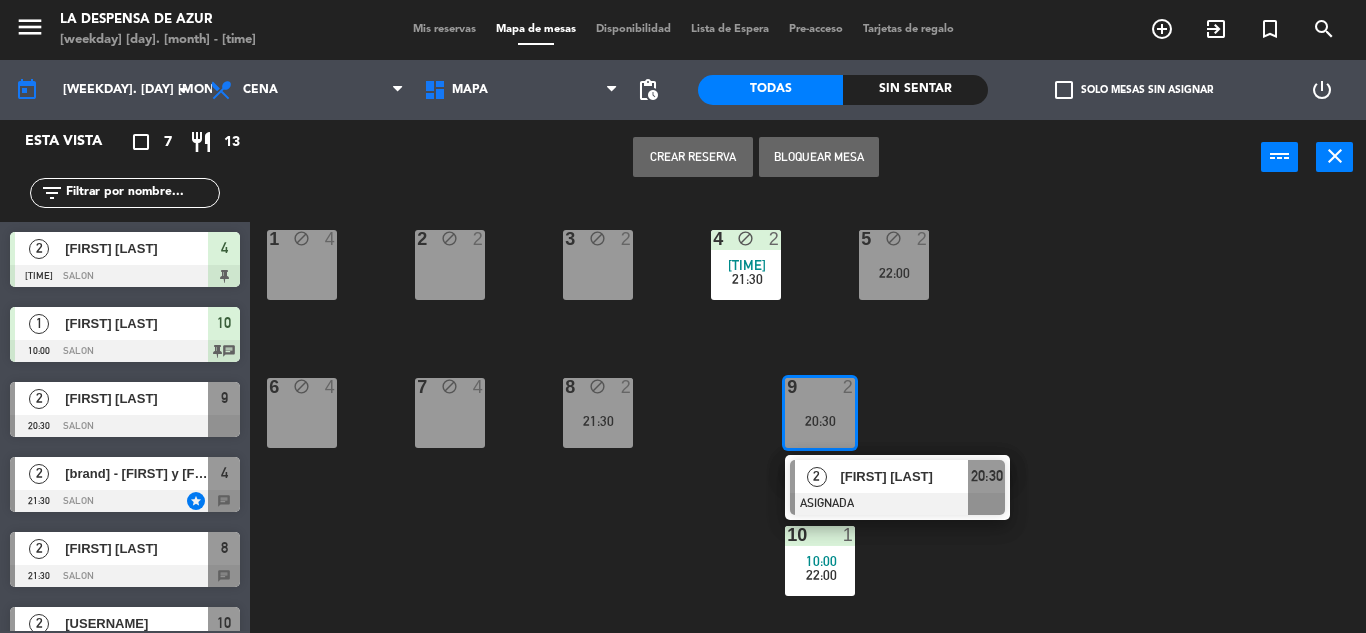click on "Bloquear Mesa" at bounding box center (819, 157) 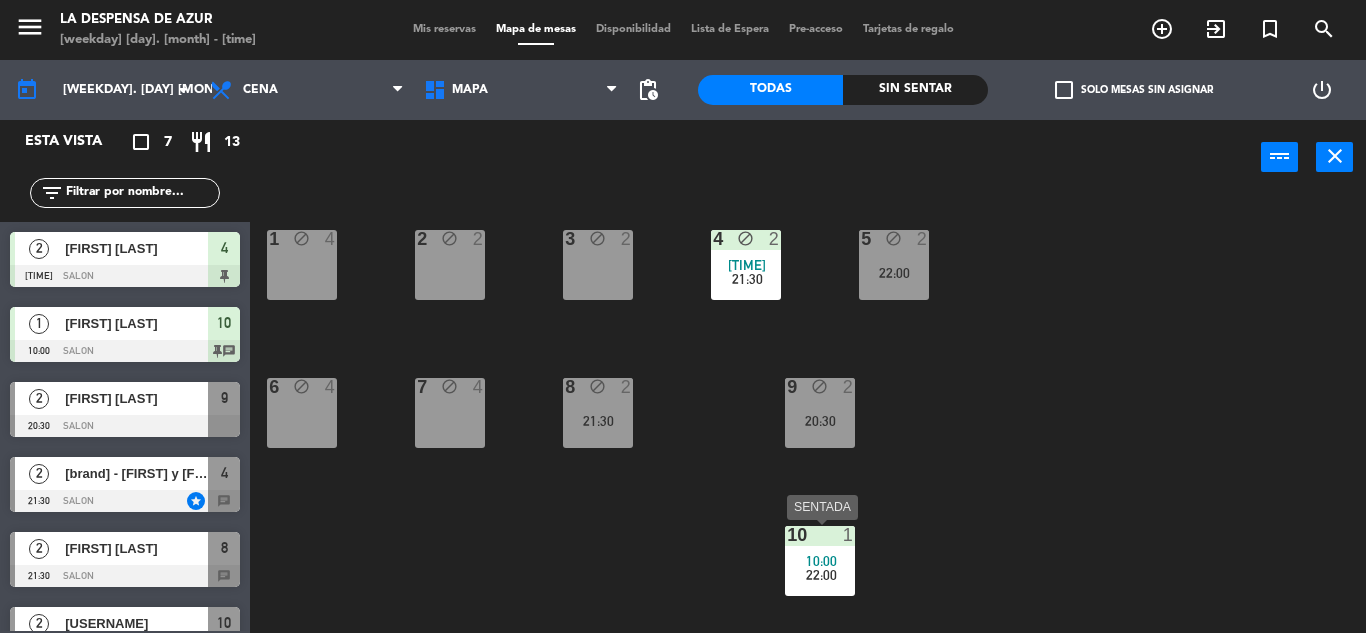 drag, startPoint x: 800, startPoint y: 549, endPoint x: 798, endPoint y: 534, distance: 15.132746 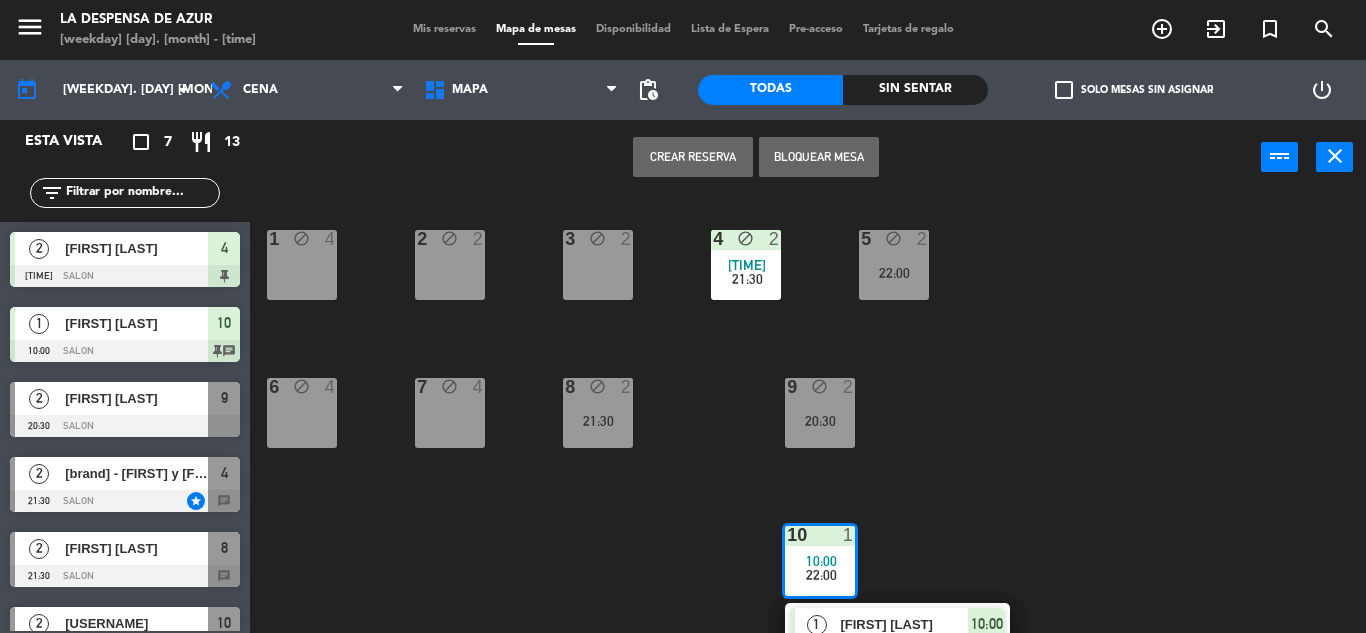 click on "Bloquear Mesa" at bounding box center [819, 157] 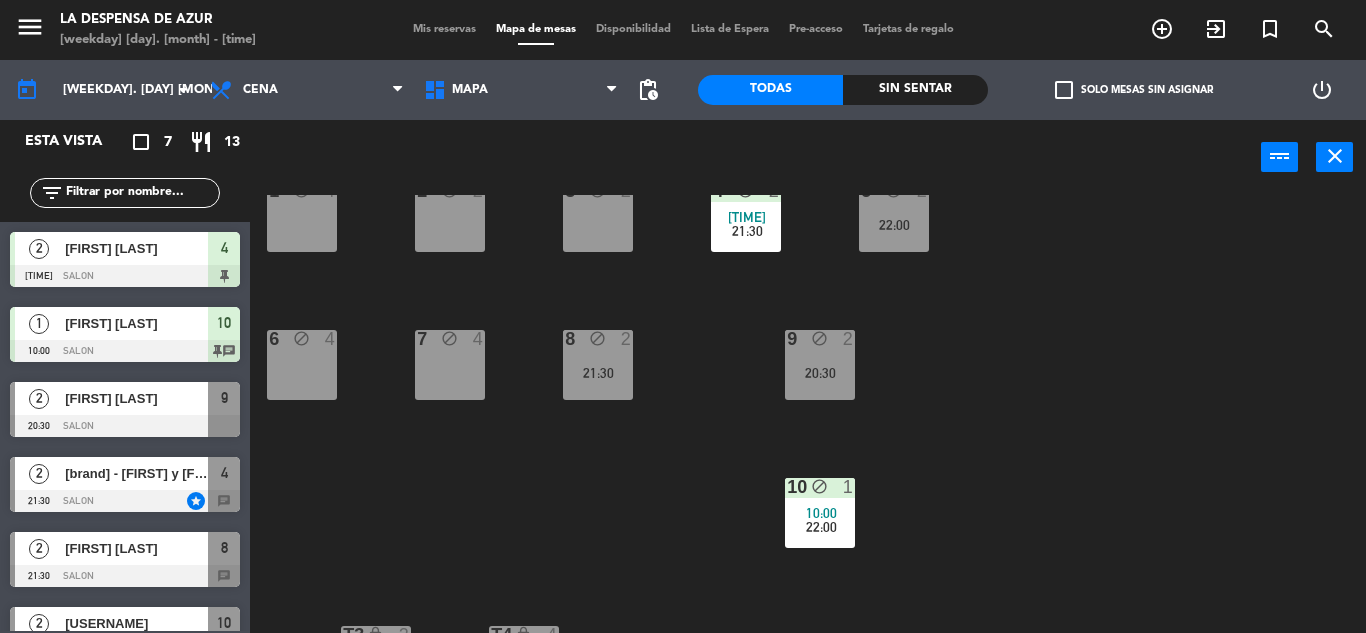 scroll, scrollTop: 0, scrollLeft: 0, axis: both 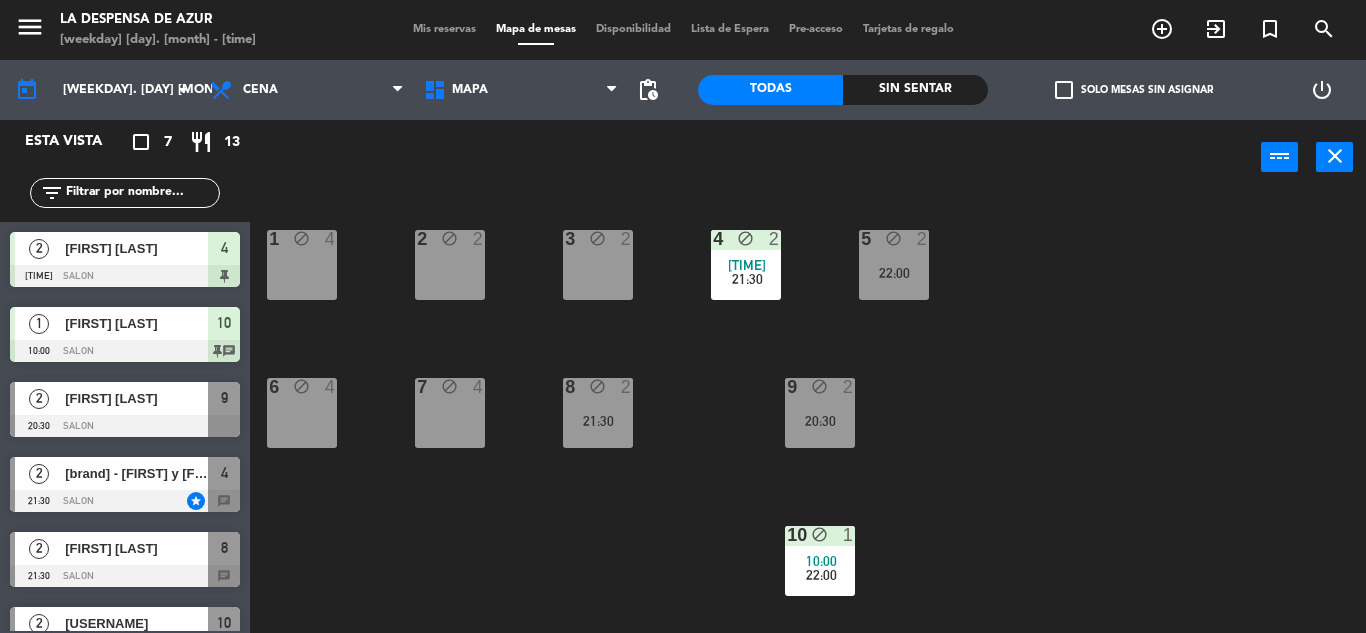 click on "Mis reservas   Mapa de mesas   Disponibilidad   Lista de Espera   Pre-acceso   Tarjetas de regalo" at bounding box center [683, 30] 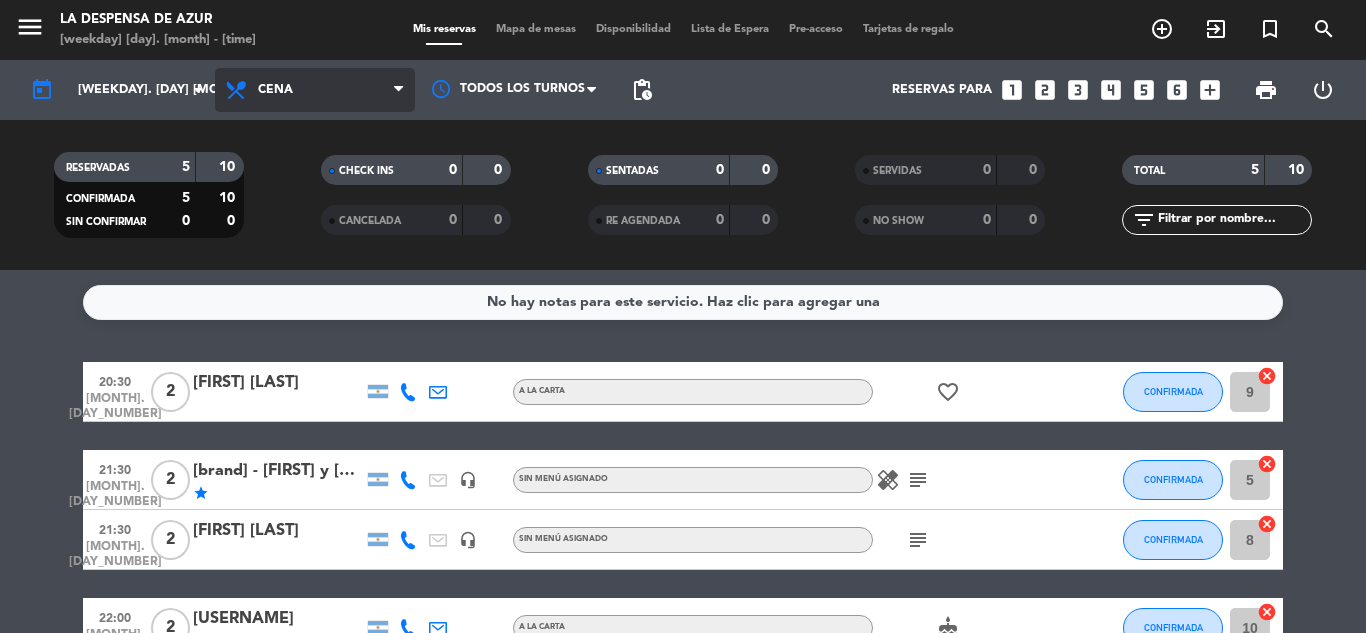click on "Cena" at bounding box center (315, 90) 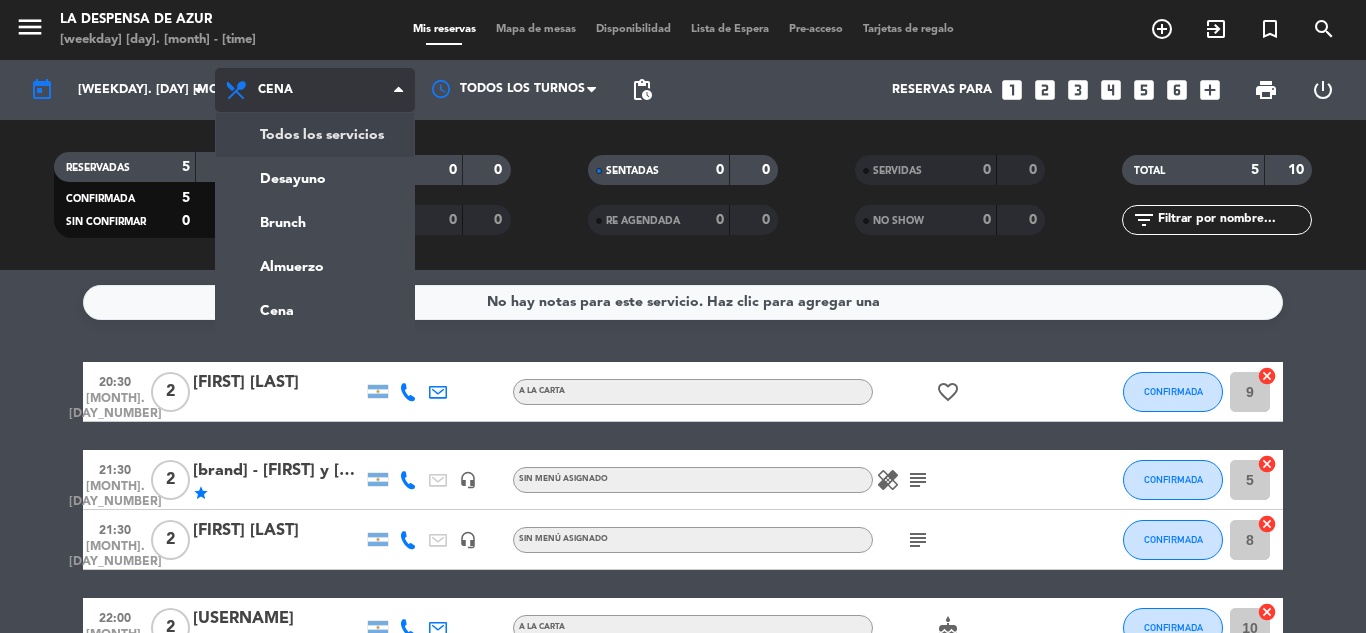 click on "menu La Despensa de Azur Mis reservas Mapa de mesas Disponibilidad Lista de Espera Pre-acceso Tarjetas de regalo add_circle_outline exit_to_app turned_in_not search today dom. arrow_drop_down Todos los servicios Desayuno Brunch Almuerzo Cena Cena Todos los servicios Desayuno Brunch Almuerzo Cena Todos los turnos pending_actions Reservas para looks_one looks_two looks_3 looks_4 looks_5 looks_6 add_box print power_settings_new RESERVADAS CONFIRMADA SIN CONFIRMAR CHECK INS CANCELADA SENTADAS RE AGENDADA SERVIDAS NO SHOW TOTAL filter_list" 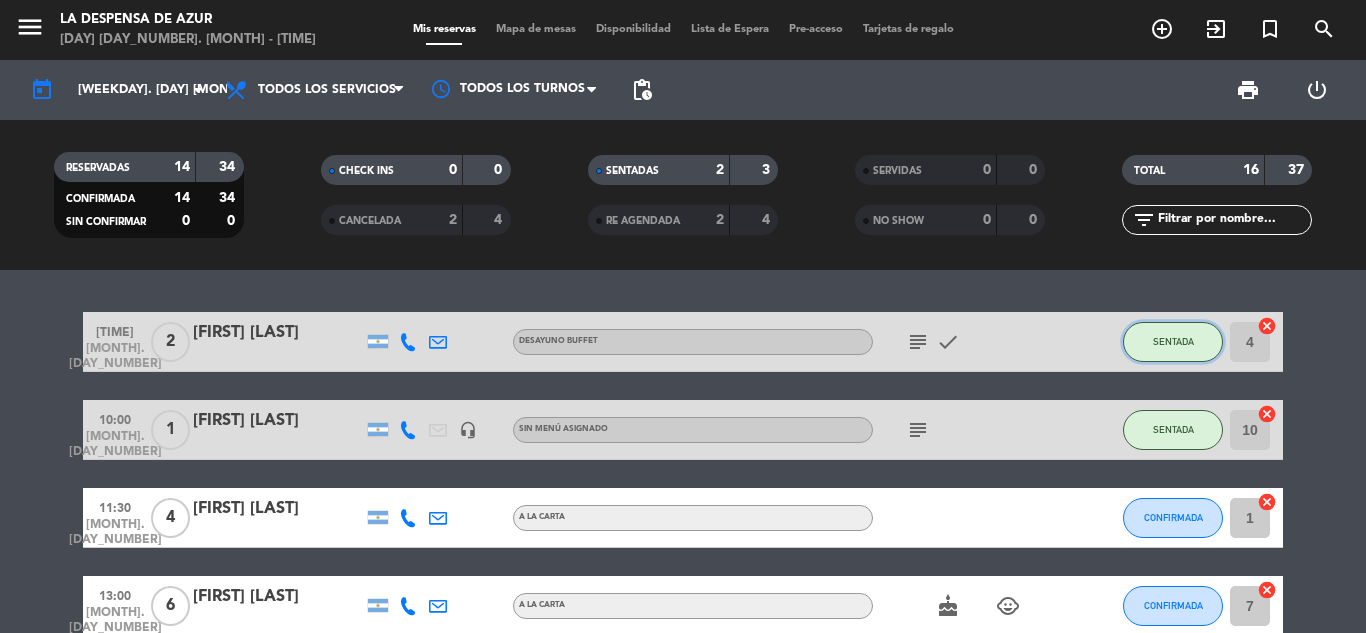 click on "SENTADA" 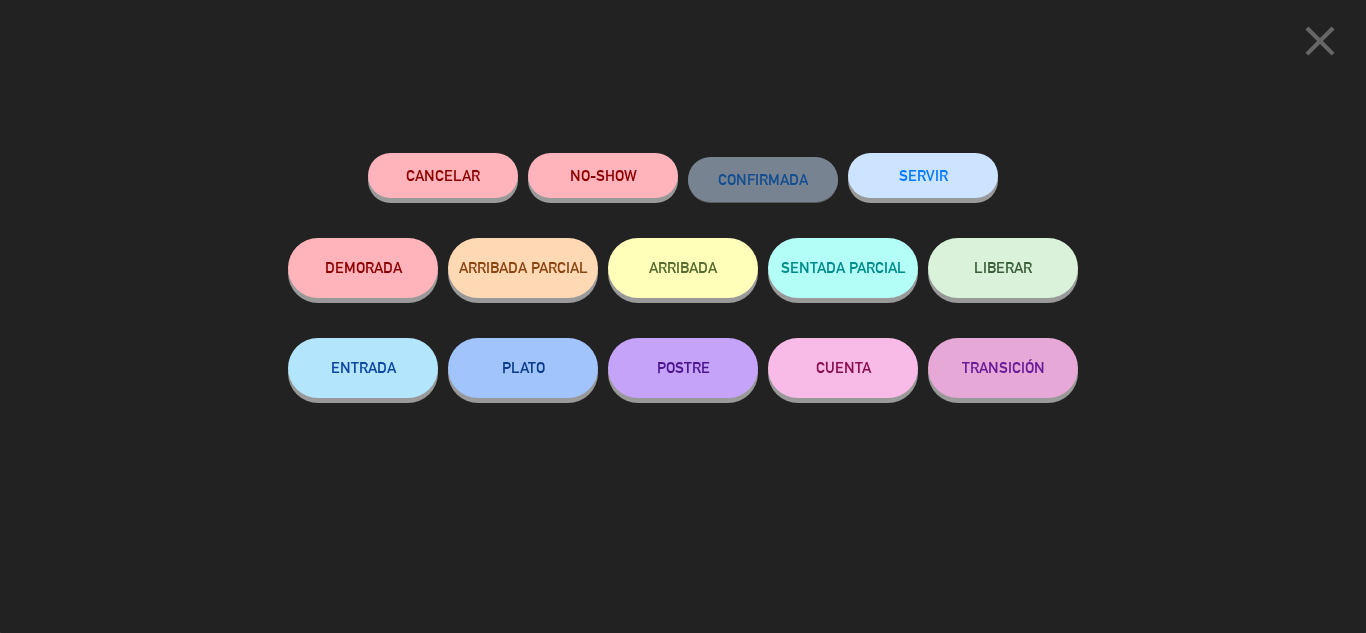 click on "SERVIR" 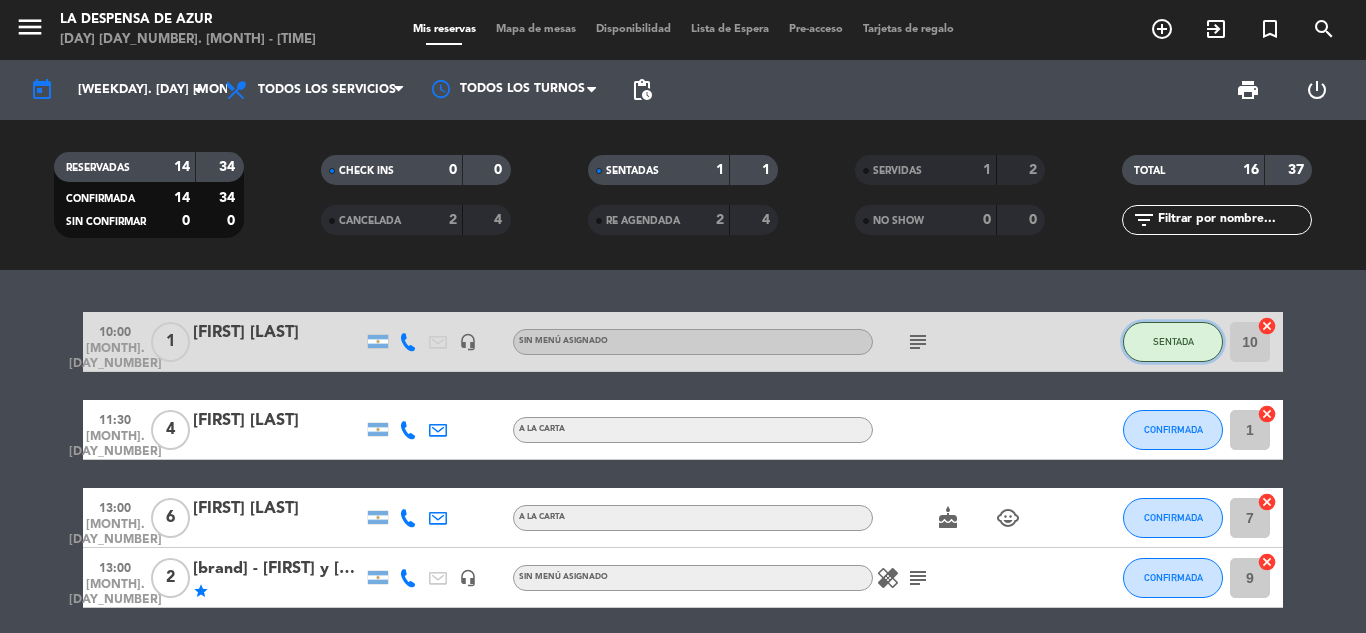 click on "SENTADA" 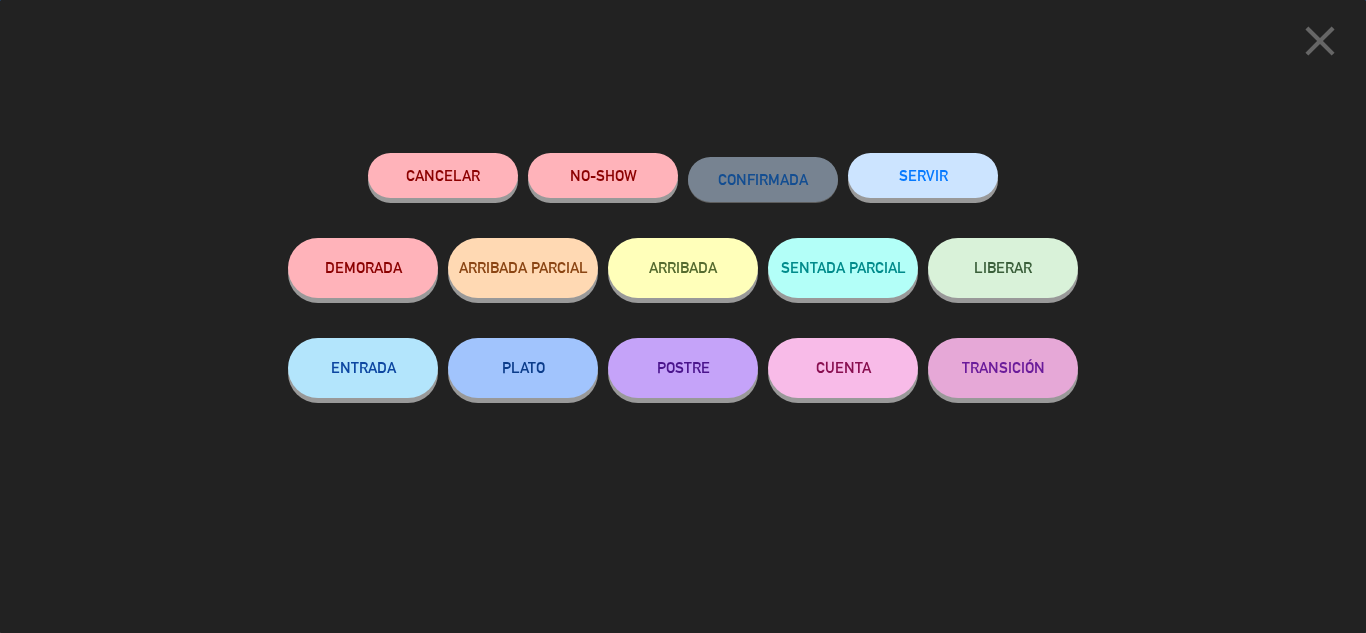 click on "SERVIR" 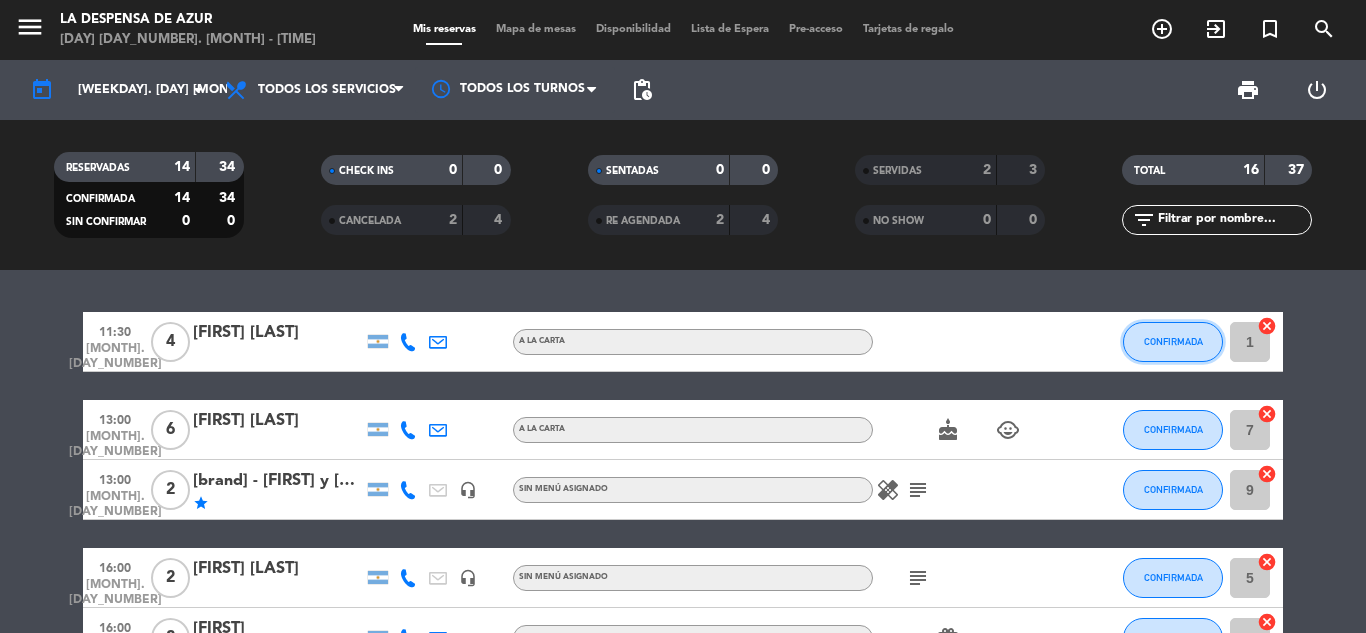click on "CONFIRMADA" 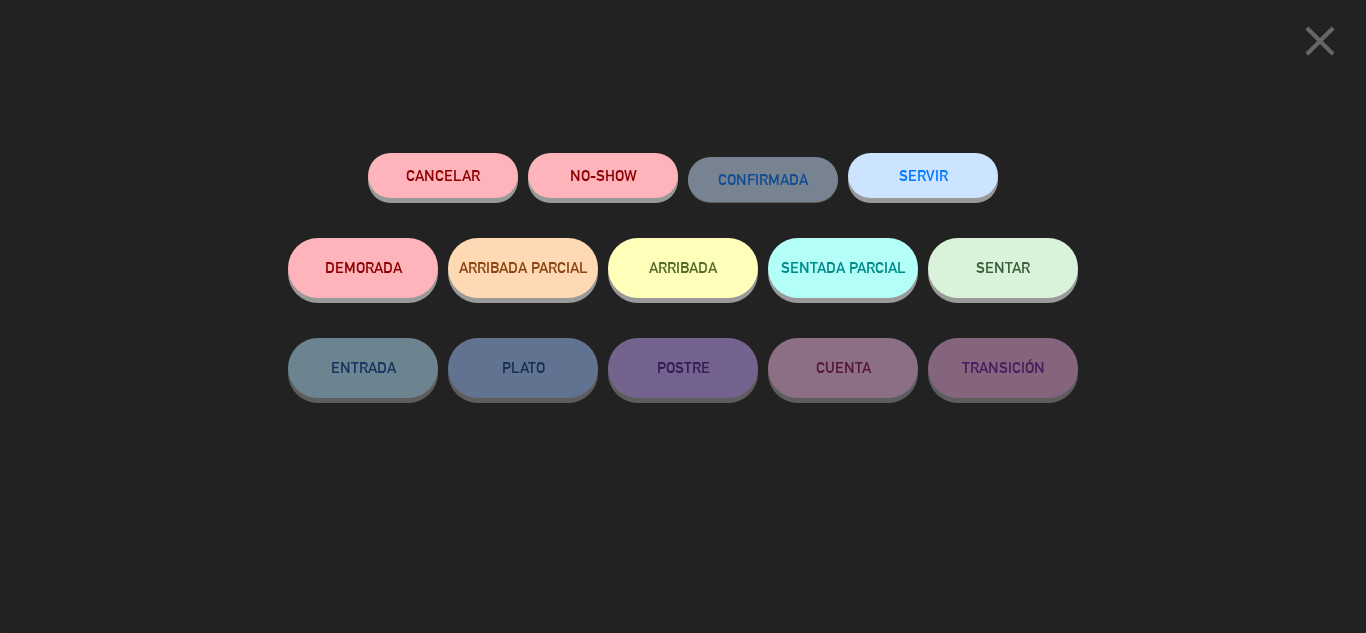 click on "SENTAR" 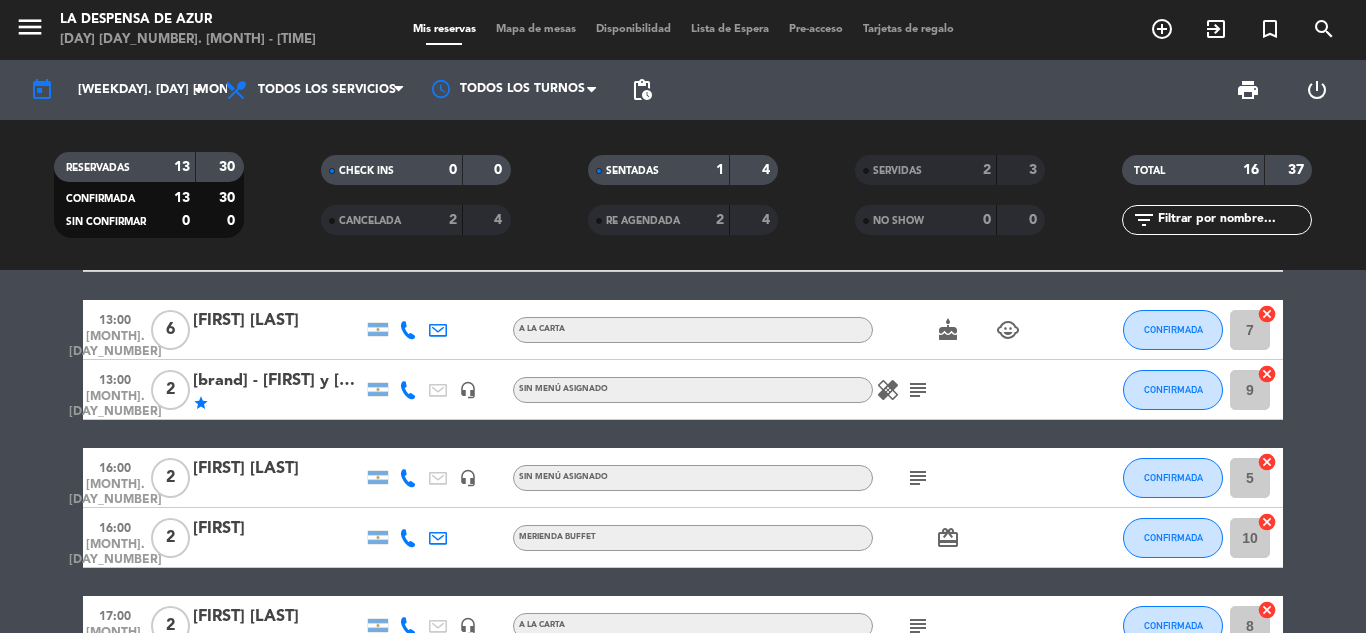 scroll, scrollTop: 0, scrollLeft: 0, axis: both 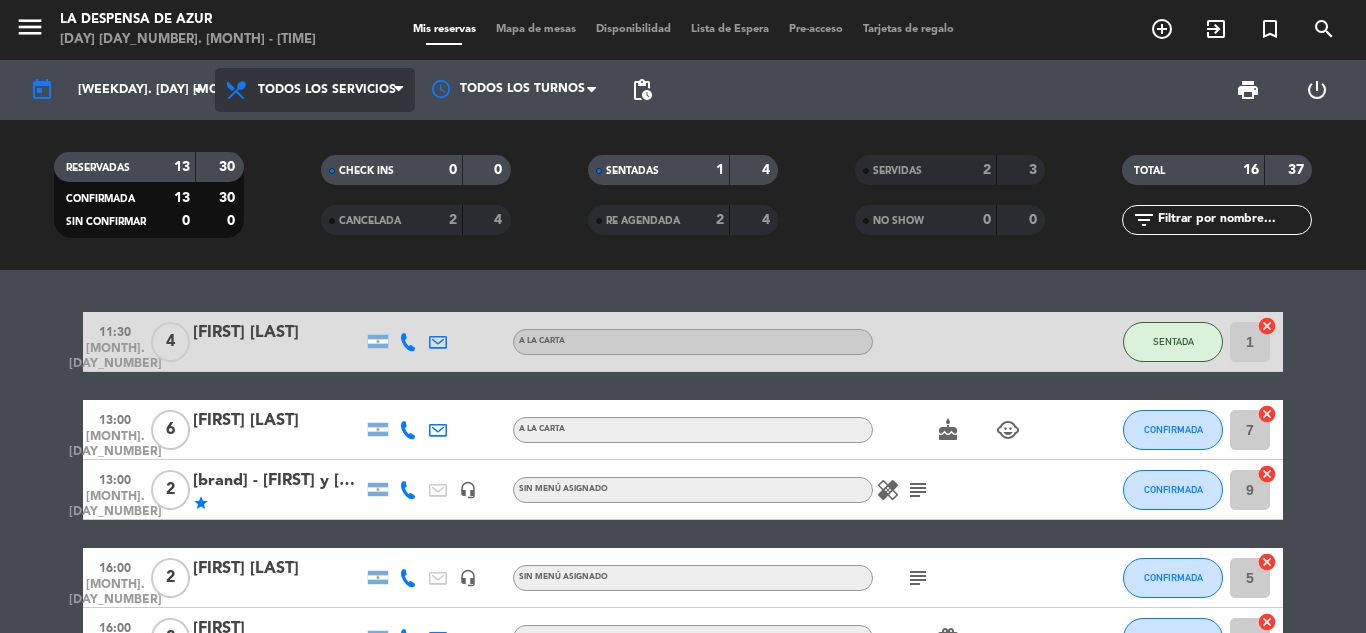 click on "Todos los servicios" at bounding box center [327, 90] 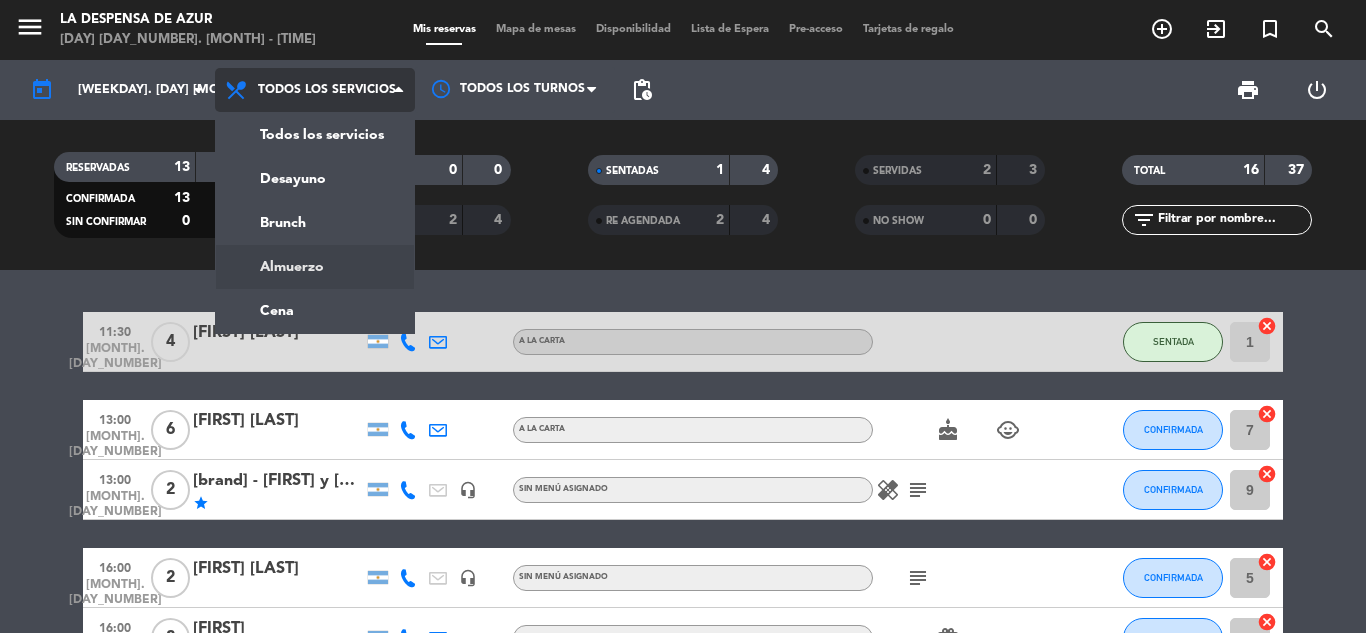 click on "menu [brand] [date] [time] Mis reservas Mapa de mesas Disponibilidad Lista de Espera Pre-acceso Tarjetas de regalo add_circle_outline exit_to_app turned_in_not search today [date] arrow_drop_down Todos los servicios Desayuno Brunch Almuerzo Cena Todos los servicios Todos los servicios Desayuno Brunch Almuerzo Cena Todos los turnos pending_actions print power_settings_new RESERVADAS [number] [number] CONFIRMADA [number] [number] SIN CONFIRMAR [number] [number] CHECK INS [number] [number] CANCELADA [number] [number] SENTADAS [number] [number] RE AGENDADA [number] [number] SERVIDAS [number] [number] NO SHOW [number] [number] TOTAL [number] [number] filter_list" 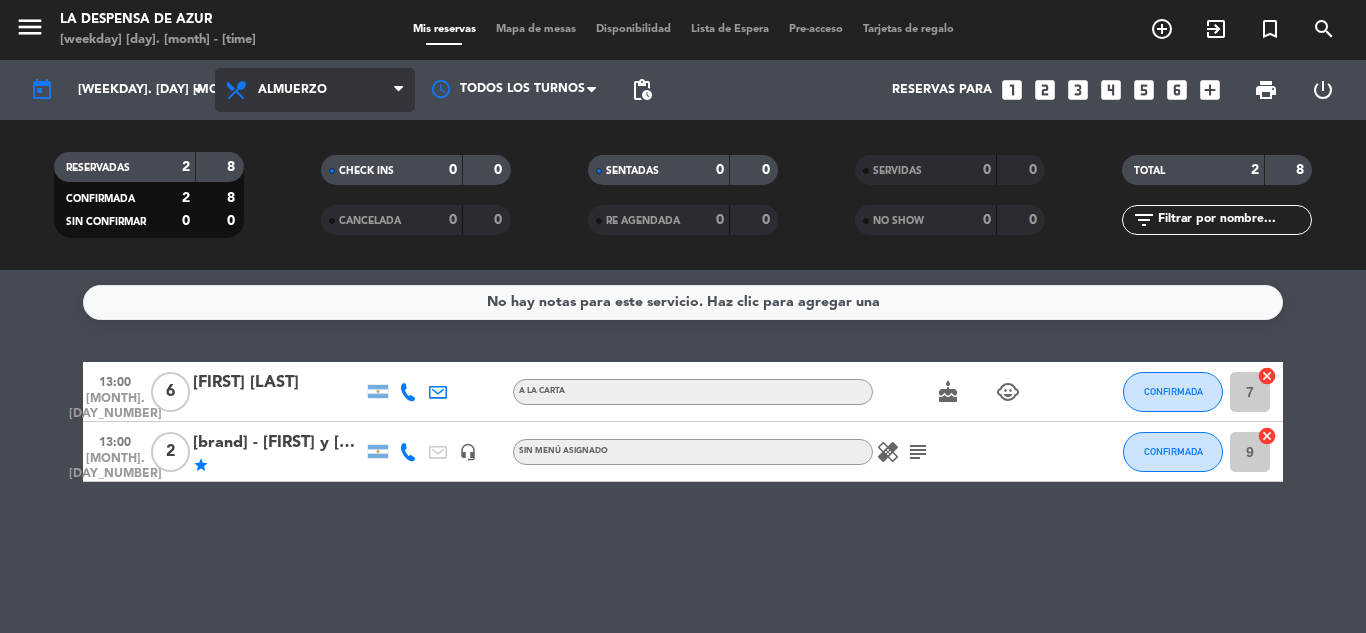 click on "Almuerzo" at bounding box center (292, 90) 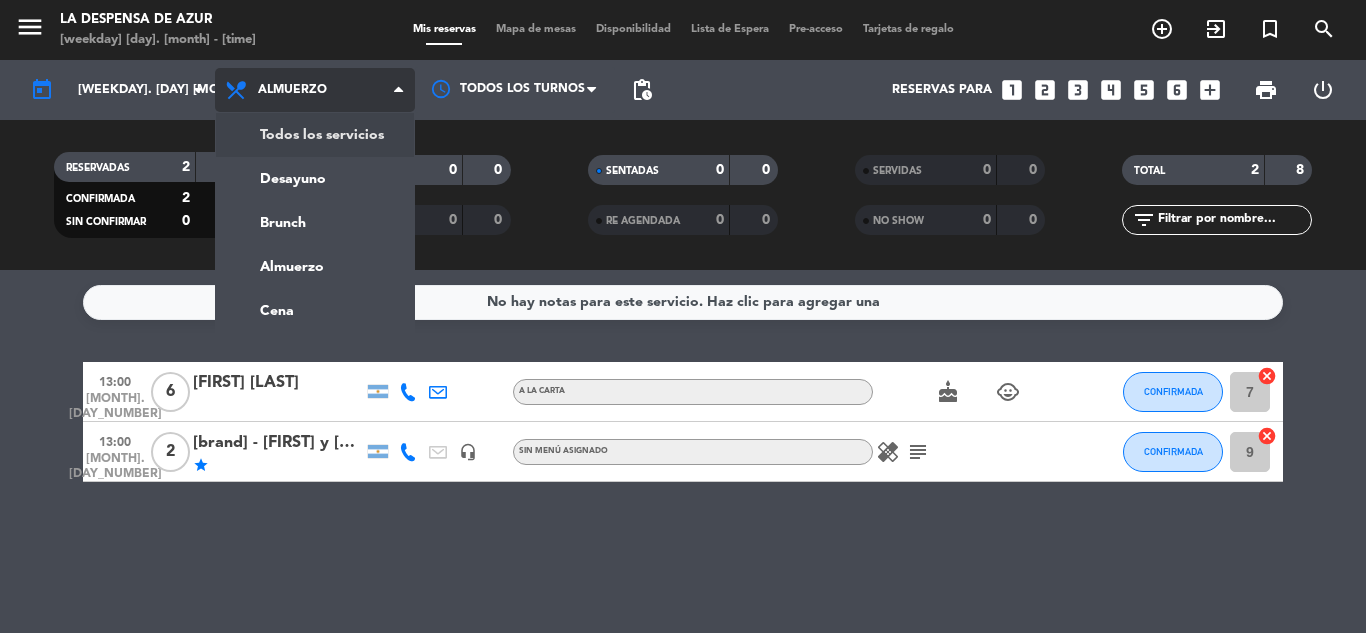 click on "menu  La Despensa de Azur   domingo 3. agosto - 12:02   Mis reservas   Mapa de mesas   Disponibilidad   Lista de Espera   Pre-acceso   Tarjetas de regalo  add_circle_outline exit_to_app turned_in_not search today    dom. 3 ago. arrow_drop_down  Todos los servicios  Desayuno  Brunch  Almuerzo  Cena  Almuerzo  Todos los servicios  Desayuno  Brunch  Almuerzo  Cena Todos los turnos pending_actions  Reservas para   looks_one   looks_two   looks_3   looks_4   looks_5   looks_6   add_box  print  power_settings_new   RESERVADAS   2   8   CONFIRMADA   2   8   SIN CONFIRMAR   0   0   CHECK INS   0   0   CANCELADA   0   0   SENTADAS   0   0   RE AGENDADA   0   0   SERVIDAS   0   0   NO SHOW   0   0   TOTAL   2   8  filter_list" 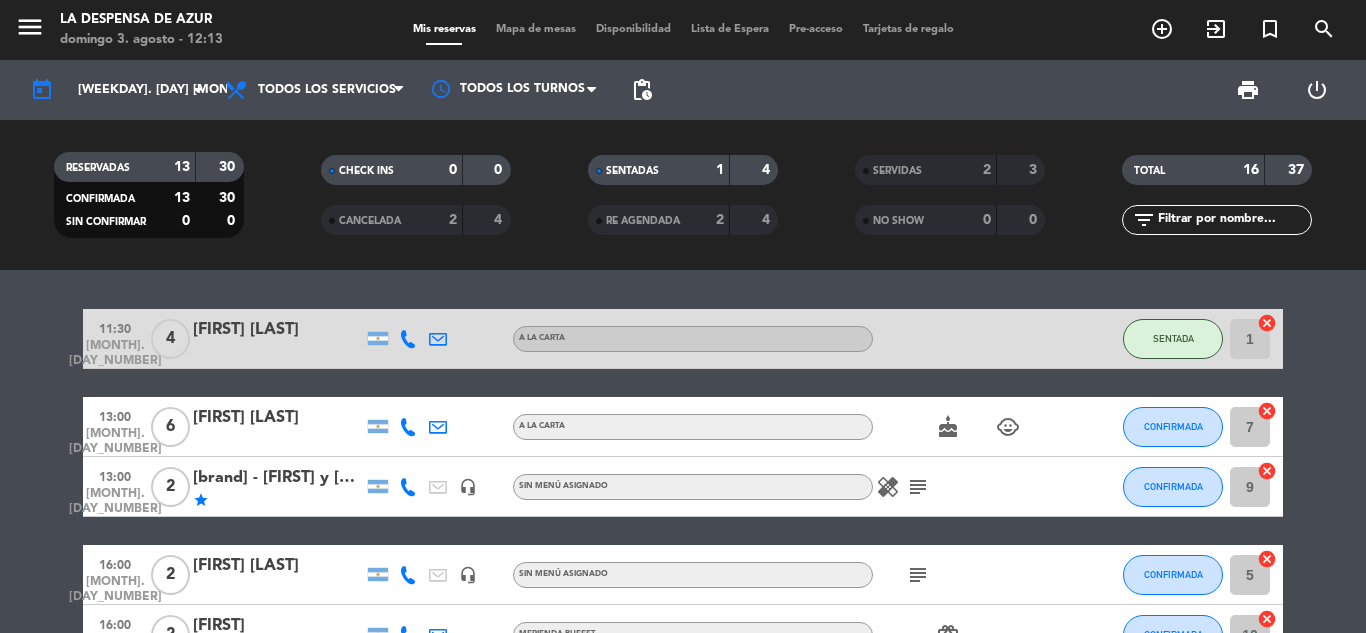 scroll, scrollTop: 0, scrollLeft: 0, axis: both 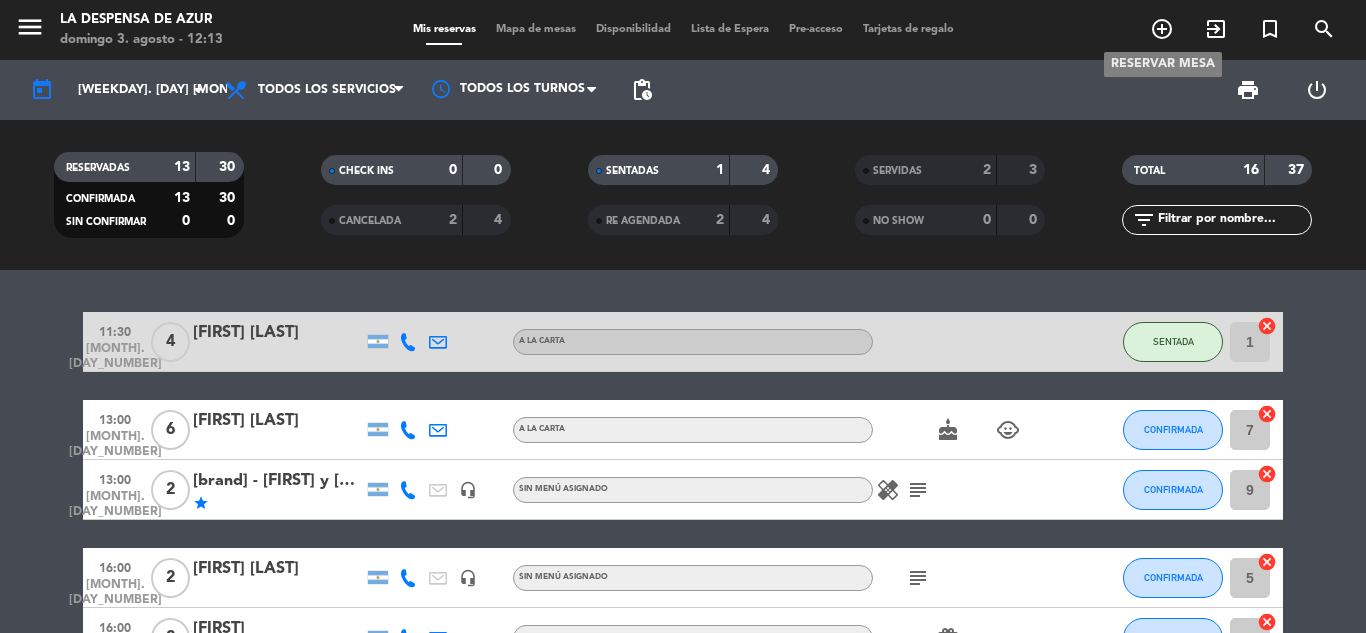 click on "add_circle_outline" at bounding box center [1162, 29] 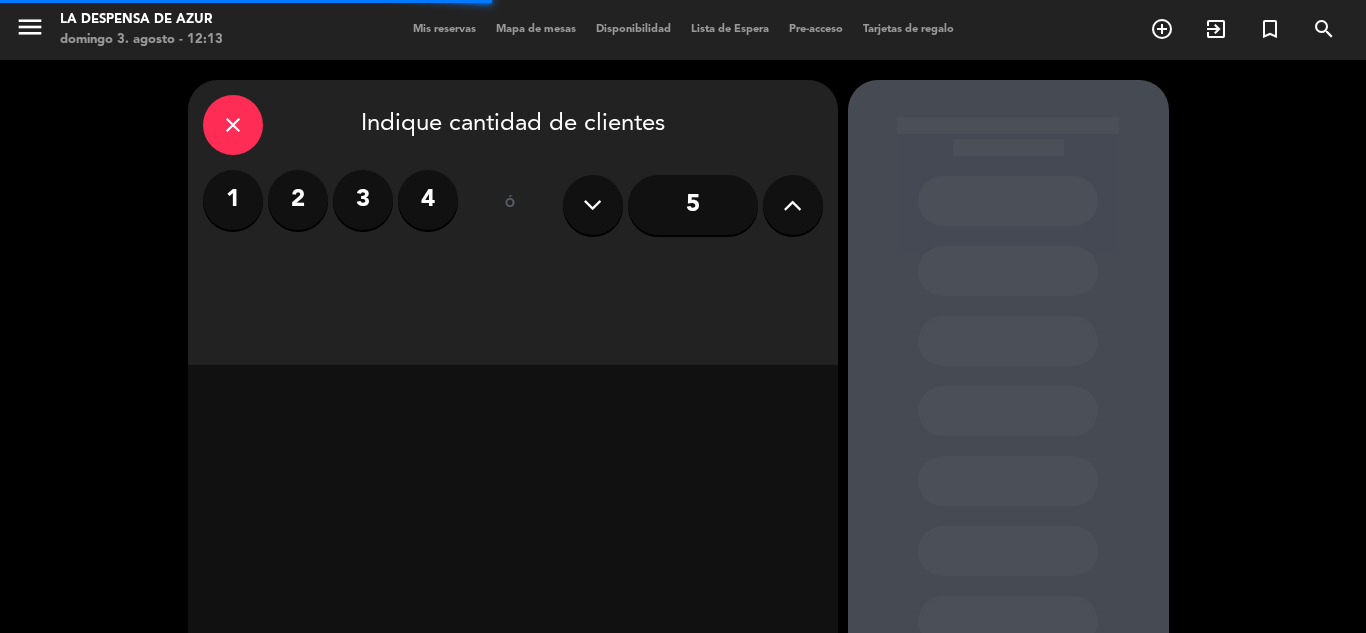 click on "4" at bounding box center (428, 200) 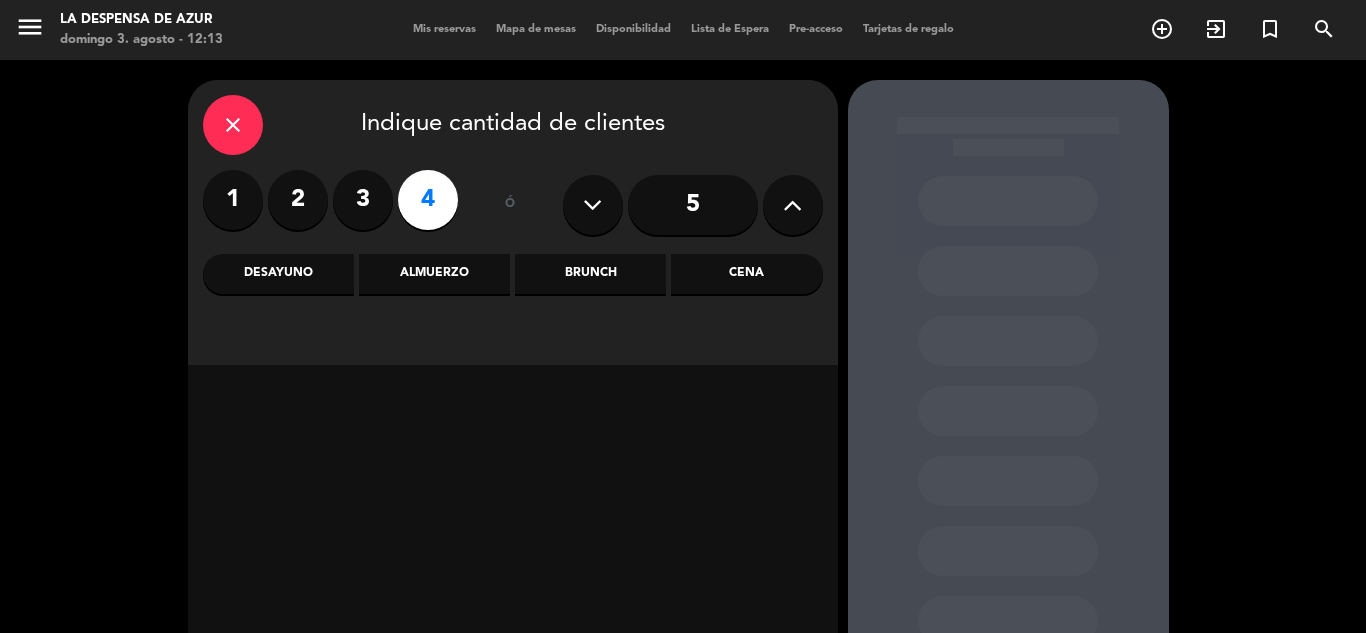 click on "Almuerzo" at bounding box center (434, 274) 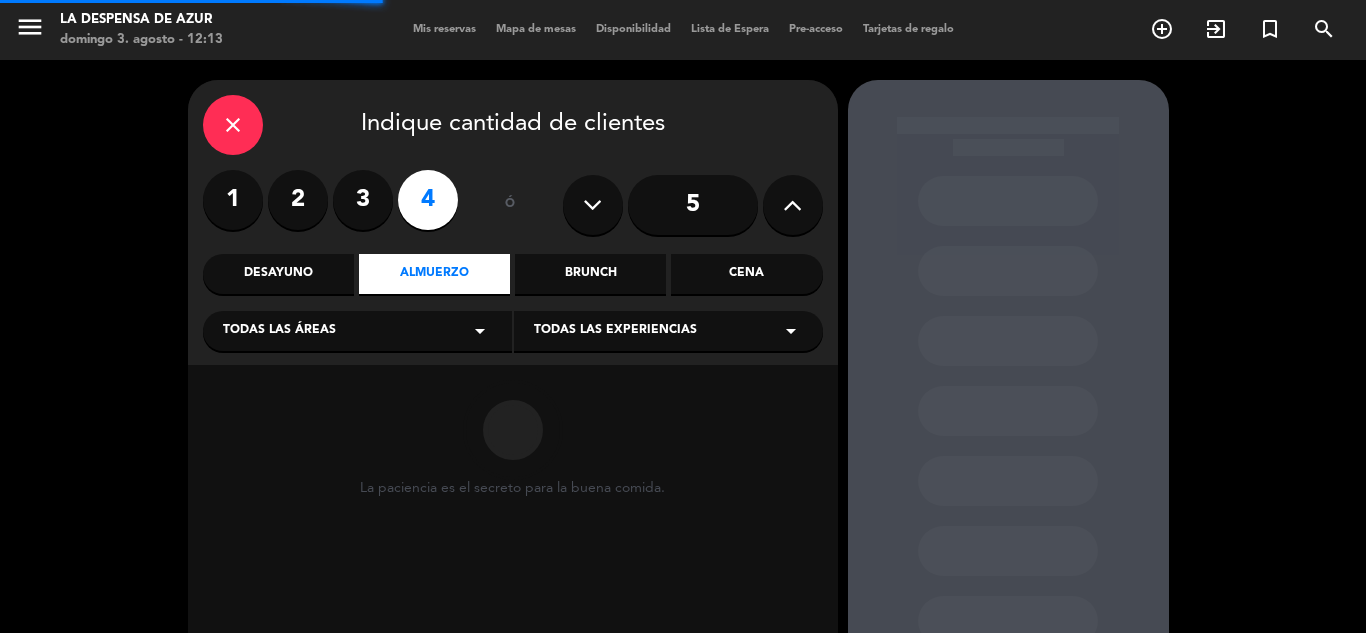 click on "Todas las áreas   arrow_drop_down" at bounding box center (357, 331) 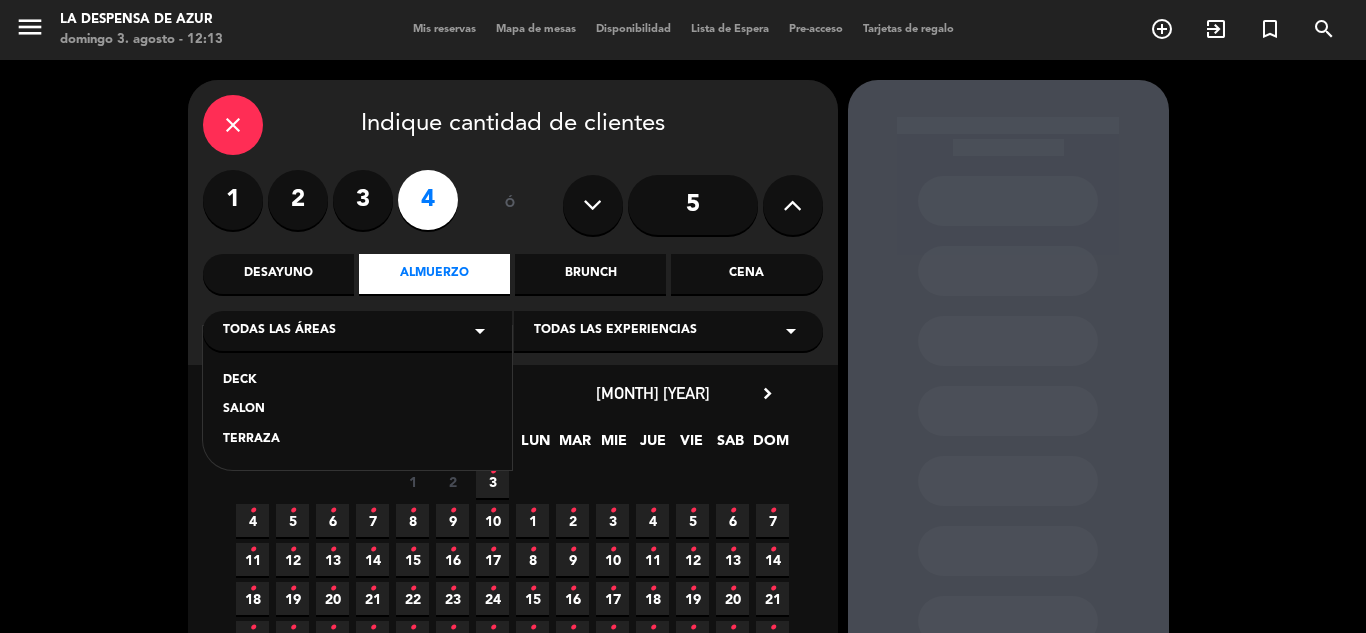 click on "SALON" at bounding box center [357, 410] 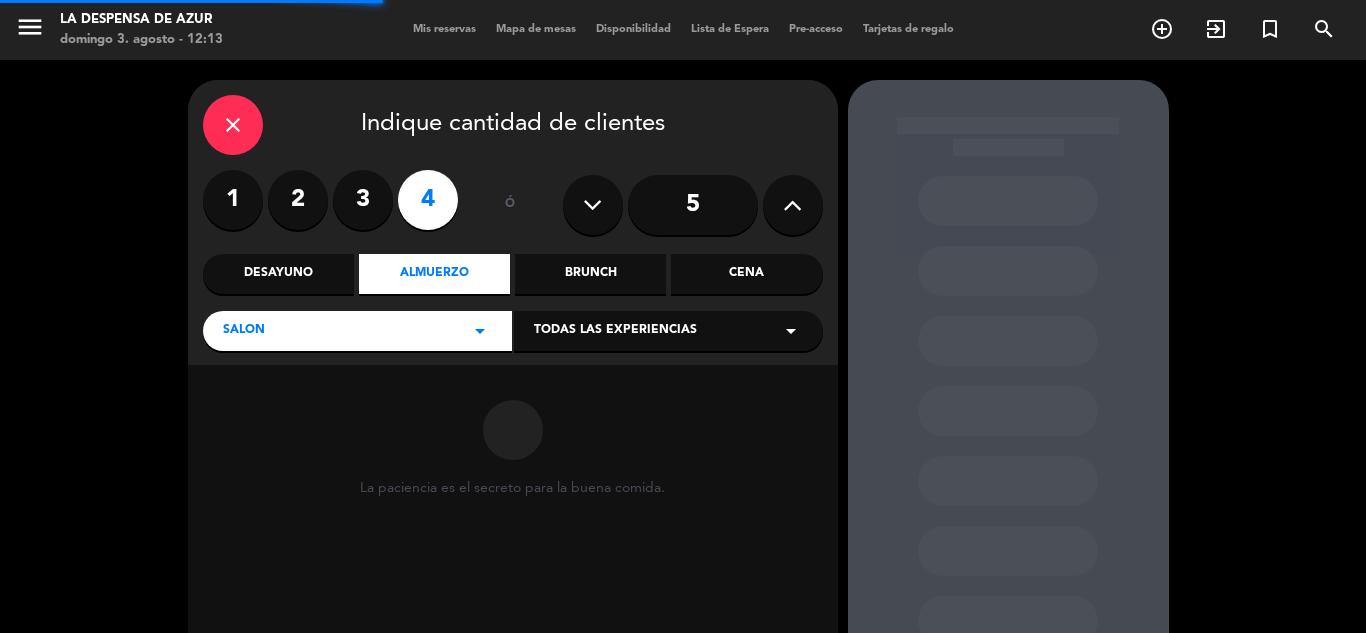 click on "Todas las experiencias" at bounding box center [615, 331] 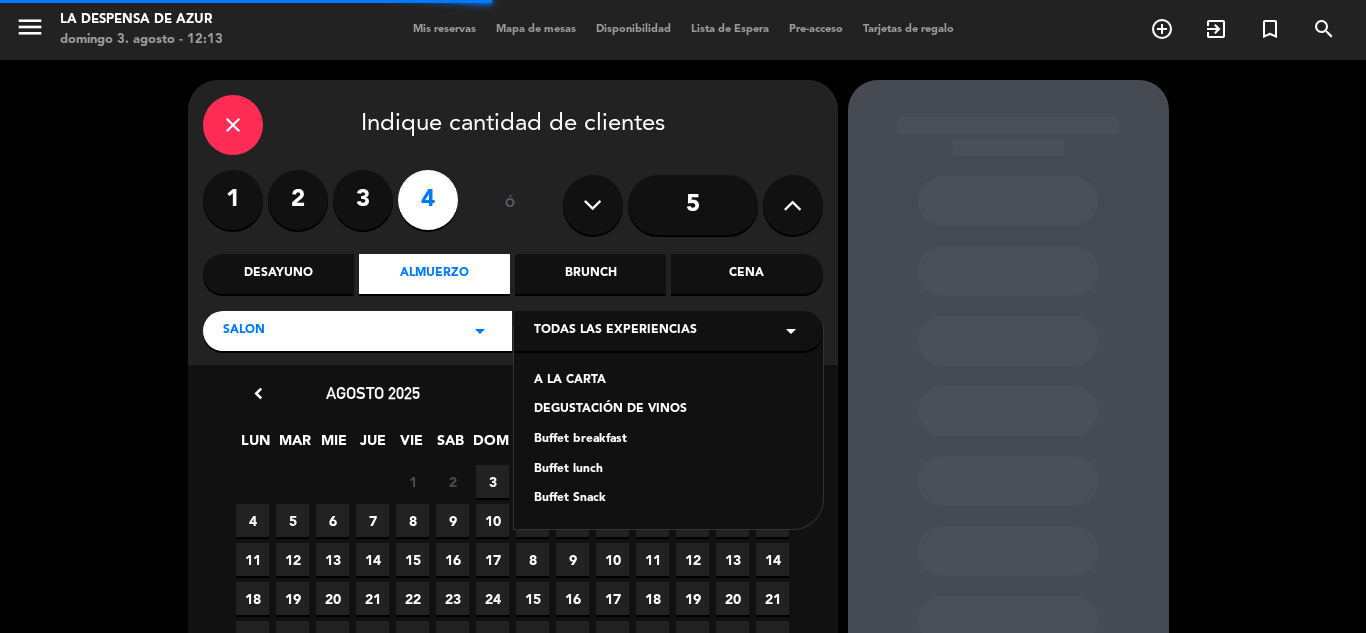 click on "A LA CARTA" at bounding box center [668, 381] 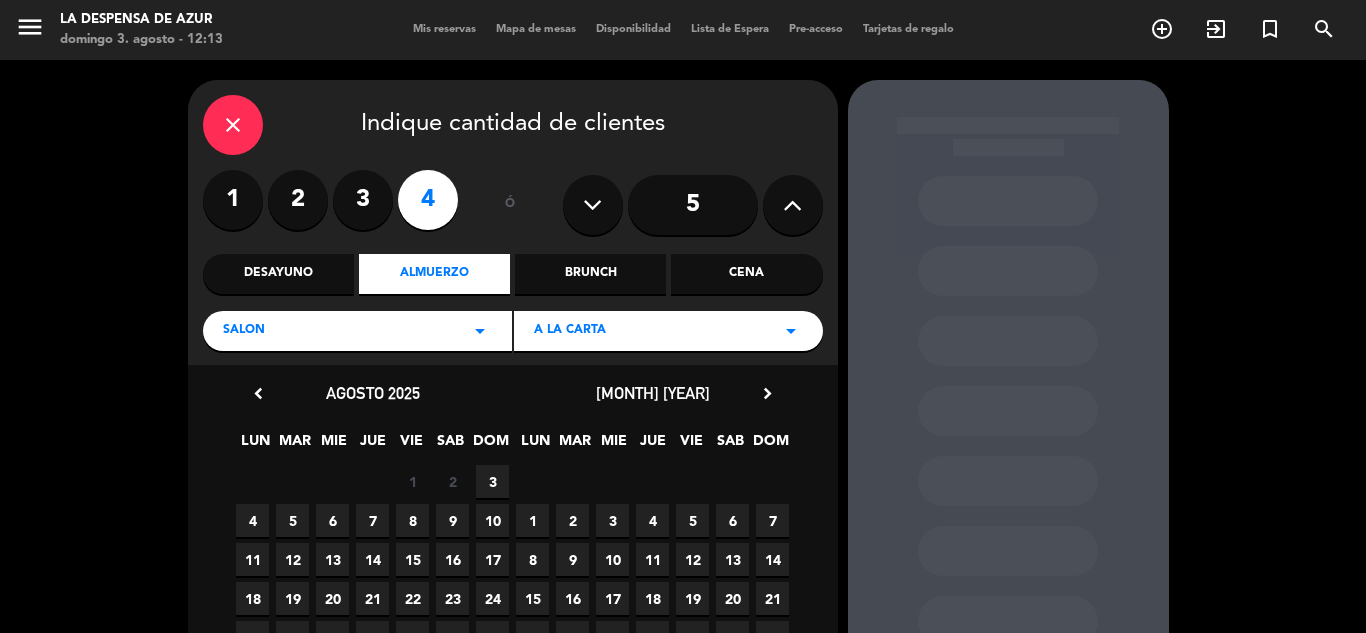 click on "3" at bounding box center (492, 481) 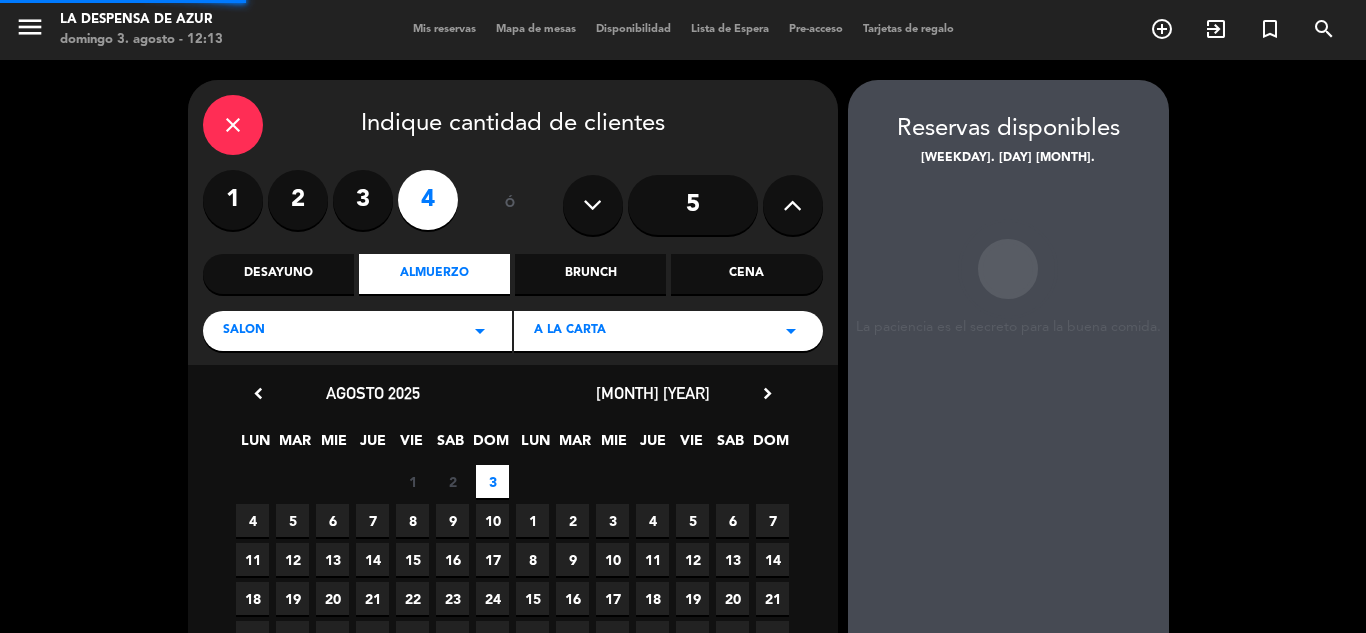 scroll, scrollTop: 80, scrollLeft: 0, axis: vertical 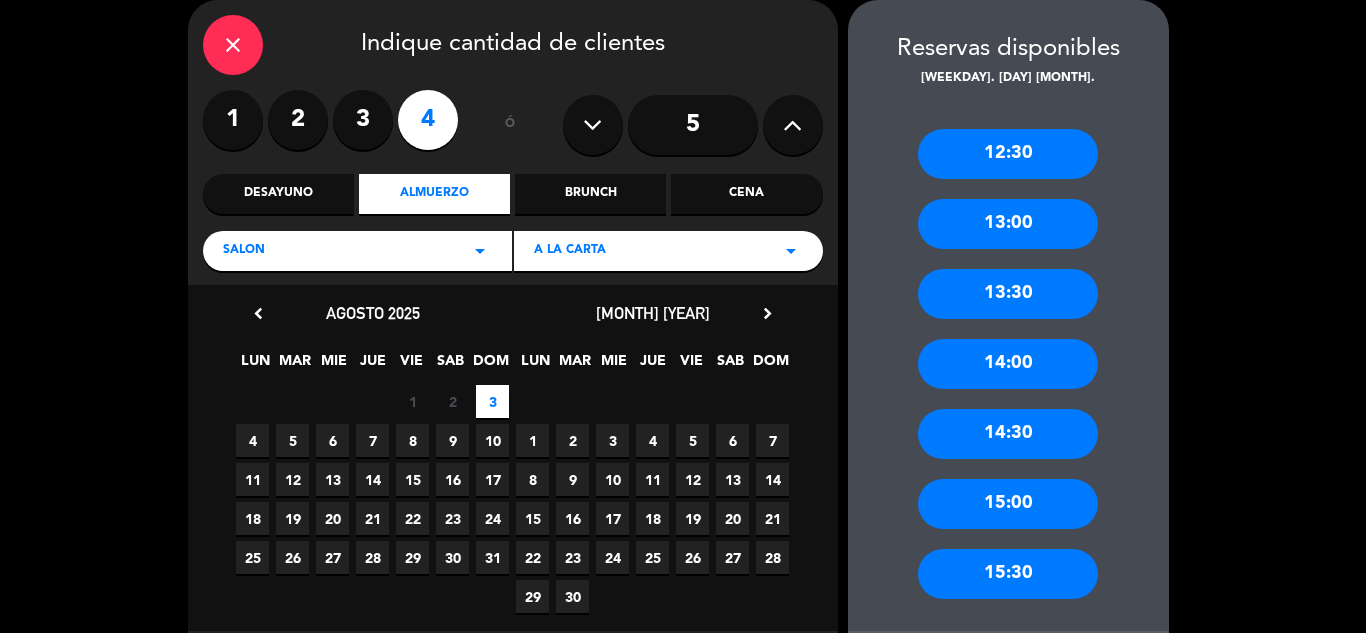 click on "12:30" at bounding box center (1008, 154) 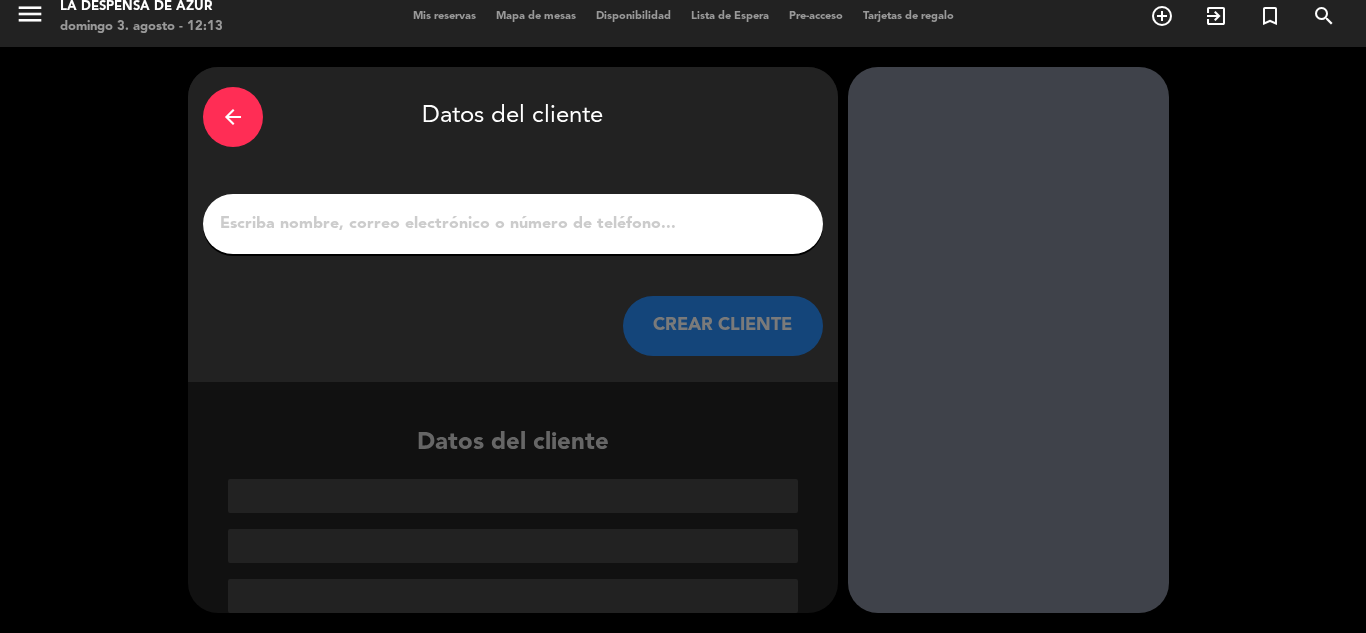 click on "1" at bounding box center [513, 224] 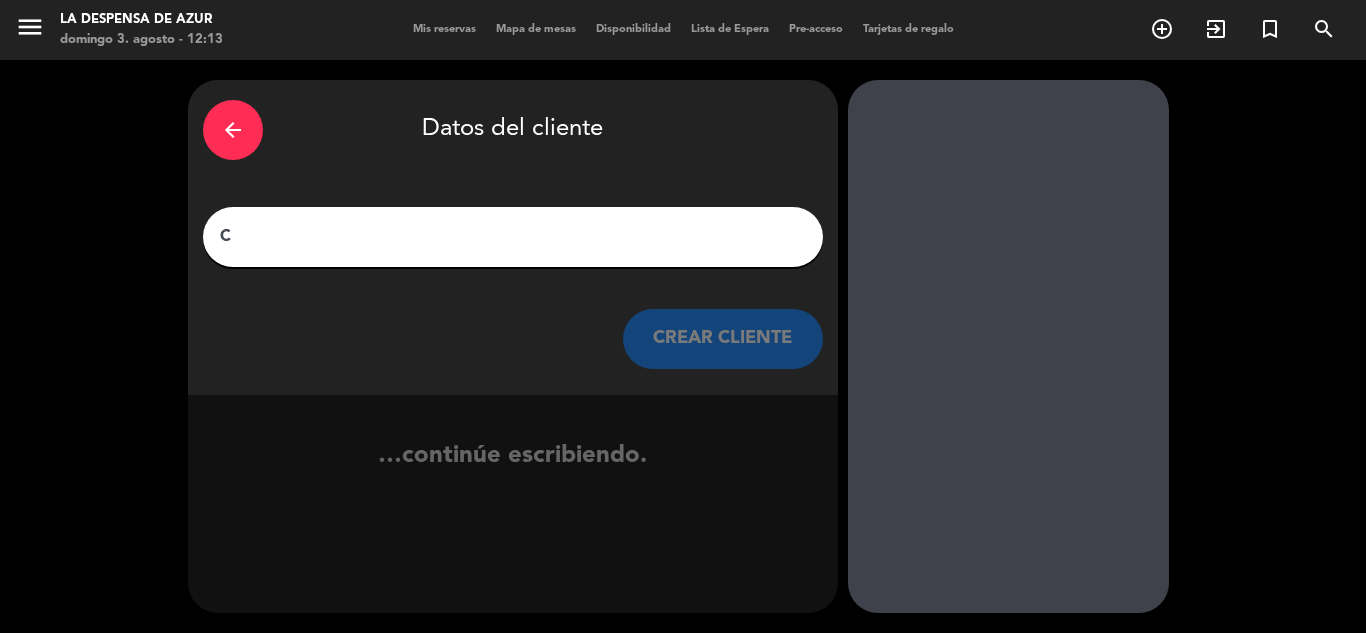 scroll, scrollTop: 0, scrollLeft: 0, axis: both 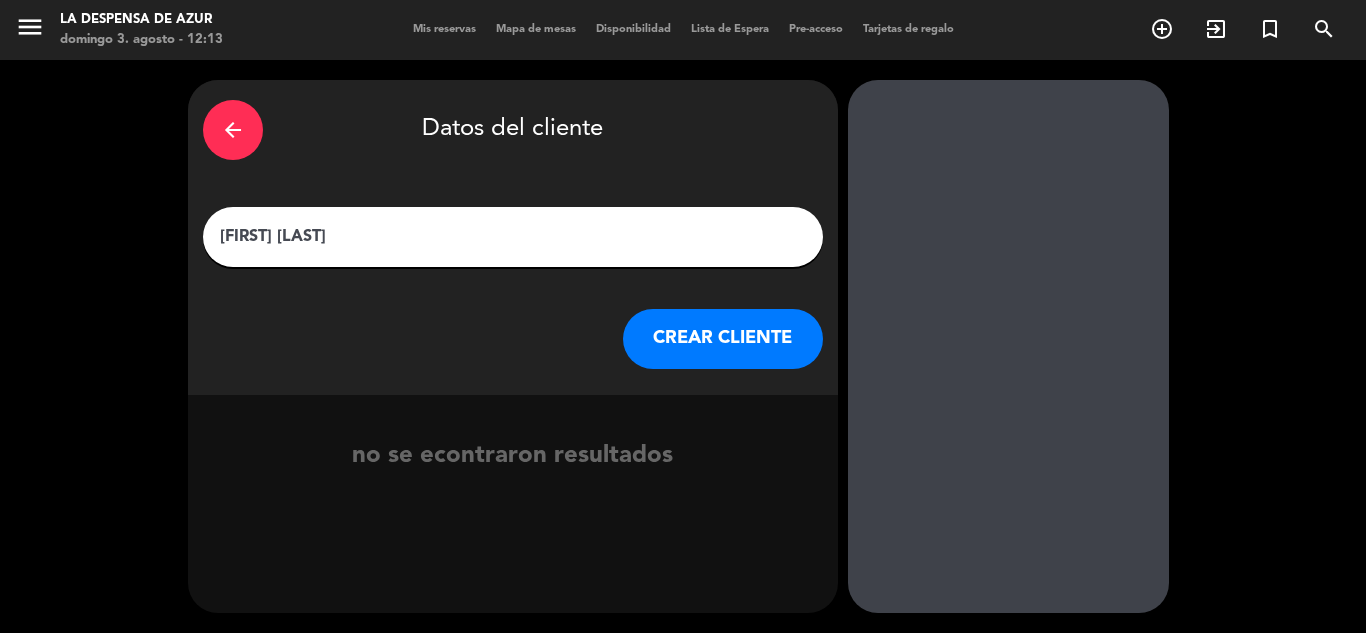 type on "[FIRST] [LAST]" 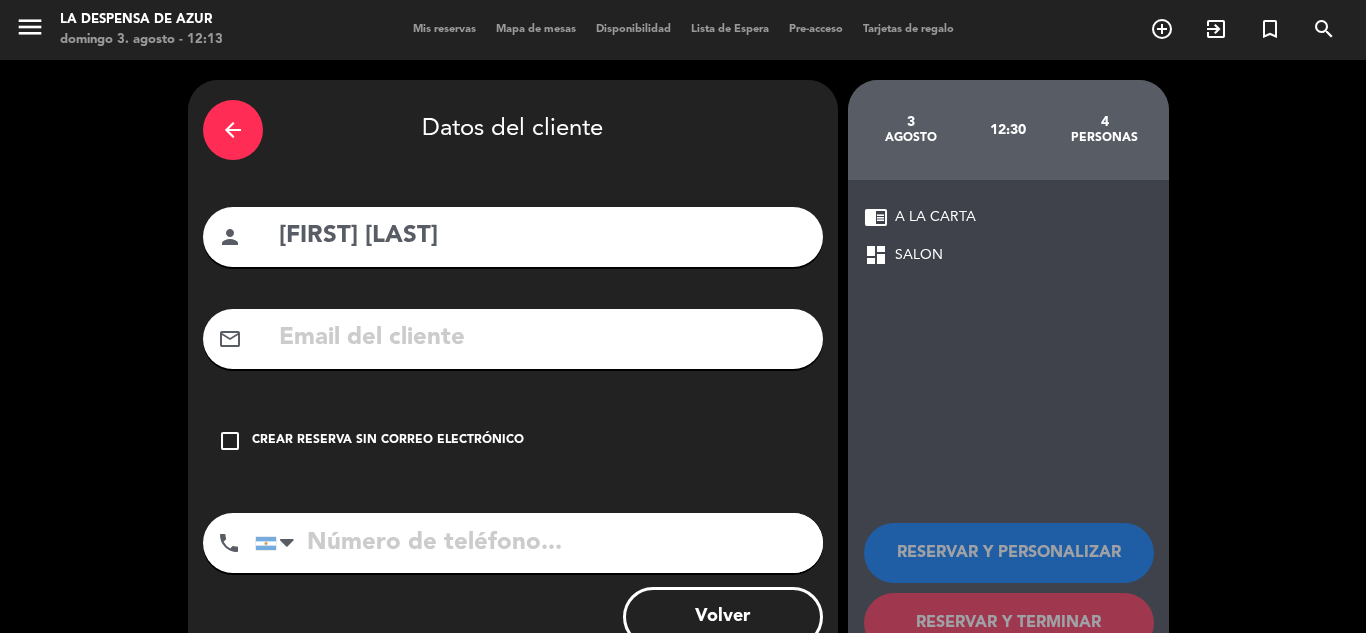 click on "check_box_outline_blank" at bounding box center [230, 441] 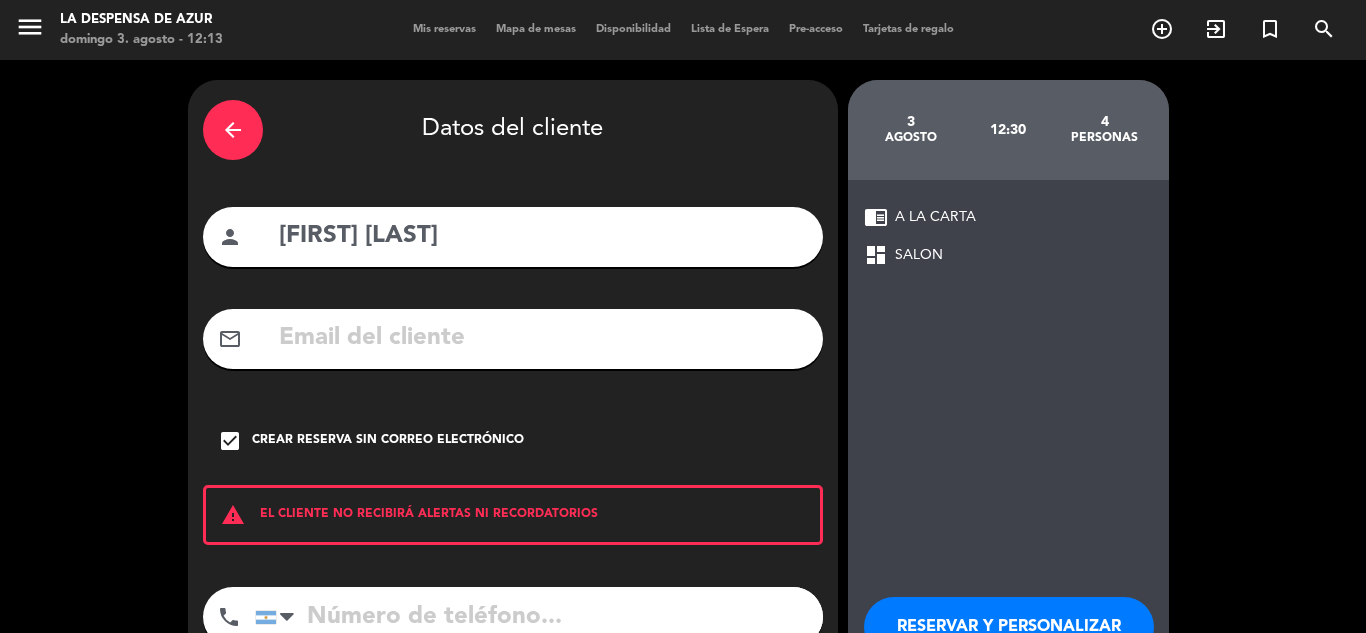 scroll, scrollTop: 138, scrollLeft: 0, axis: vertical 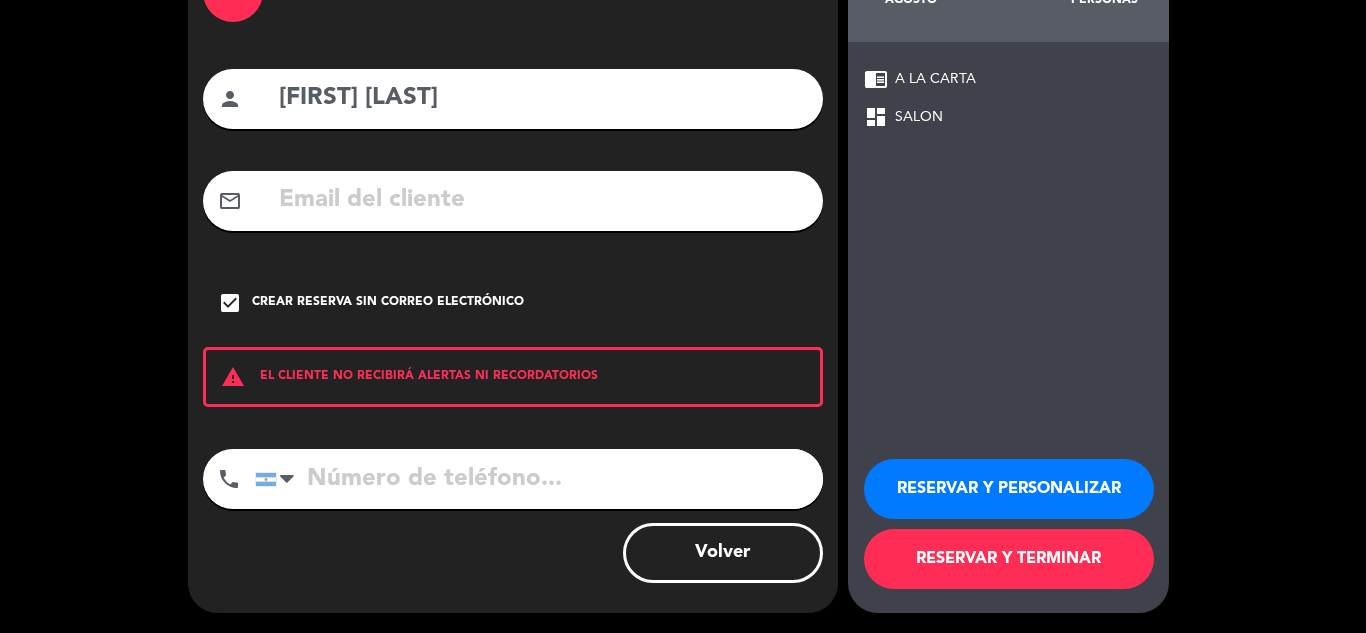 click at bounding box center (539, 479) 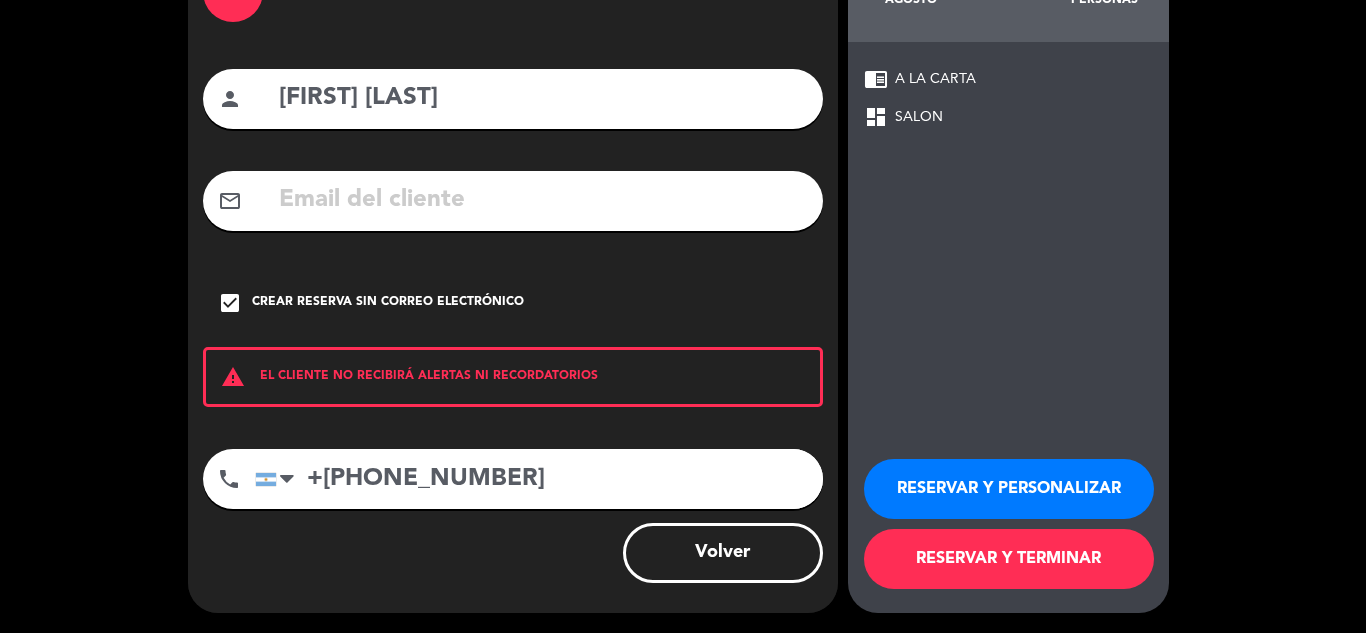 type on "+[PHONE_NUMBER]" 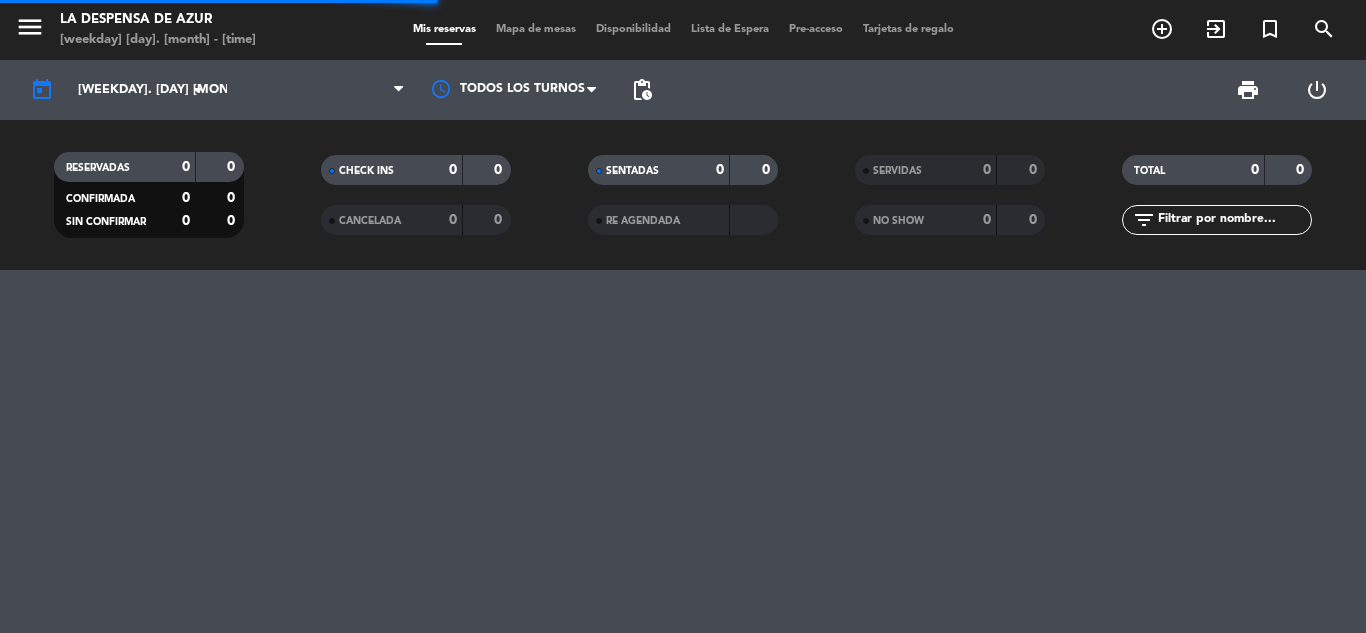 scroll, scrollTop: 0, scrollLeft: 0, axis: both 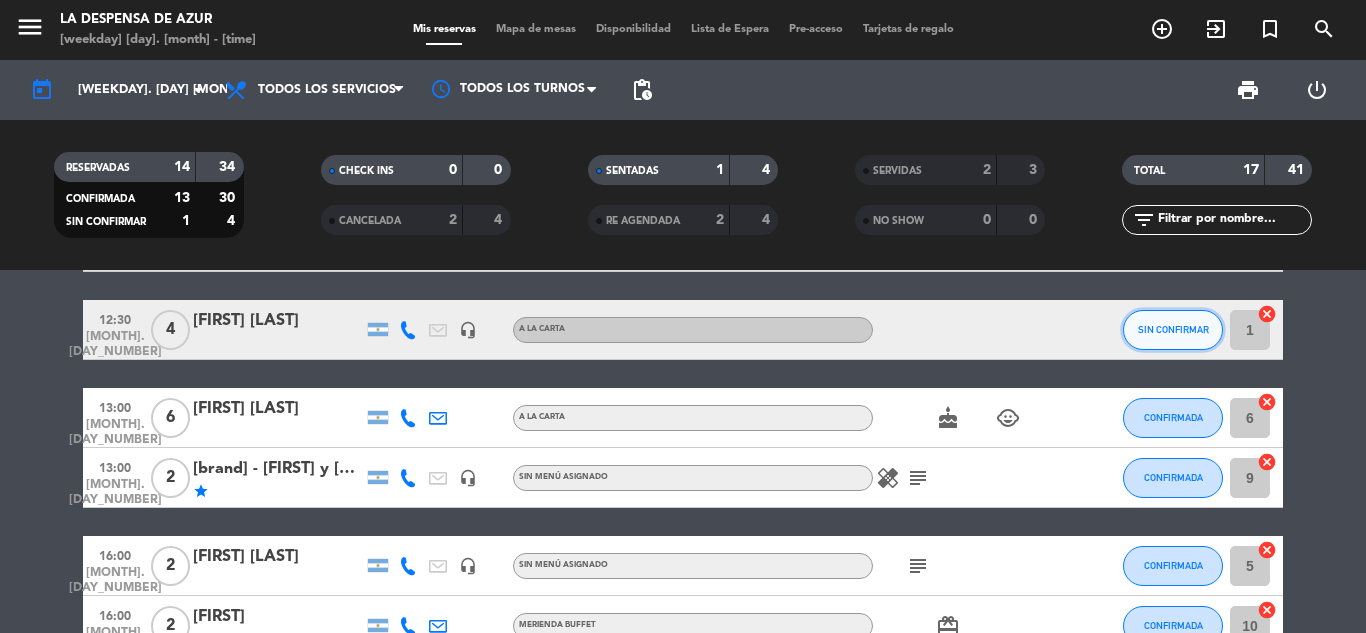 click on "SIN CONFIRMAR" 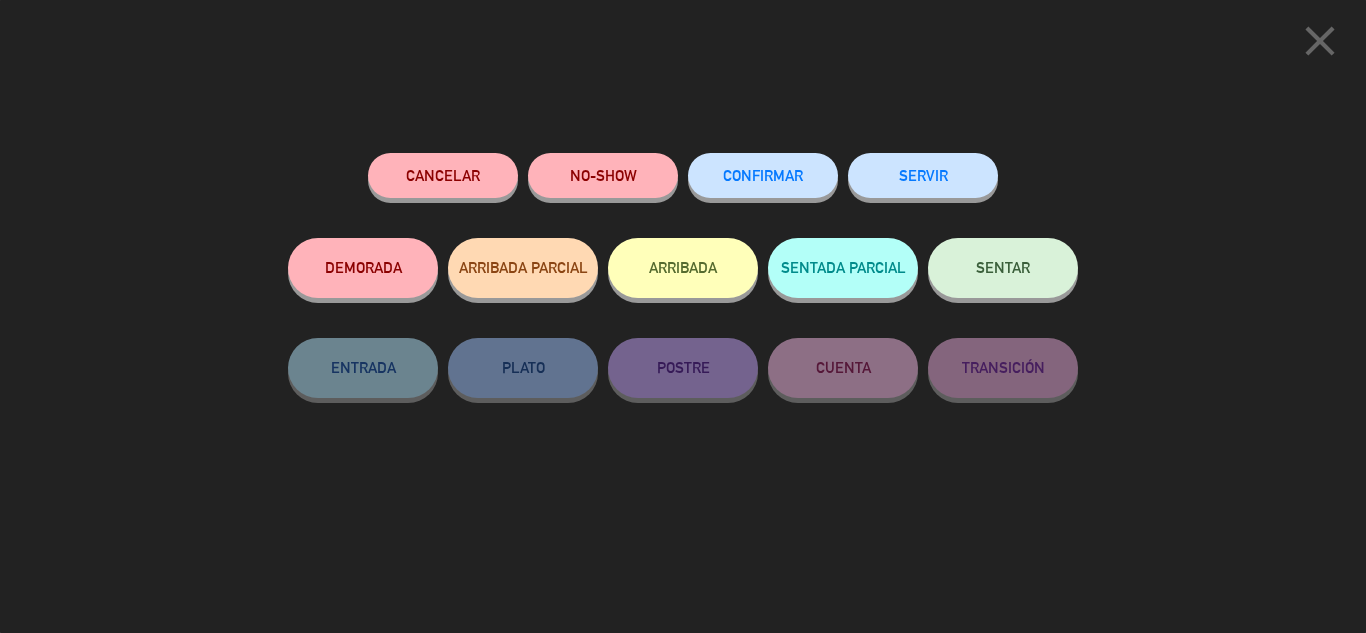 click on "CONFIRMAR" 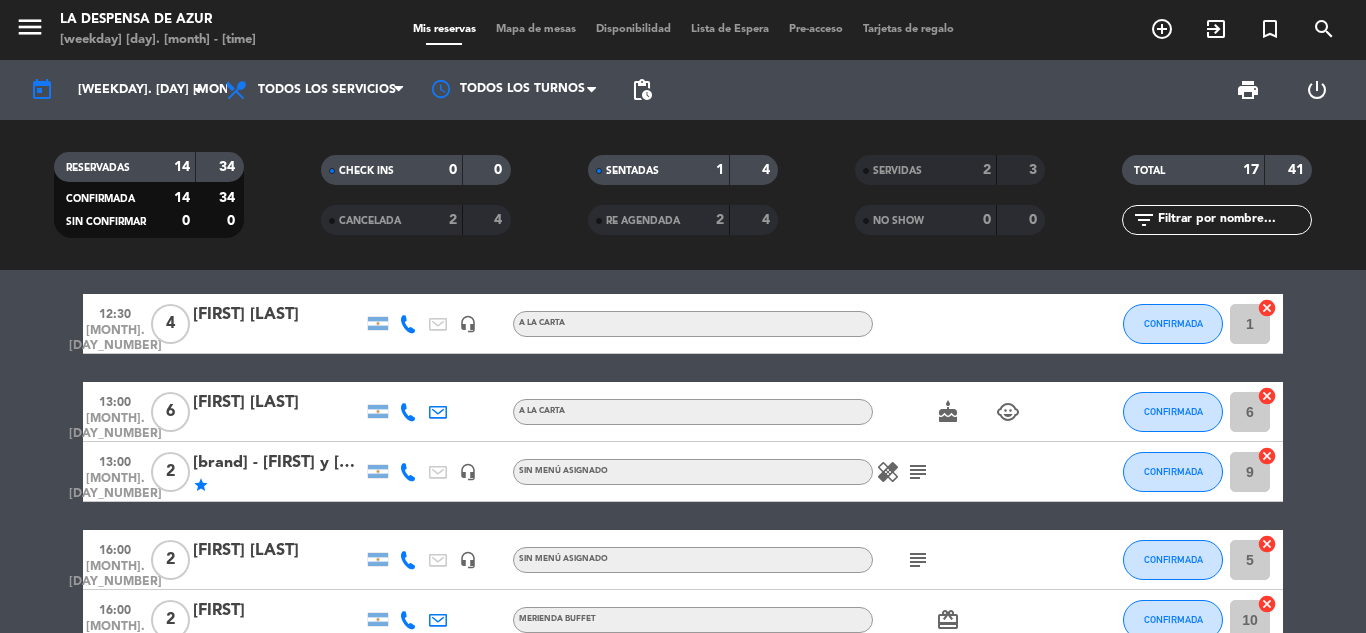 scroll, scrollTop: 0, scrollLeft: 0, axis: both 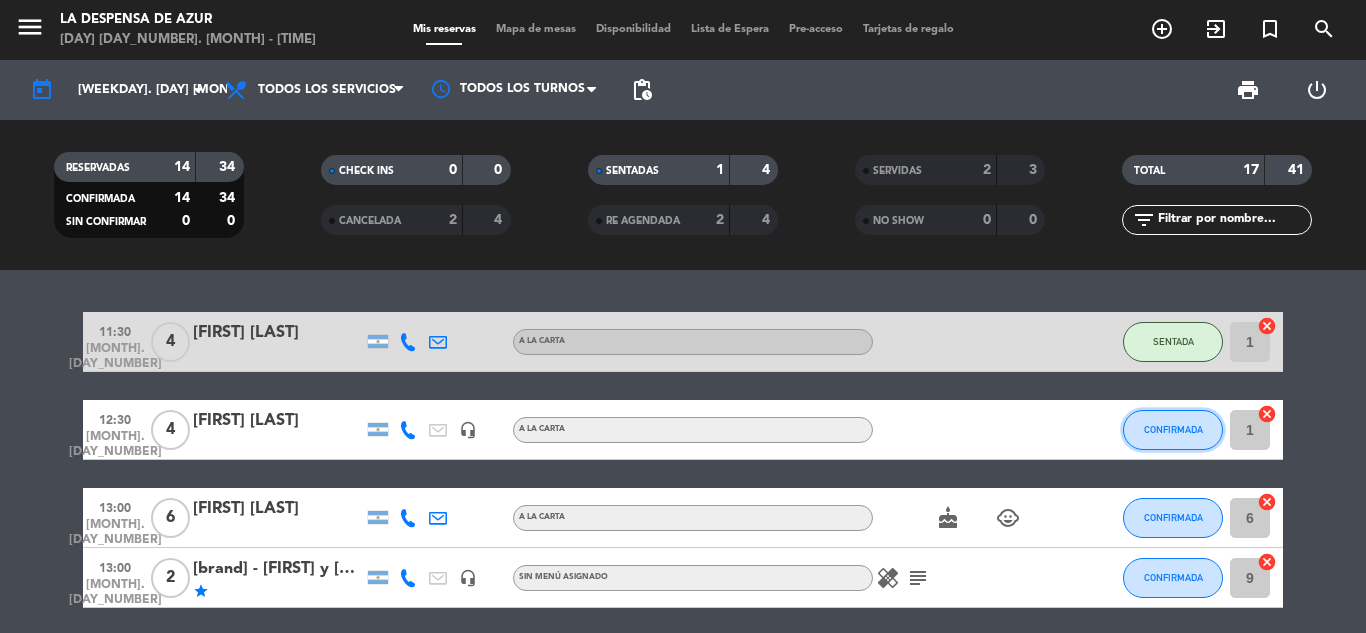 click on "CONFIRMADA" 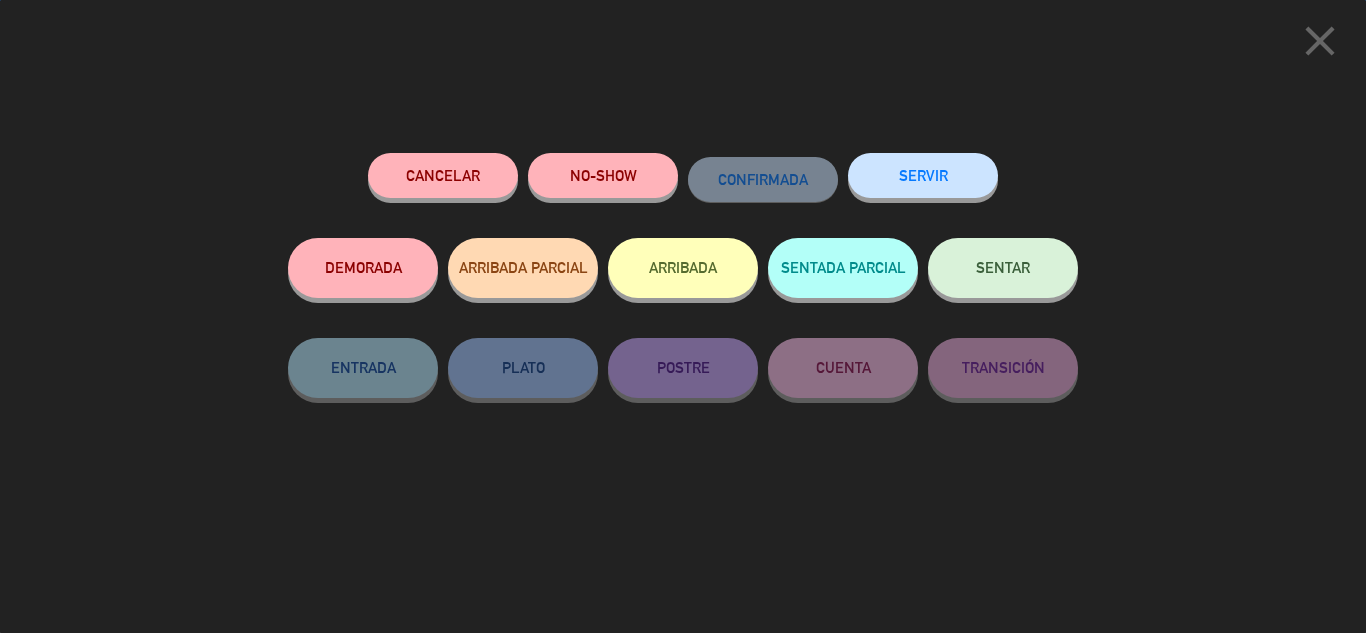 click on "SENTAR" 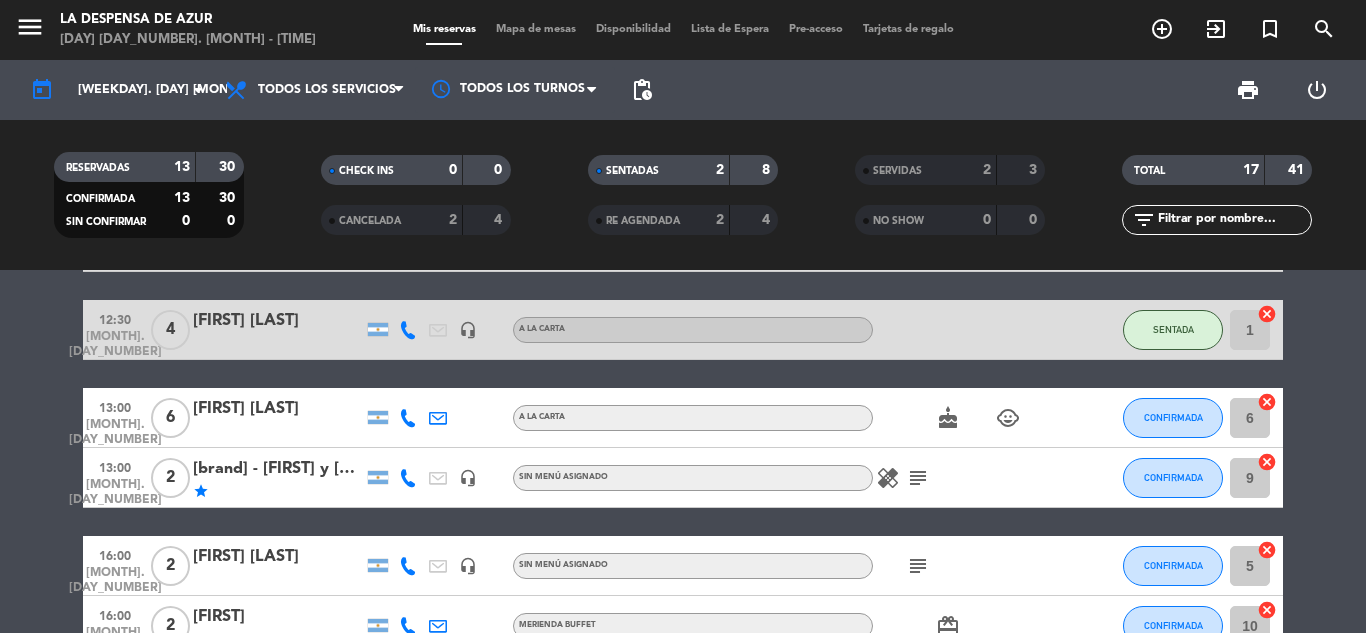 scroll, scrollTop: 0, scrollLeft: 0, axis: both 